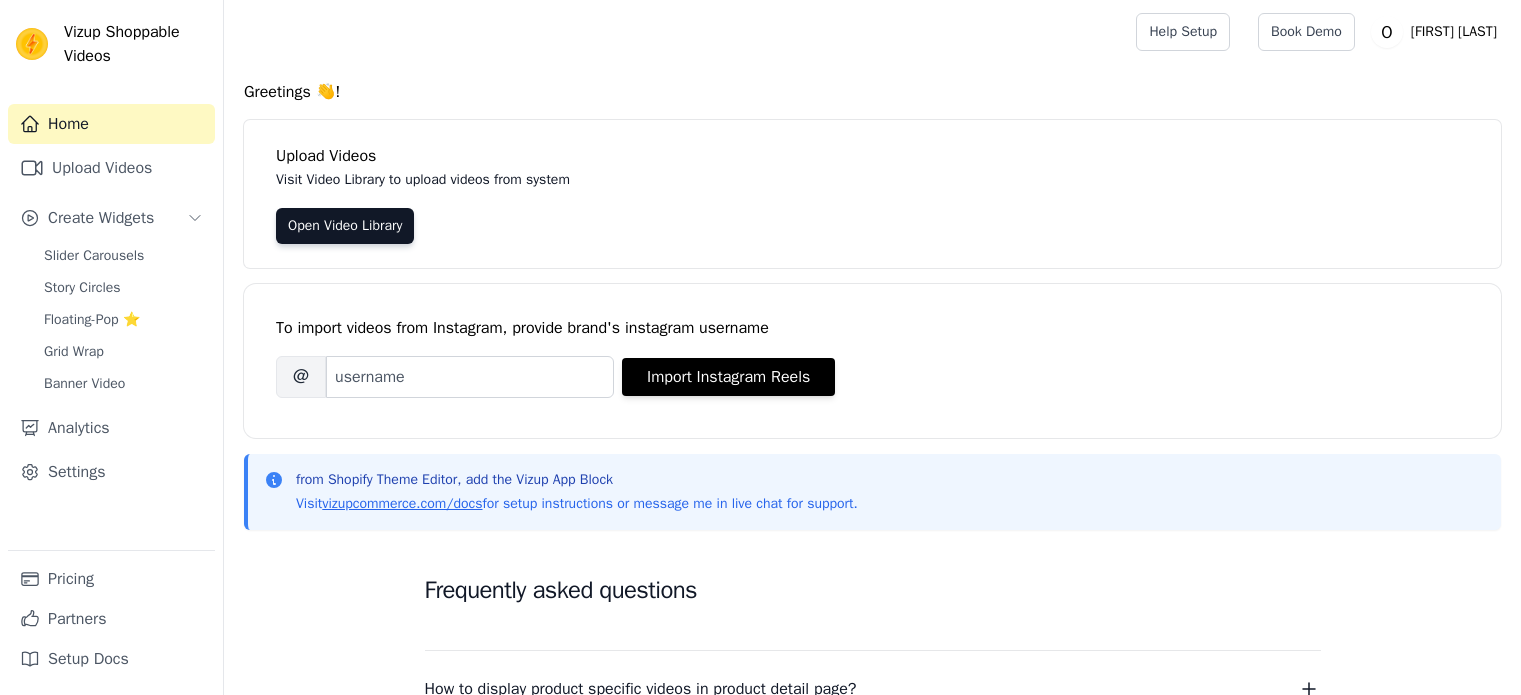 scroll, scrollTop: 0, scrollLeft: 0, axis: both 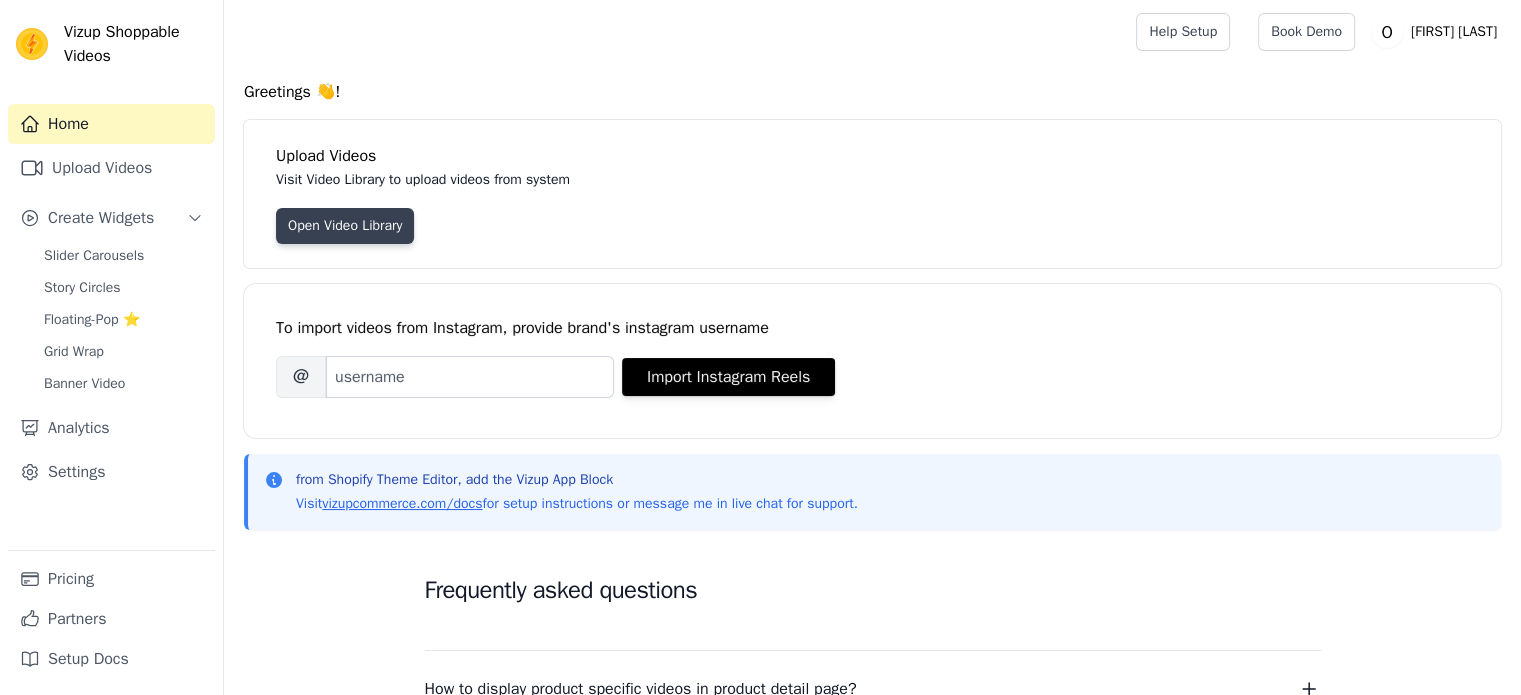 click on "Open Video Library" at bounding box center [345, 226] 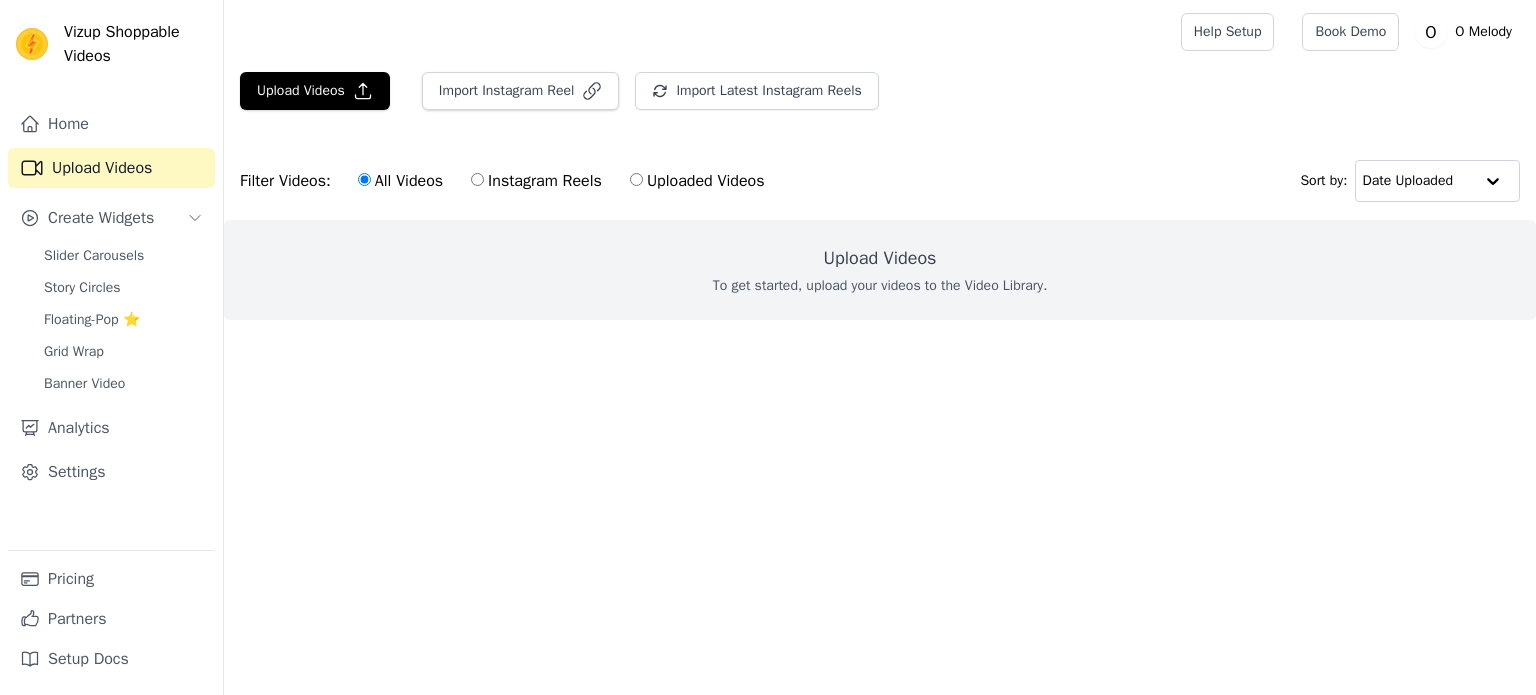 scroll, scrollTop: 0, scrollLeft: 0, axis: both 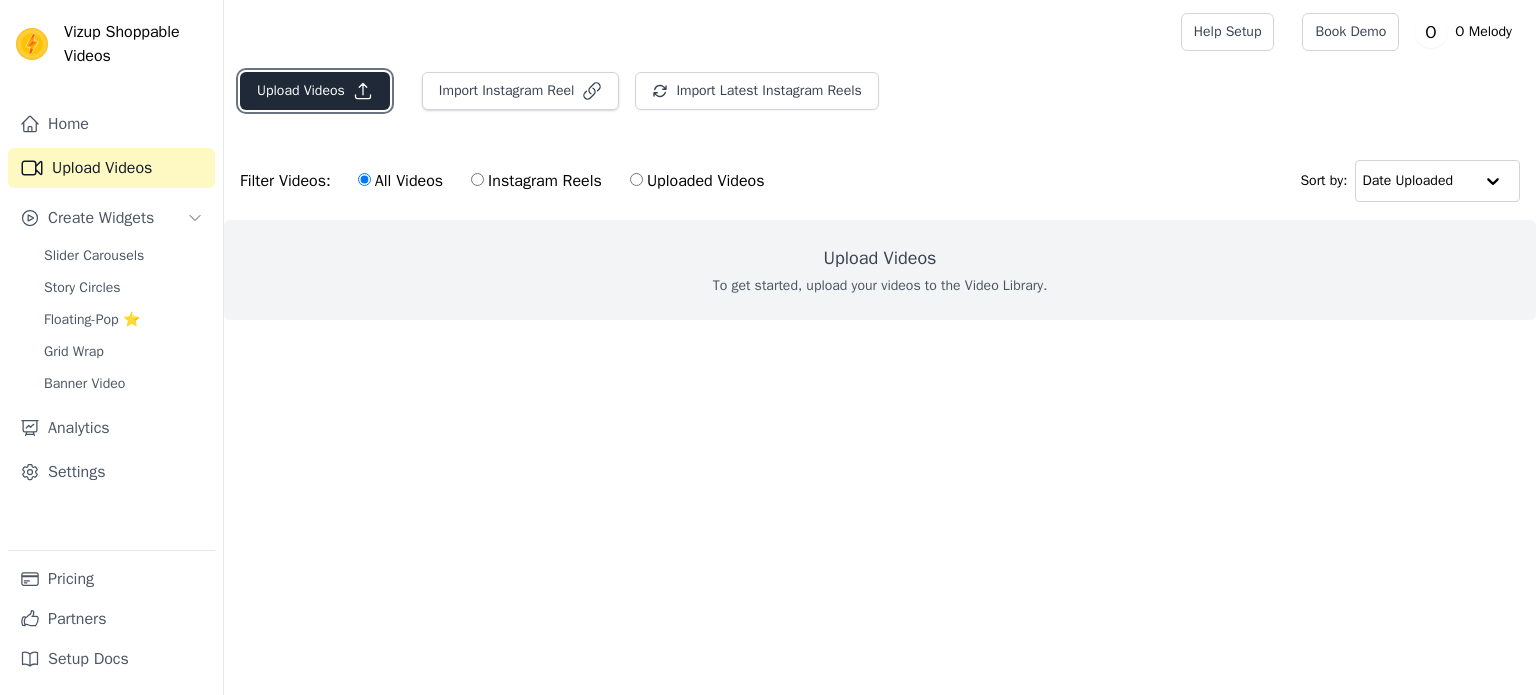 click on "Upload Videos" at bounding box center [315, 91] 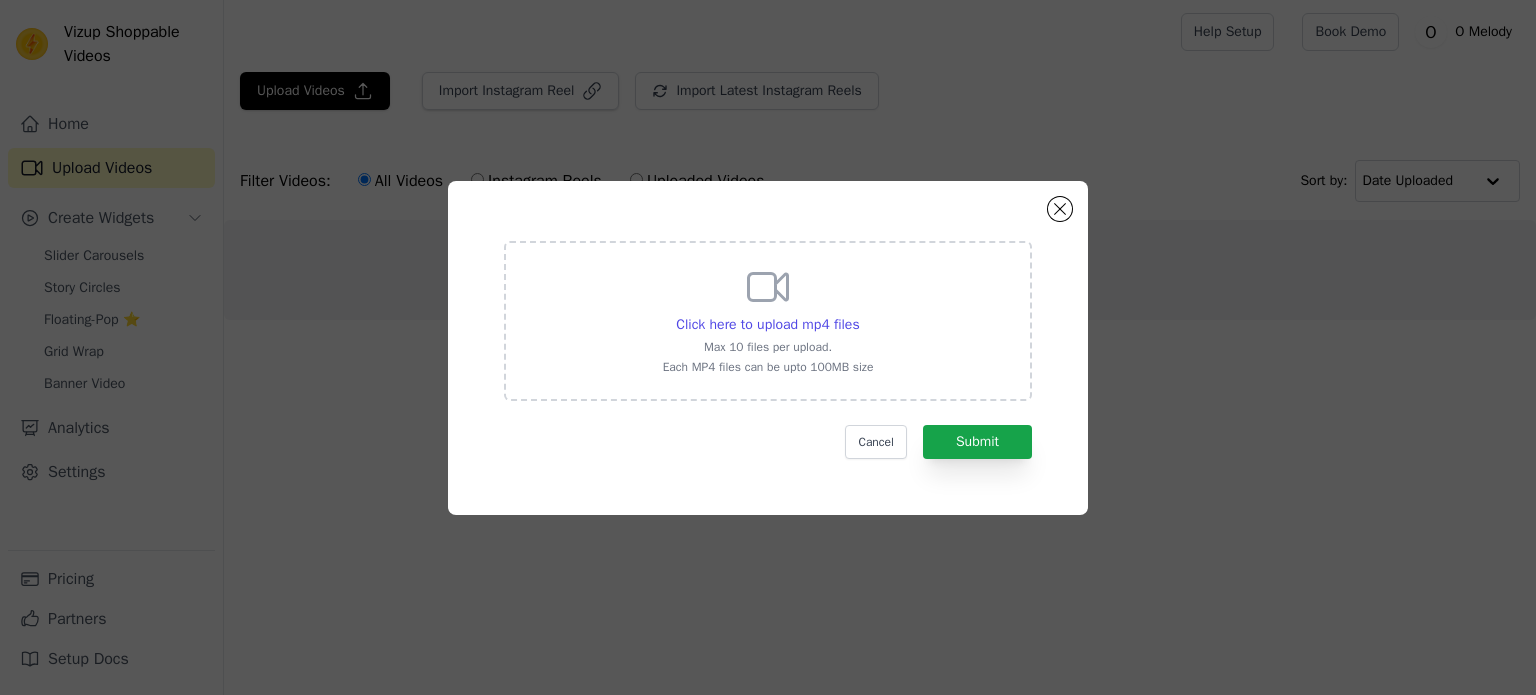 click on "Click here to upload mp4 files     Max 10 files per upload.   Each MP4 files can be upto 100MB size" at bounding box center (768, 321) 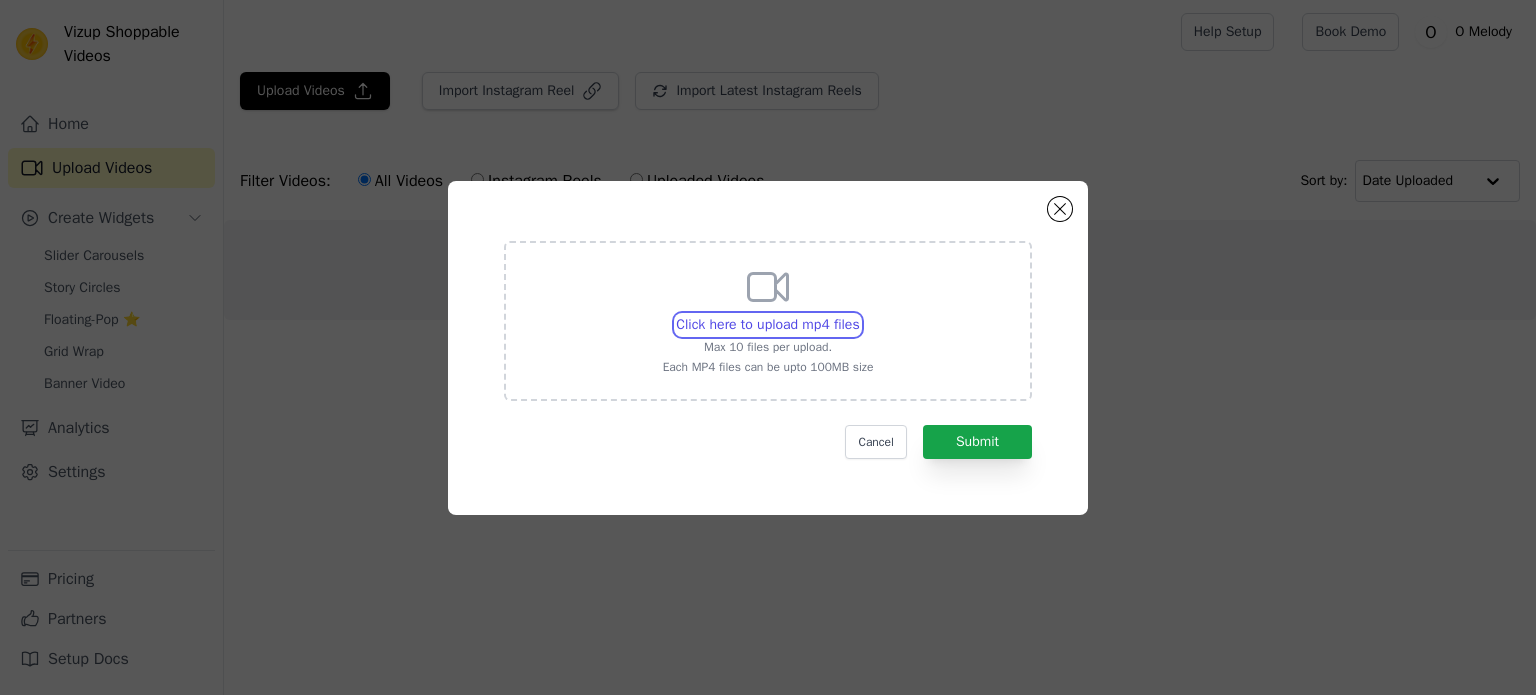 click on "Click here to upload mp4 files     Max 10 files per upload.   Each MP4 files can be upto 100MB size" at bounding box center [859, 314] 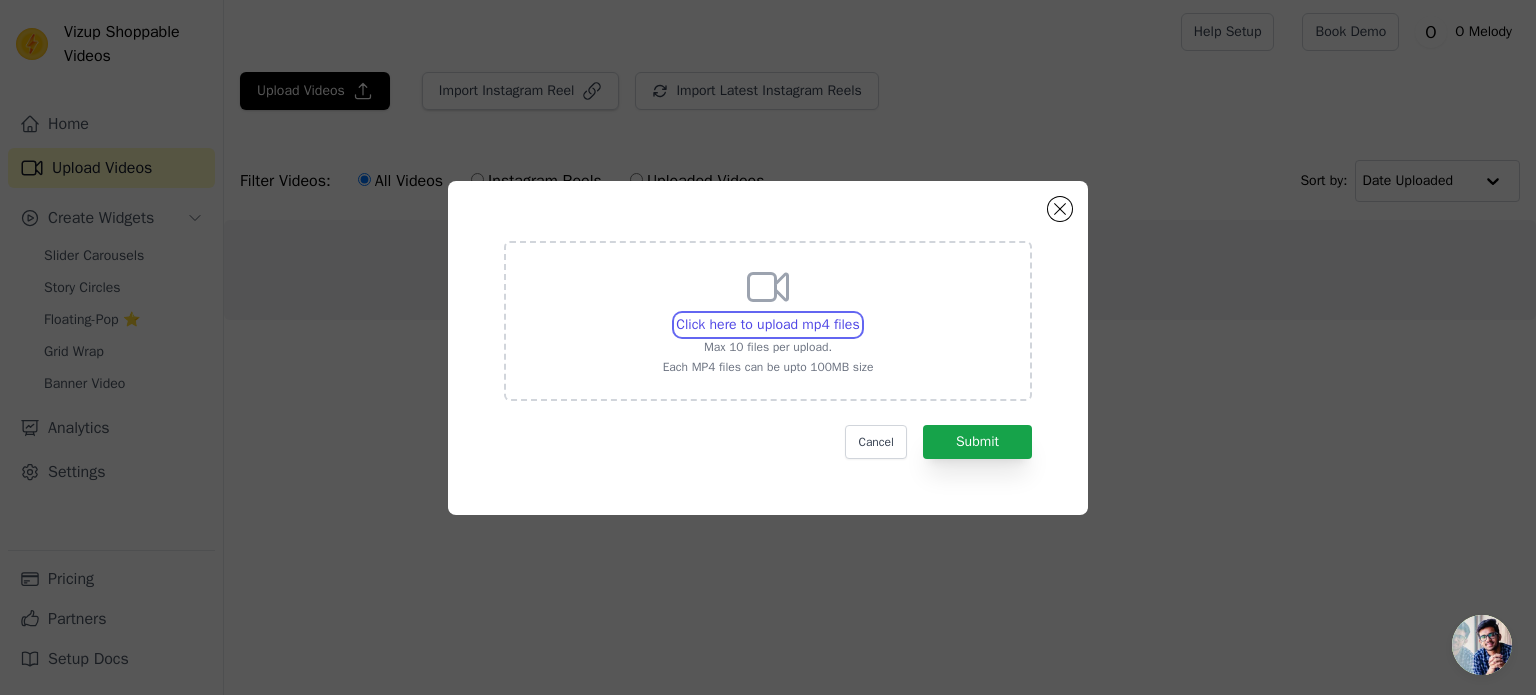 type on "C:\fakepath\d508e8f6ebc342e7945dcf717c7ee8cb.HD-1080p-7.2Mbps-47657808.mp4" 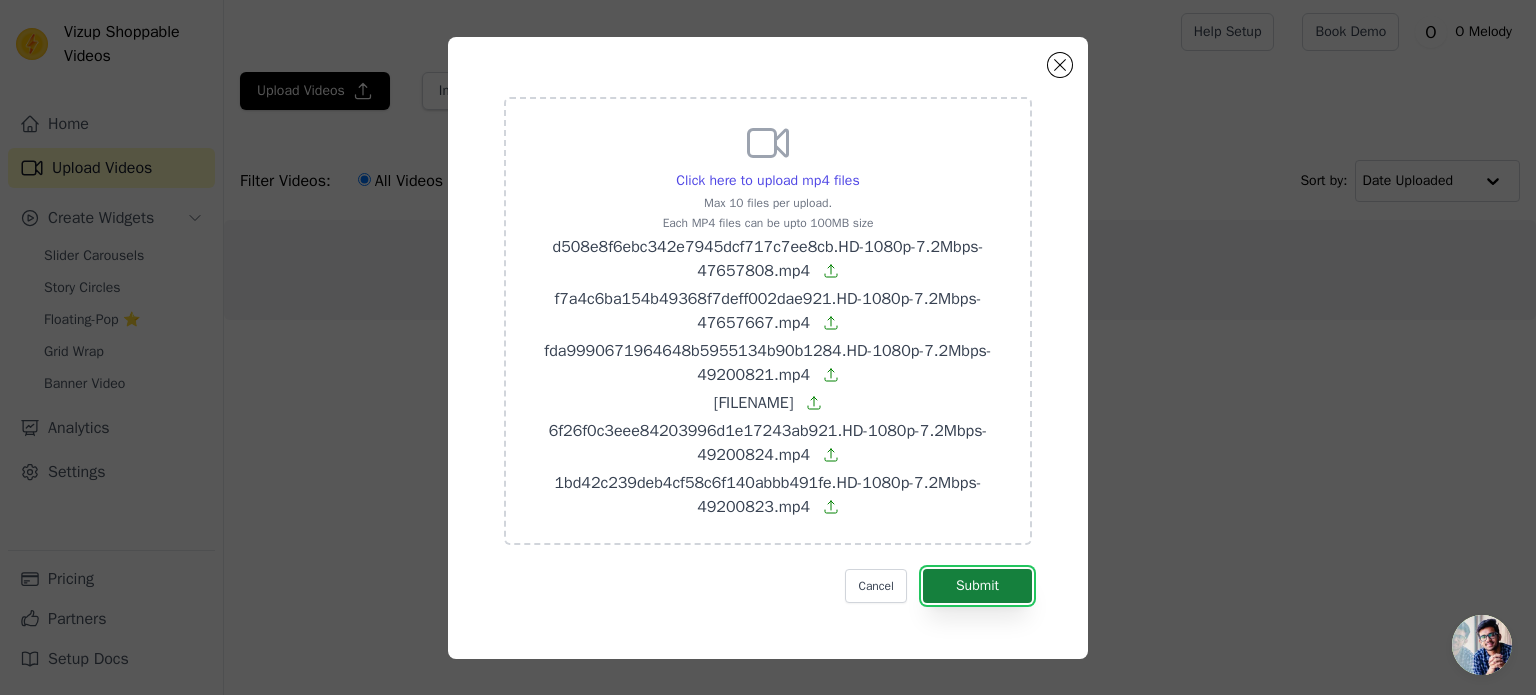 click on "Submit" at bounding box center (977, 586) 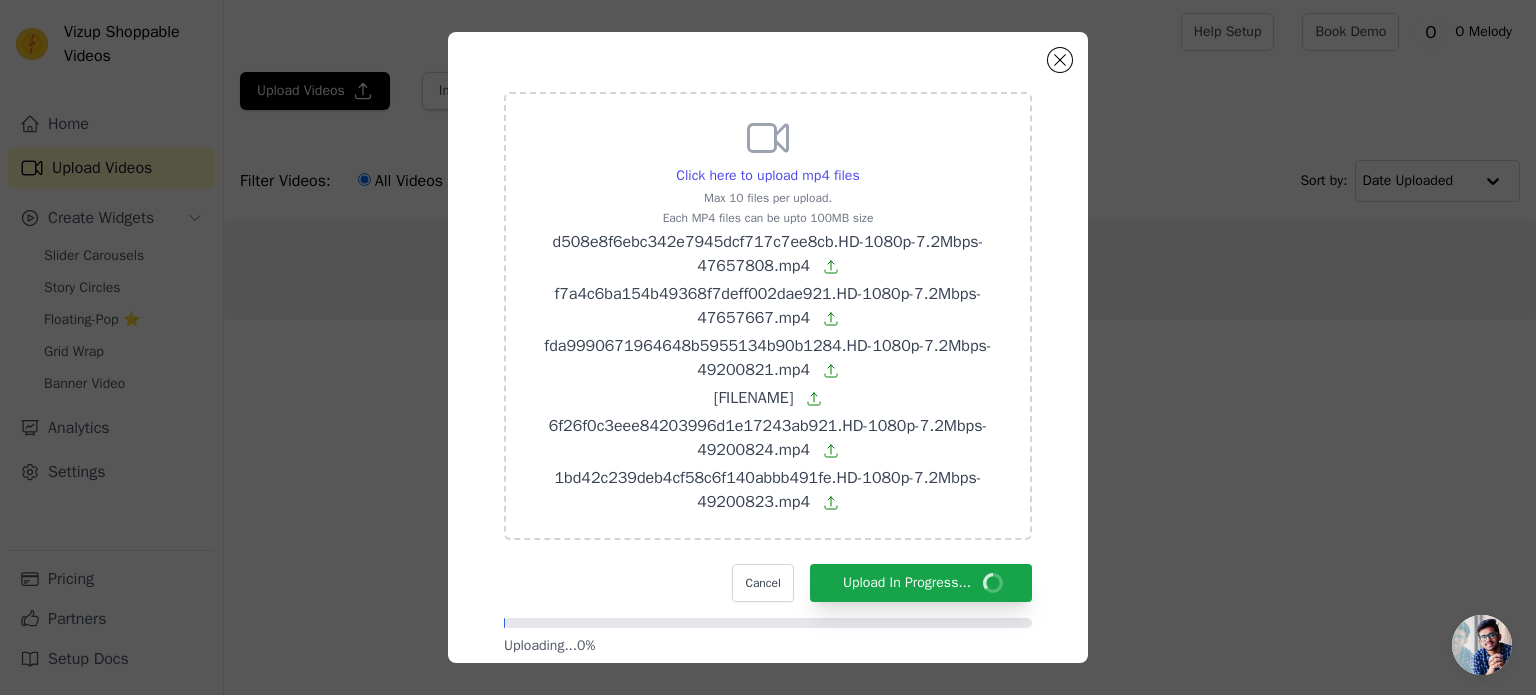 drag, startPoint x: 492, startPoint y: 410, endPoint x: 856, endPoint y: 296, distance: 381.43414 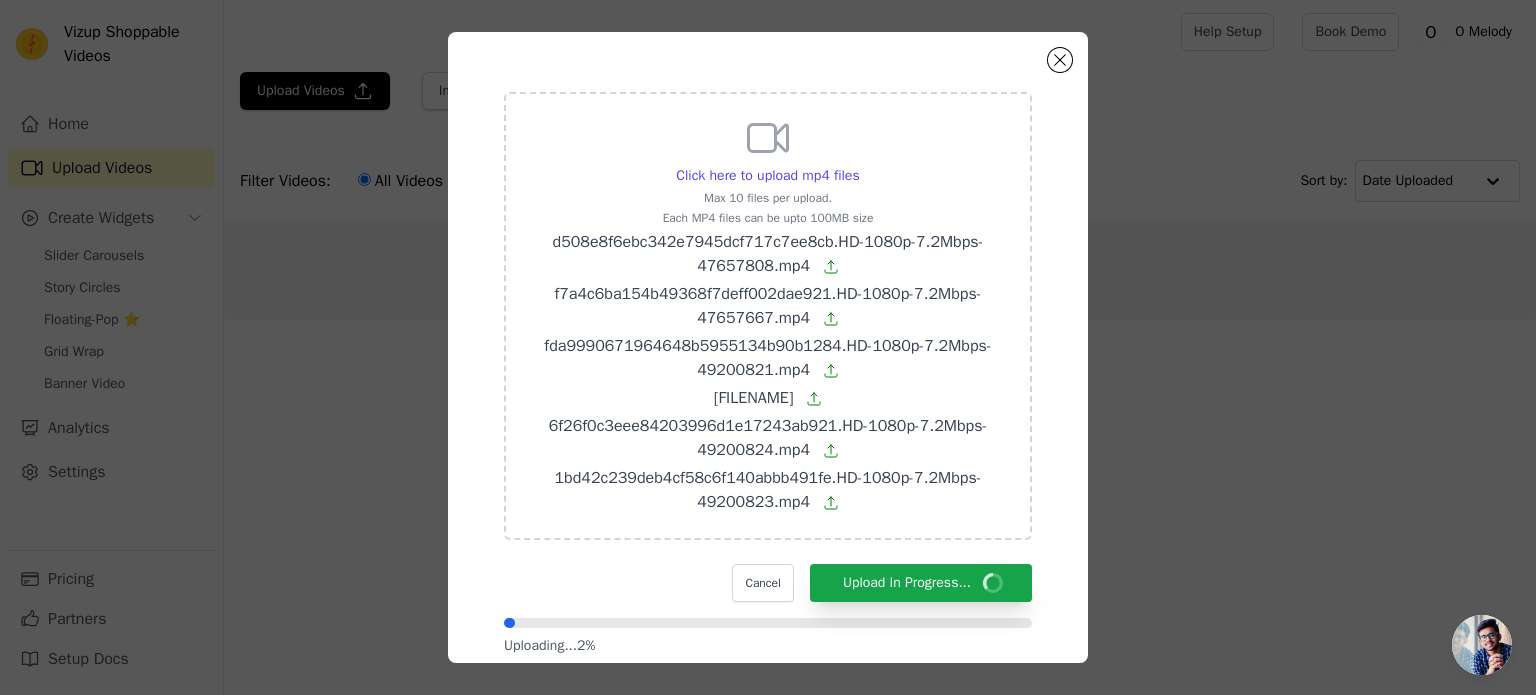 scroll, scrollTop: 48, scrollLeft: 0, axis: vertical 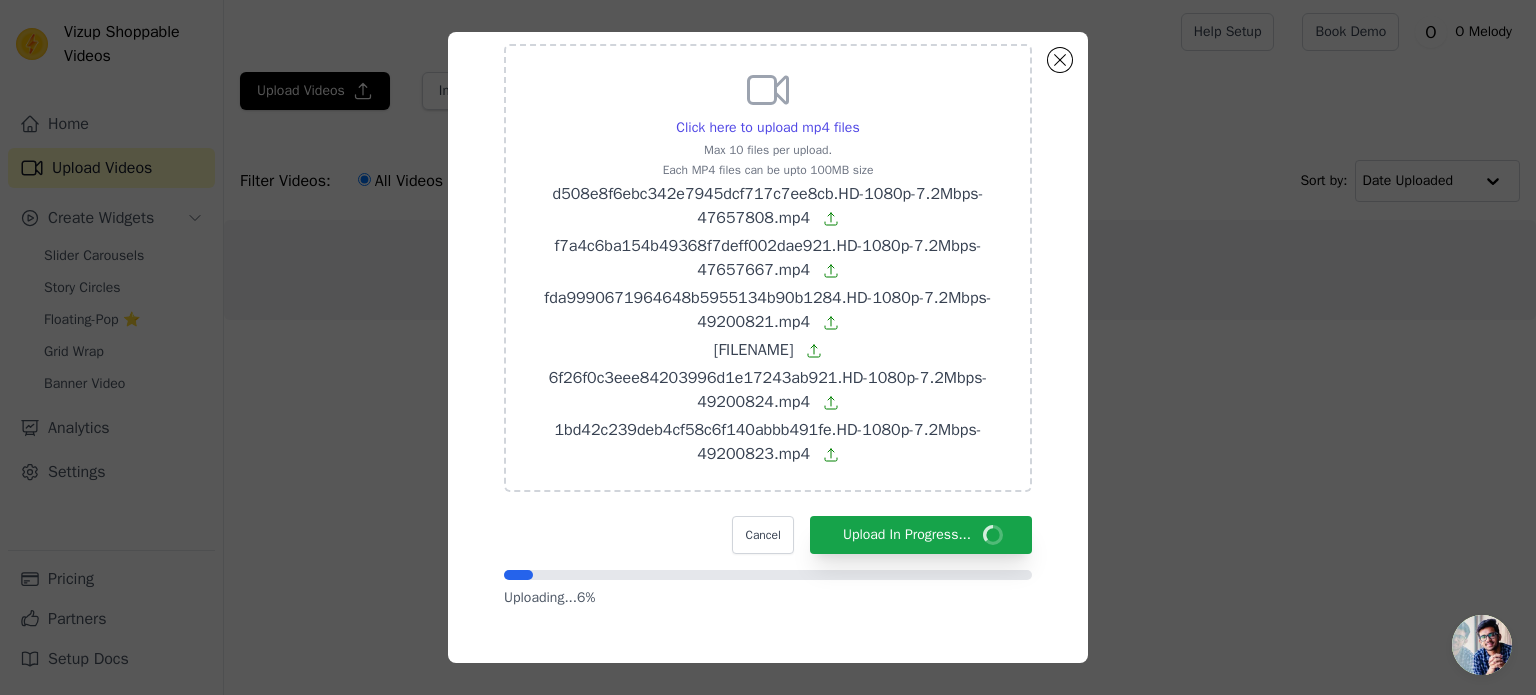 click on "Click here to upload mp4 files     Max 10 files per upload.   Each MP4 files can be upto 100MB size   d508e8f6ebc342e7945dcf717c7ee8cb.HD-1080p-7.2Mbps-47657808.mp4     f7a4c6ba154b49368f7deff002dae921.HD-1080p-7.2Mbps-47657667.mp4     fda9990671964648b5955134b90b1284.HD-1080p-7.2Mbps-49200821.mp4     john).mp4     6f26f0c3eee84203996d1e17243ab921.HD-1080p-7.2Mbps-49200824.mp4     1bd42c239deb4cf58c6f140abbb491fe.HD-1080p-7.2Mbps-49200823.mp4       Cancel   Upload In Progress...       Uploading...  6 %" at bounding box center [768, 324] 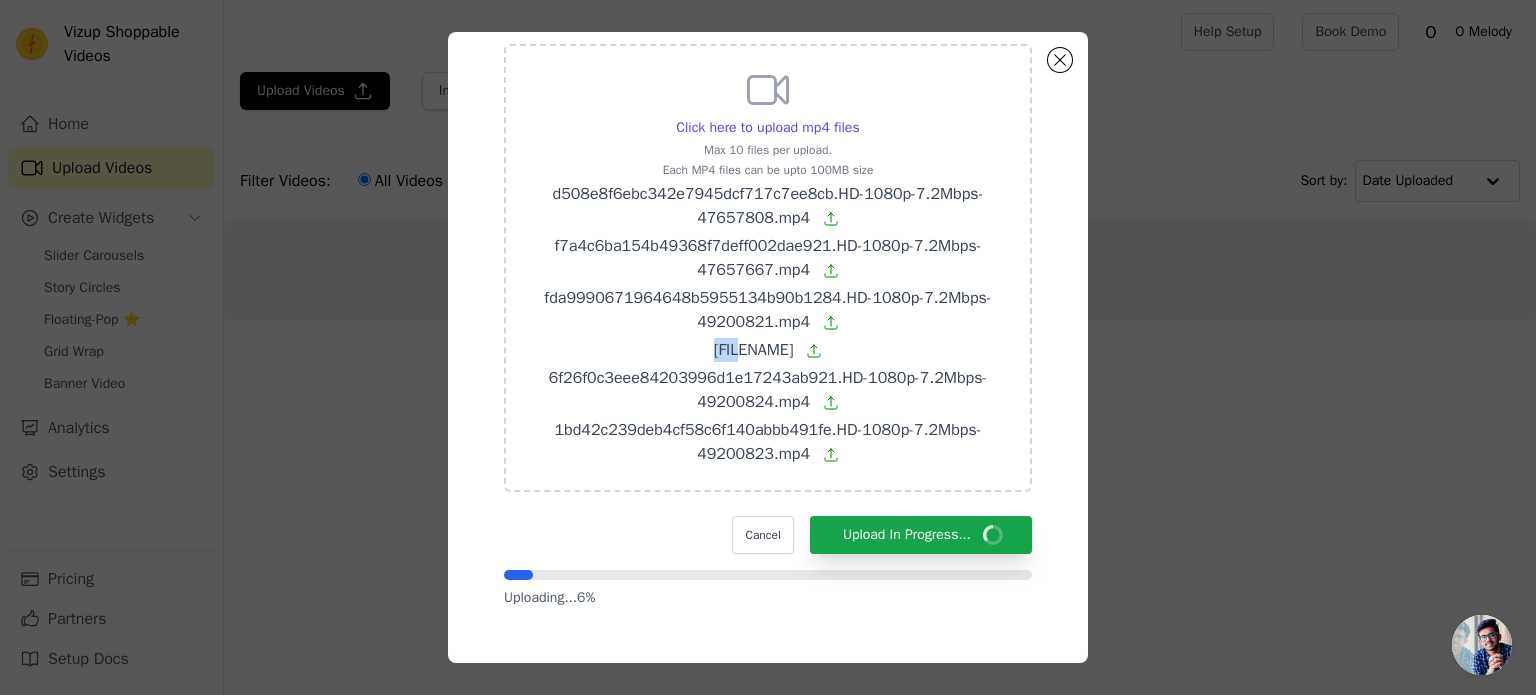 click on "Click here to upload mp4 files     Max 10 files per upload.   Each MP4 files can be upto 100MB size   d508e8f6ebc342e7945dcf717c7ee8cb.HD-1080p-7.2Mbps-47657808.mp4     f7a4c6ba154b49368f7deff002dae921.HD-1080p-7.2Mbps-47657667.mp4     fda9990671964648b5955134b90b1284.HD-1080p-7.2Mbps-49200821.mp4     john).mp4     6f26f0c3eee84203996d1e17243ab921.HD-1080p-7.2Mbps-49200824.mp4     1bd42c239deb4cf58c6f140abbb491fe.HD-1080p-7.2Mbps-49200823.mp4       Cancel   Upload In Progress...       Uploading...  6 %" at bounding box center (768, 324) 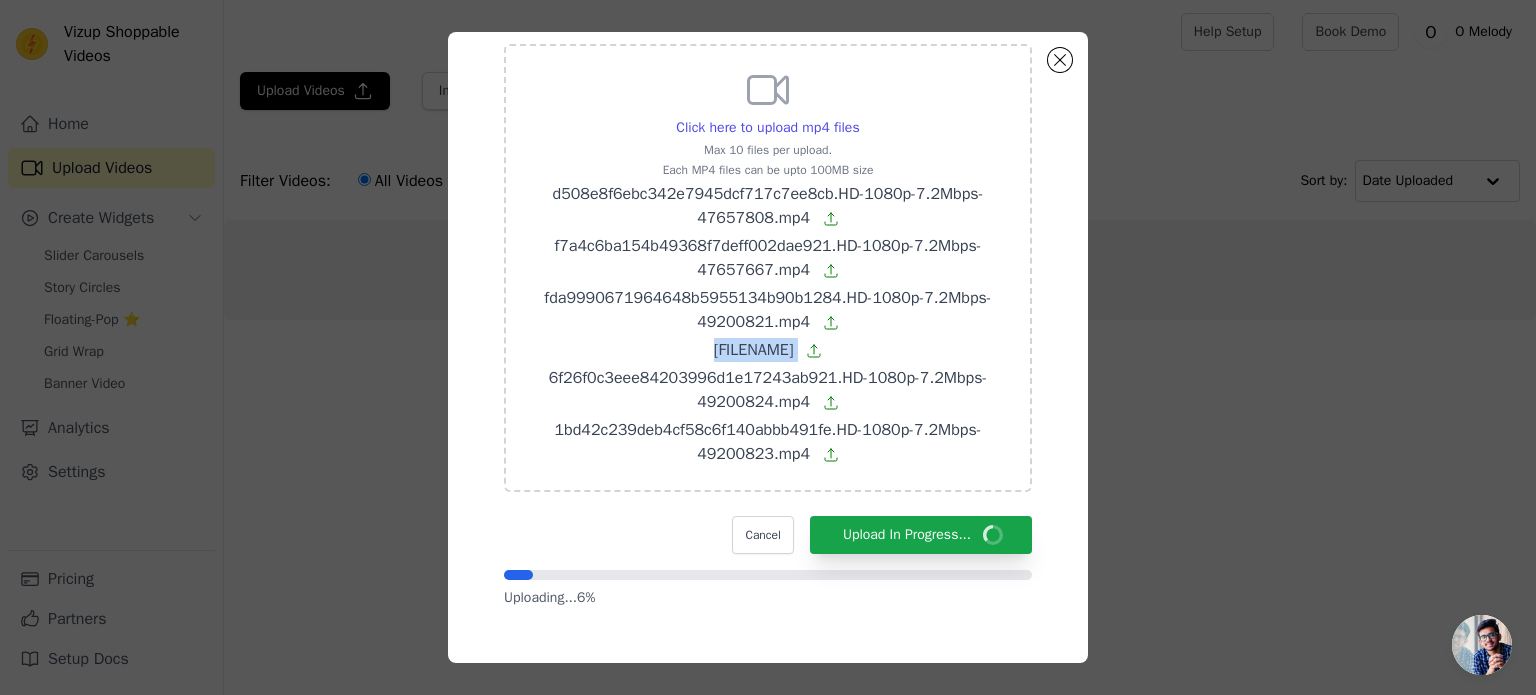 click on "Click here to upload mp4 files     Max 10 files per upload.   Each MP4 files can be upto 100MB size   d508e8f6ebc342e7945dcf717c7ee8cb.HD-1080p-7.2Mbps-47657808.mp4     f7a4c6ba154b49368f7deff002dae921.HD-1080p-7.2Mbps-47657667.mp4     fda9990671964648b5955134b90b1284.HD-1080p-7.2Mbps-49200821.mp4     john).mp4     6f26f0c3eee84203996d1e17243ab921.HD-1080p-7.2Mbps-49200824.mp4     1bd42c239deb4cf58c6f140abbb491fe.HD-1080p-7.2Mbps-49200823.mp4       Cancel   Upload In Progress...       Uploading...  6 %" at bounding box center [768, 324] 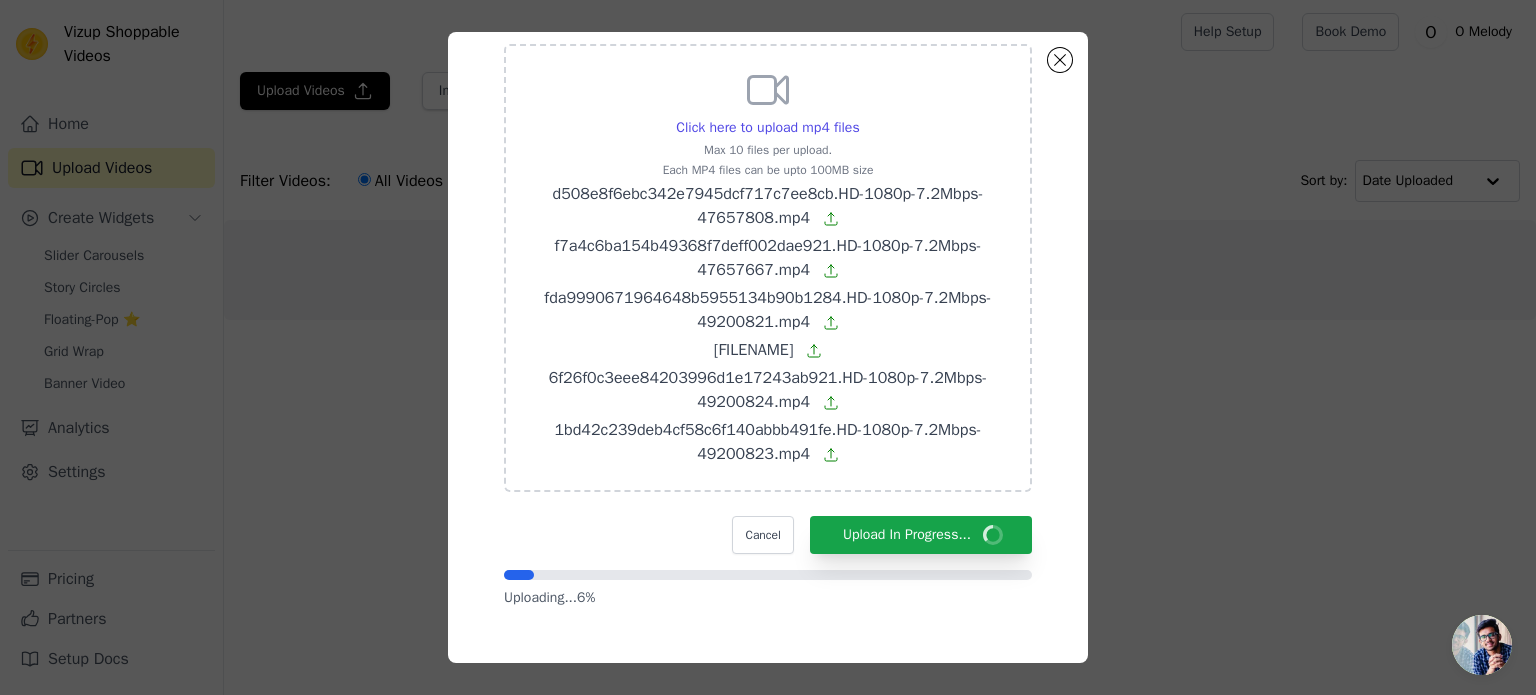 click on "Click here to upload mp4 files     Max 10 files per upload.   Each MP4 files can be upto 100MB size   d508e8f6ebc342e7945dcf717c7ee8cb.HD-1080p-7.2Mbps-47657808.mp4     f7a4c6ba154b49368f7deff002dae921.HD-1080p-7.2Mbps-47657667.mp4     fda9990671964648b5955134b90b1284.HD-1080p-7.2Mbps-49200821.mp4     john).mp4     6f26f0c3eee84203996d1e17243ab921.HD-1080p-7.2Mbps-49200824.mp4     1bd42c239deb4cf58c6f140abbb491fe.HD-1080p-7.2Mbps-49200823.mp4" at bounding box center [768, 268] 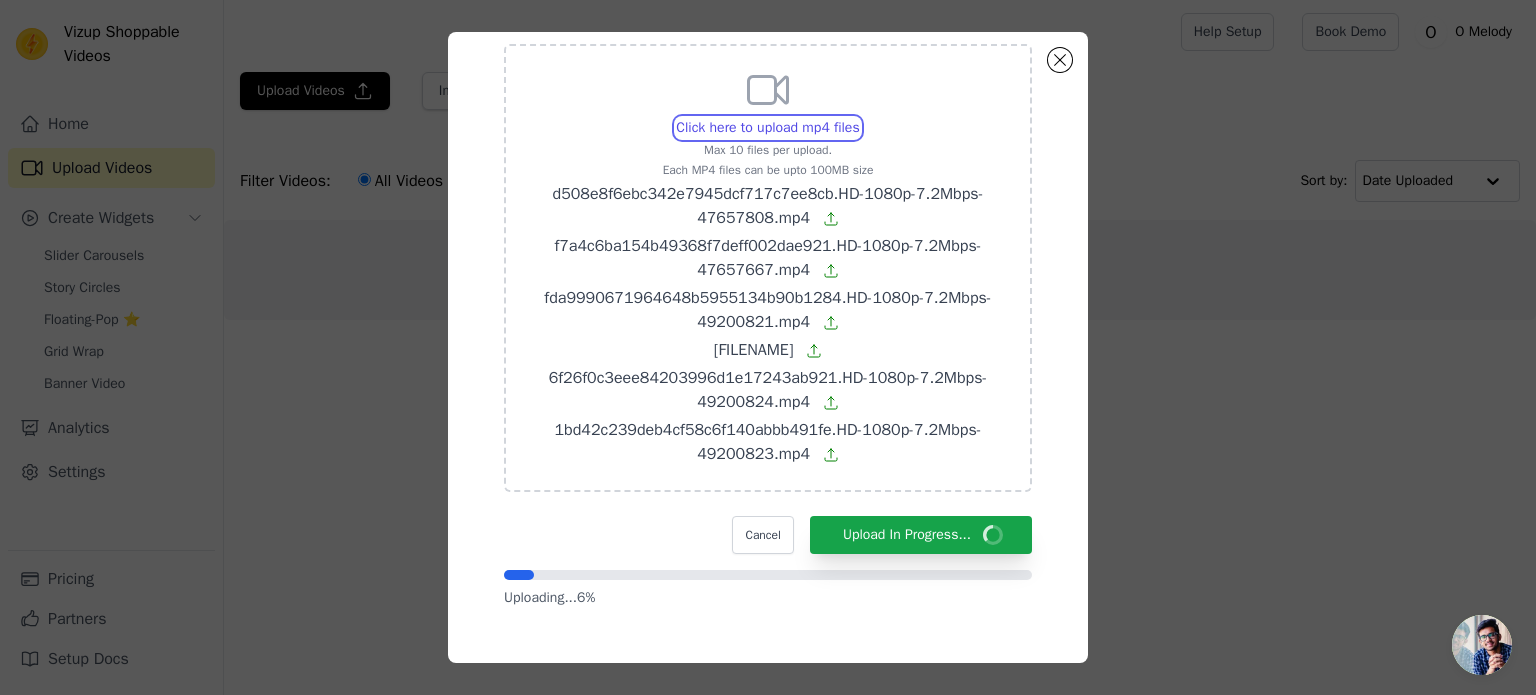 click on "Click here to upload mp4 files     Max 10 files per upload.   Each MP4 files can be upto 100MB size   d508e8f6ebc342e7945dcf717c7ee8cb.HD-1080p-7.2Mbps-47657808.mp4     f7a4c6ba154b49368f7deff002dae921.HD-1080p-7.2Mbps-47657667.mp4     fda9990671964648b5955134b90b1284.HD-1080p-7.2Mbps-49200821.mp4     john).mp4     6f26f0c3eee84203996d1e17243ab921.HD-1080p-7.2Mbps-49200824.mp4     1bd42c239deb4cf58c6f140abbb491fe.HD-1080p-7.2Mbps-49200823.mp4" at bounding box center [859, 117] 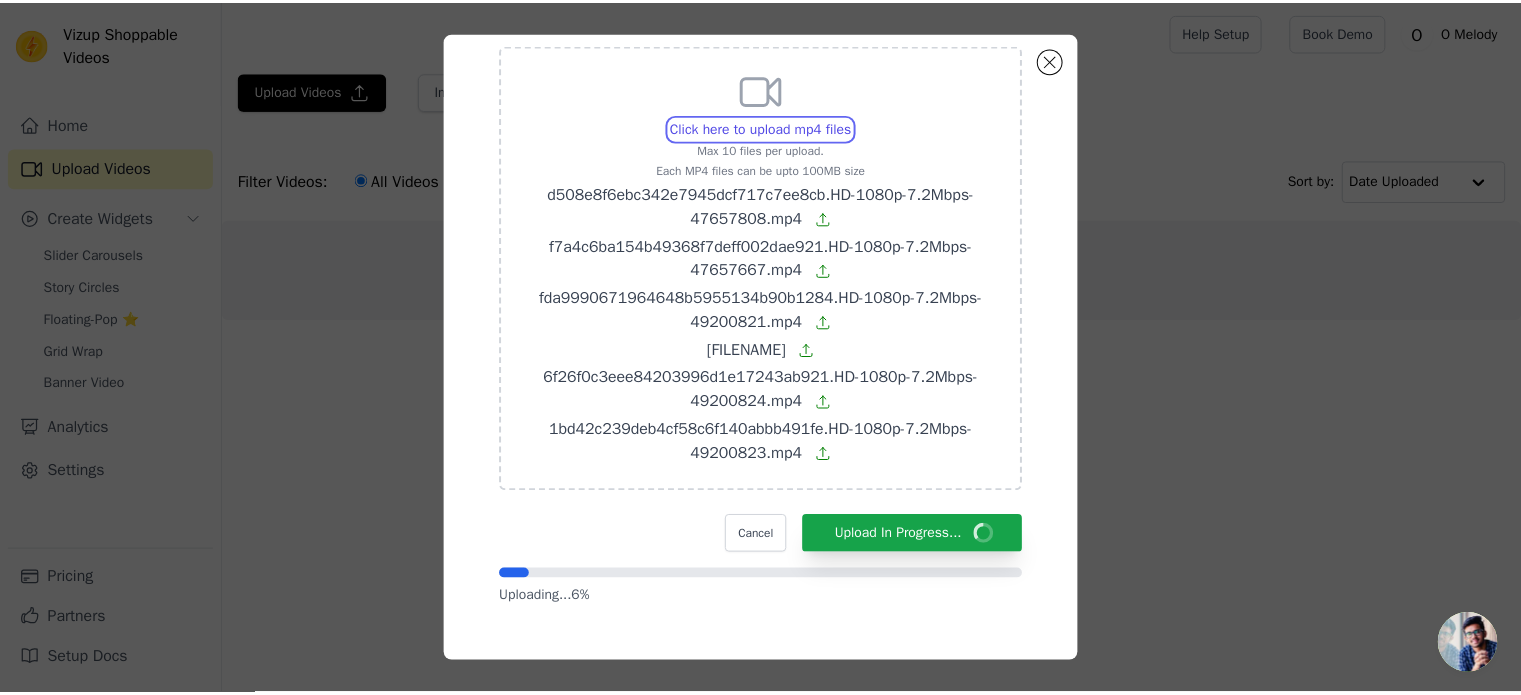 scroll, scrollTop: 0, scrollLeft: 0, axis: both 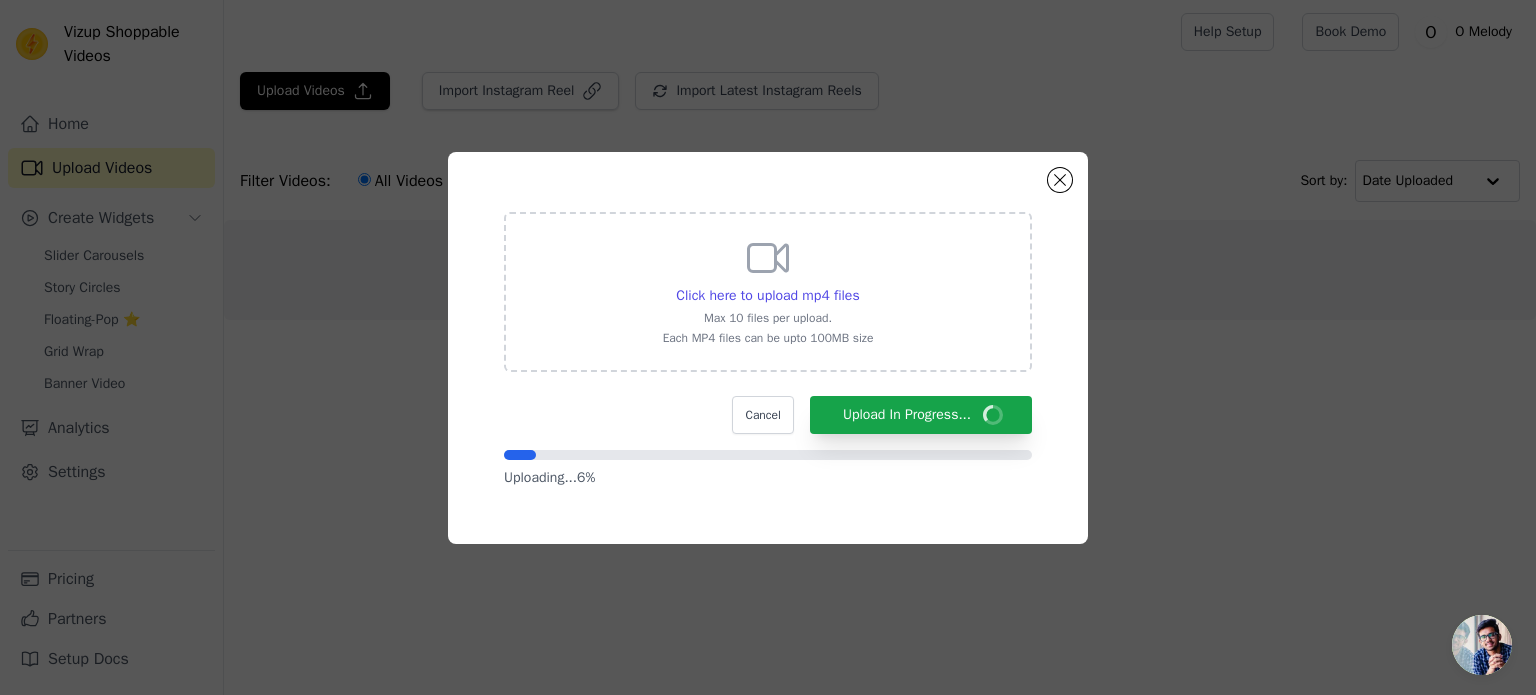click on "Click here to upload mp4 files     Max 10 files per upload.   Each MP4 files can be upto 100MB size     Cancel   Upload In Progress...       Uploading...  6 %" at bounding box center (768, 348) 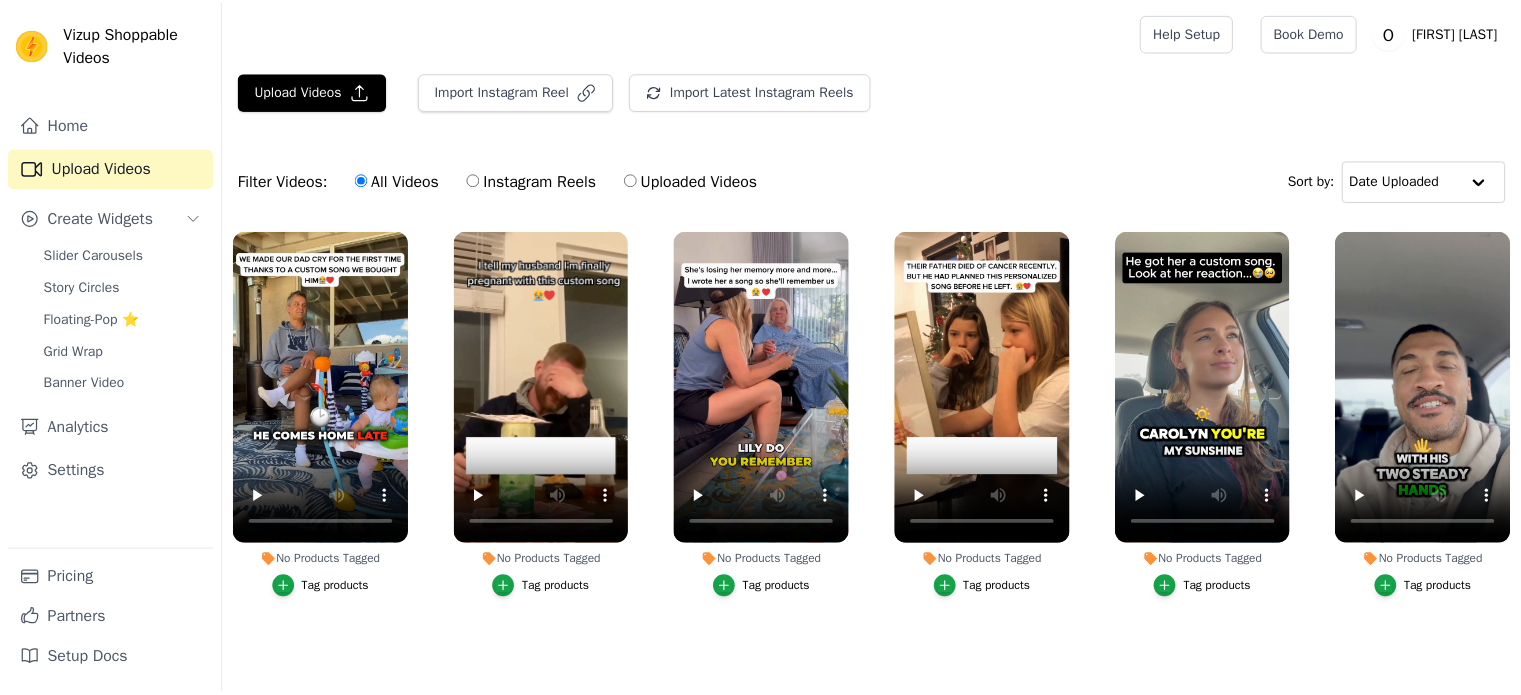 scroll, scrollTop: 0, scrollLeft: 0, axis: both 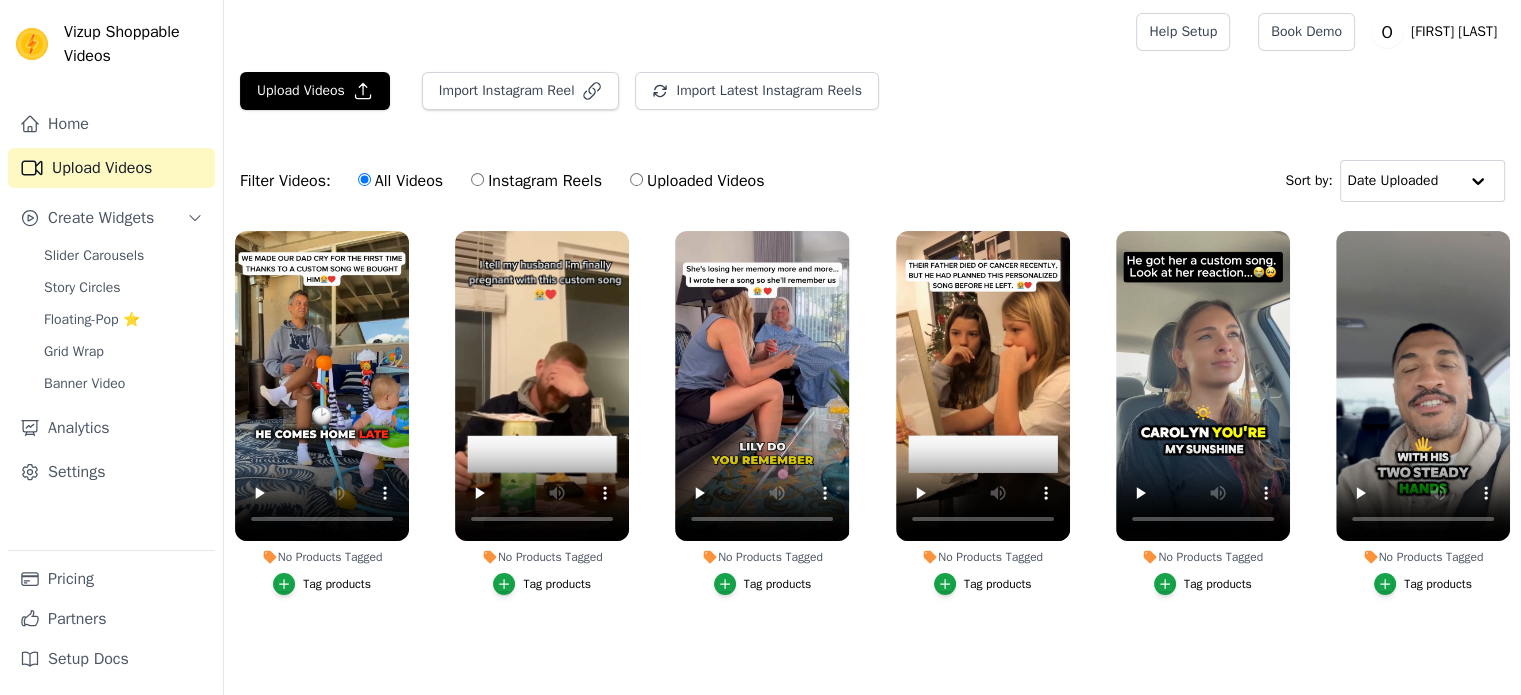 click on "Tag products" at bounding box center (337, 584) 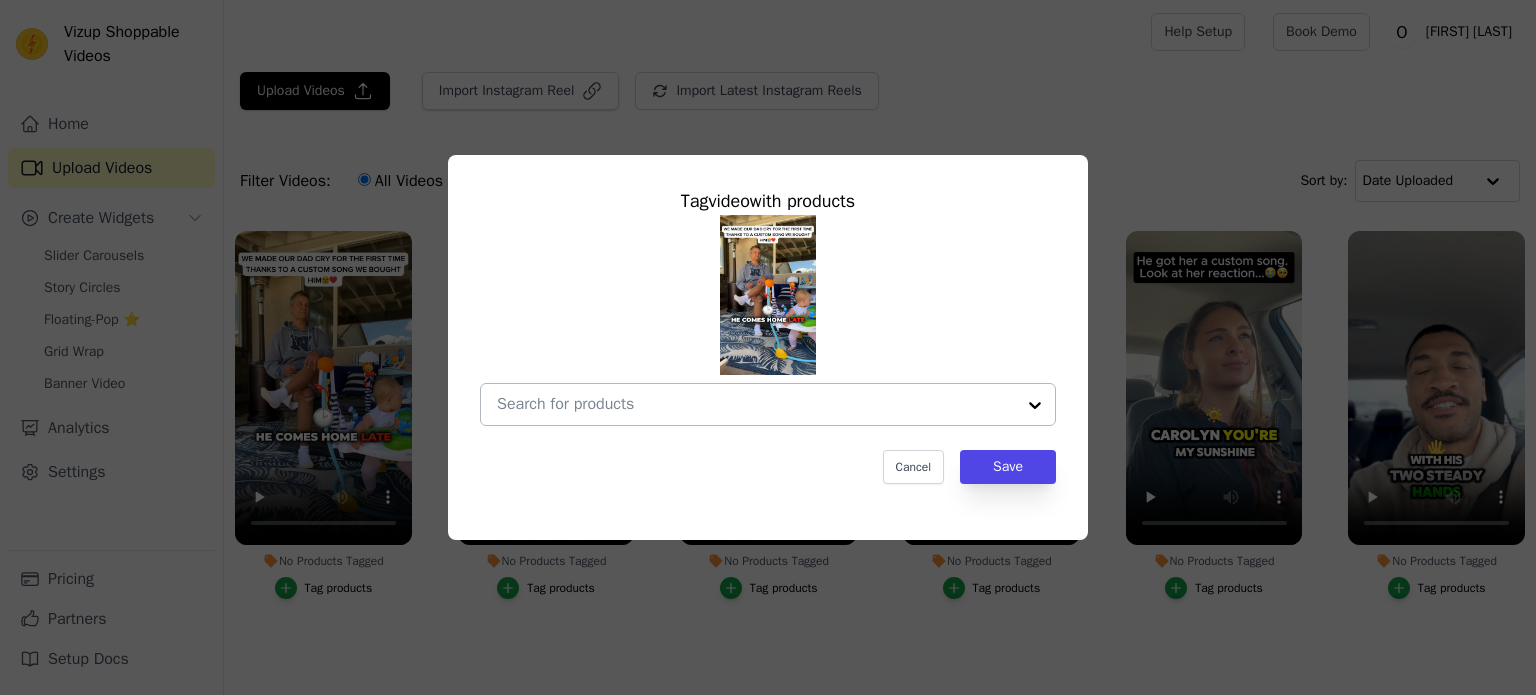 click at bounding box center [756, 404] 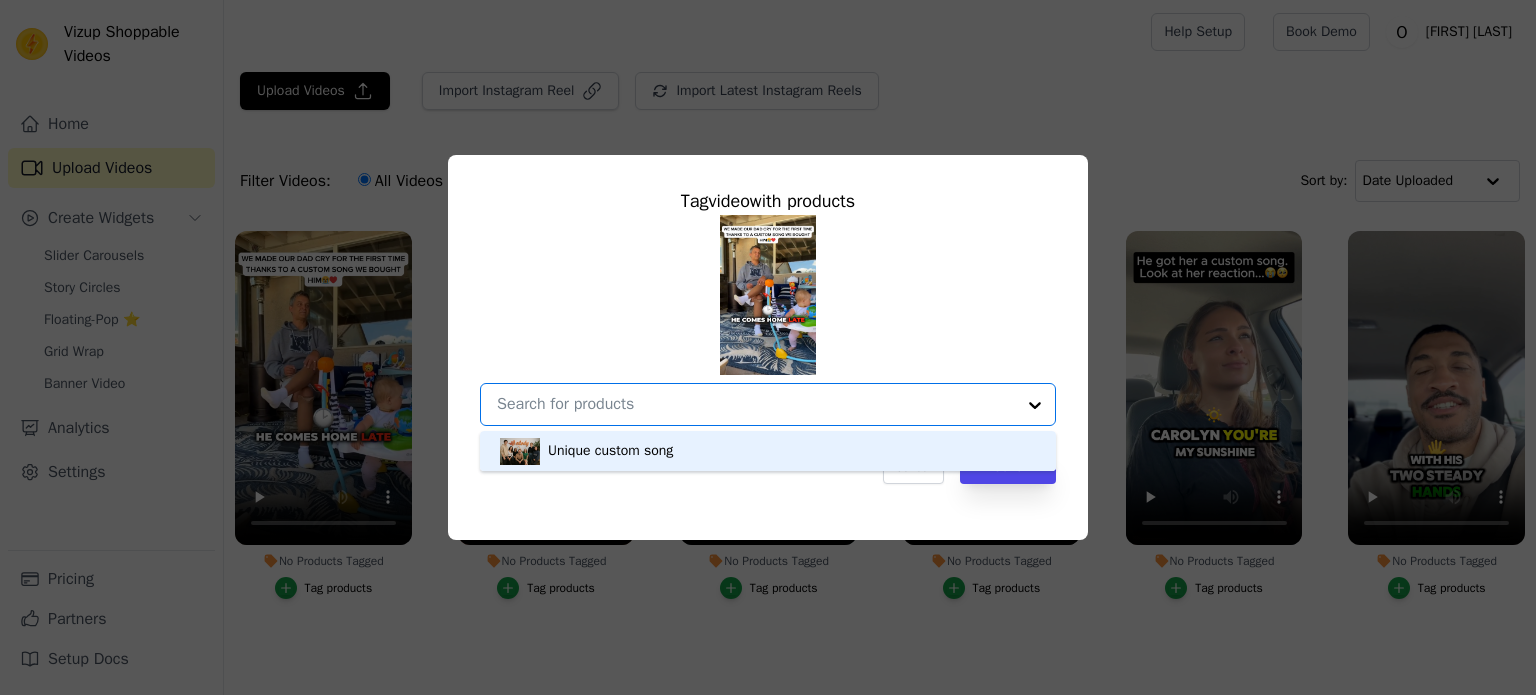 click on "Unique custom song" at bounding box center (610, 451) 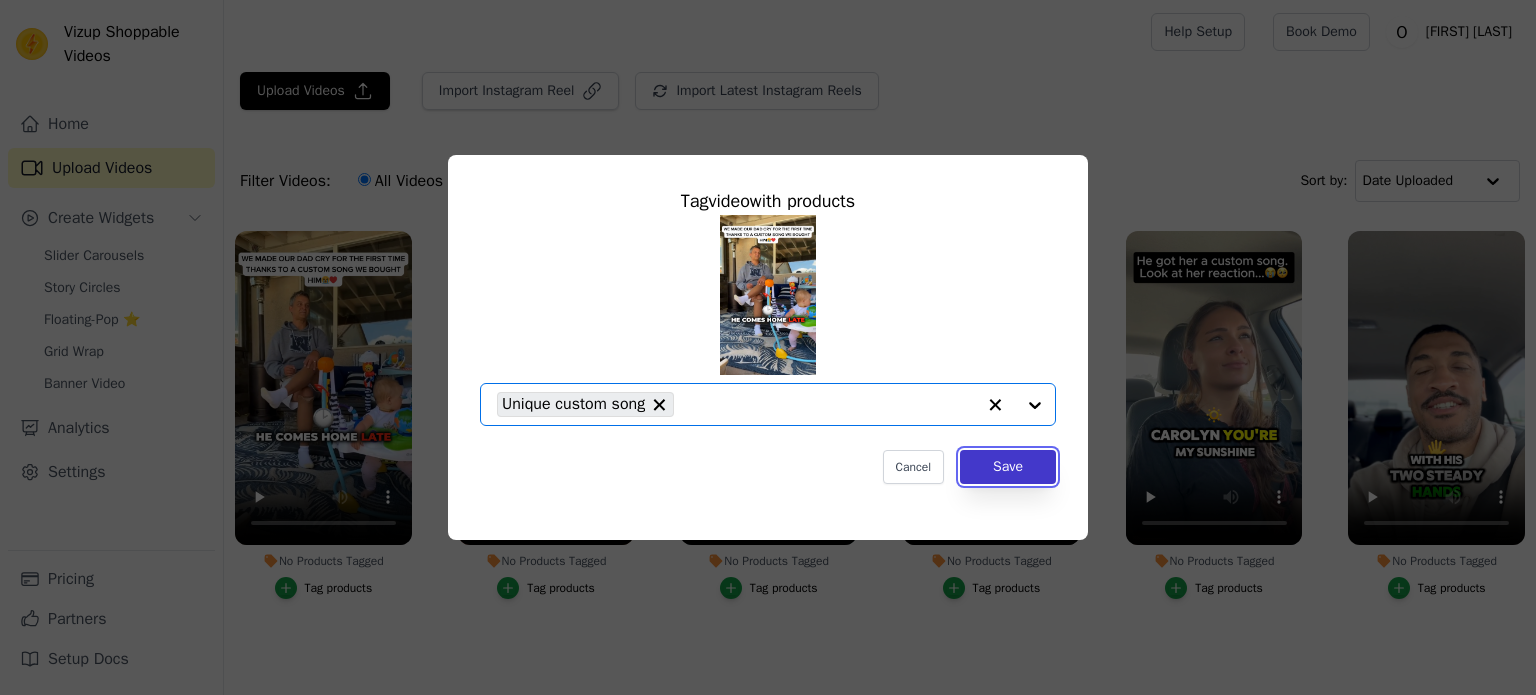 click on "Save" at bounding box center [1008, 467] 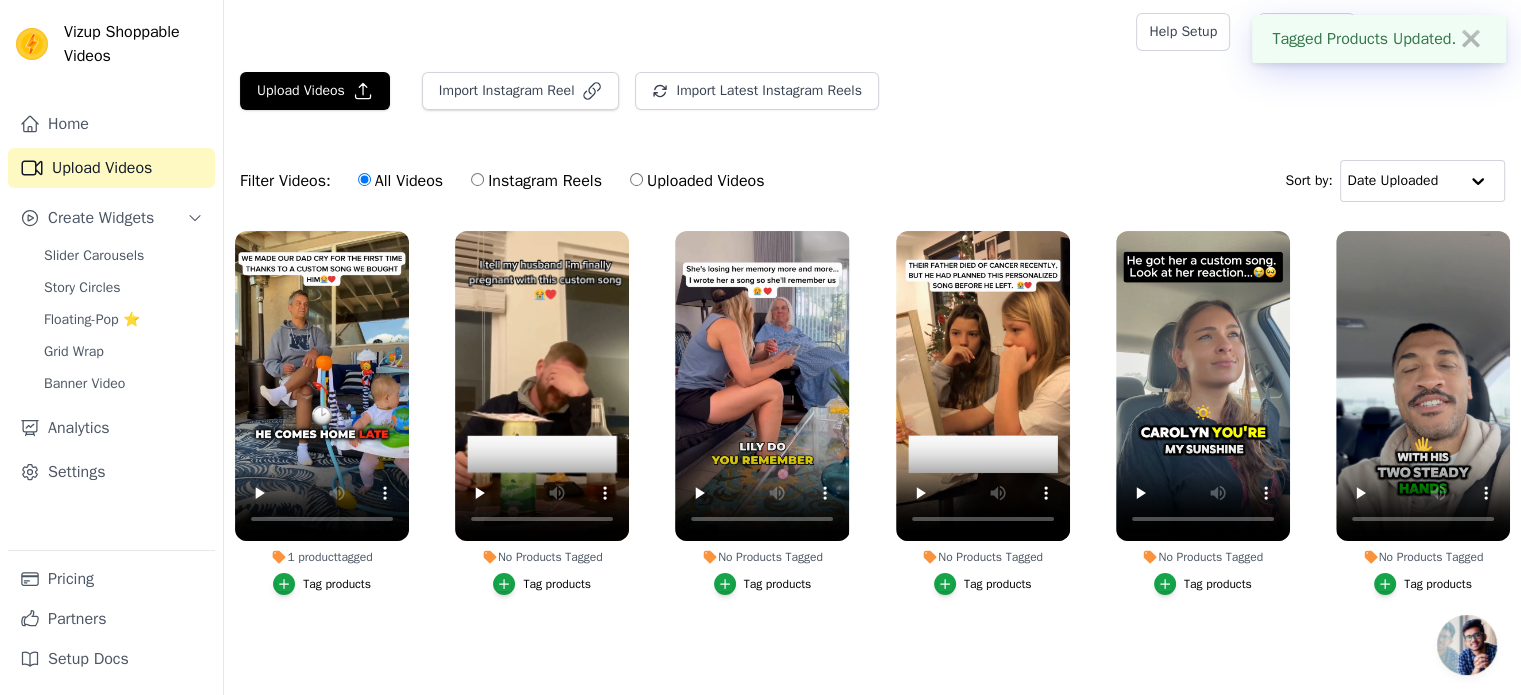 click on "Tag products" at bounding box center (557, 584) 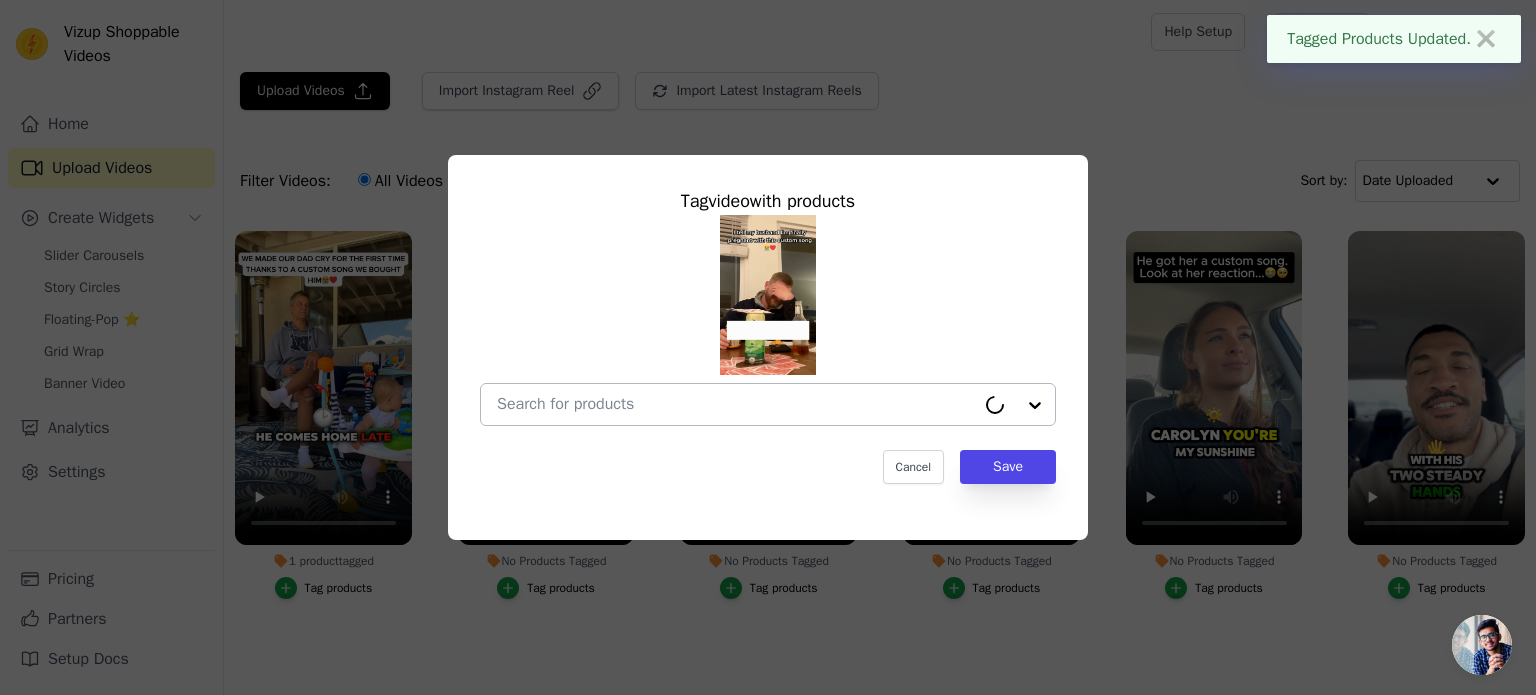 click on "No Products Tagged     Tag  video  with products                         Cancel   Save     Tag products" at bounding box center [736, 404] 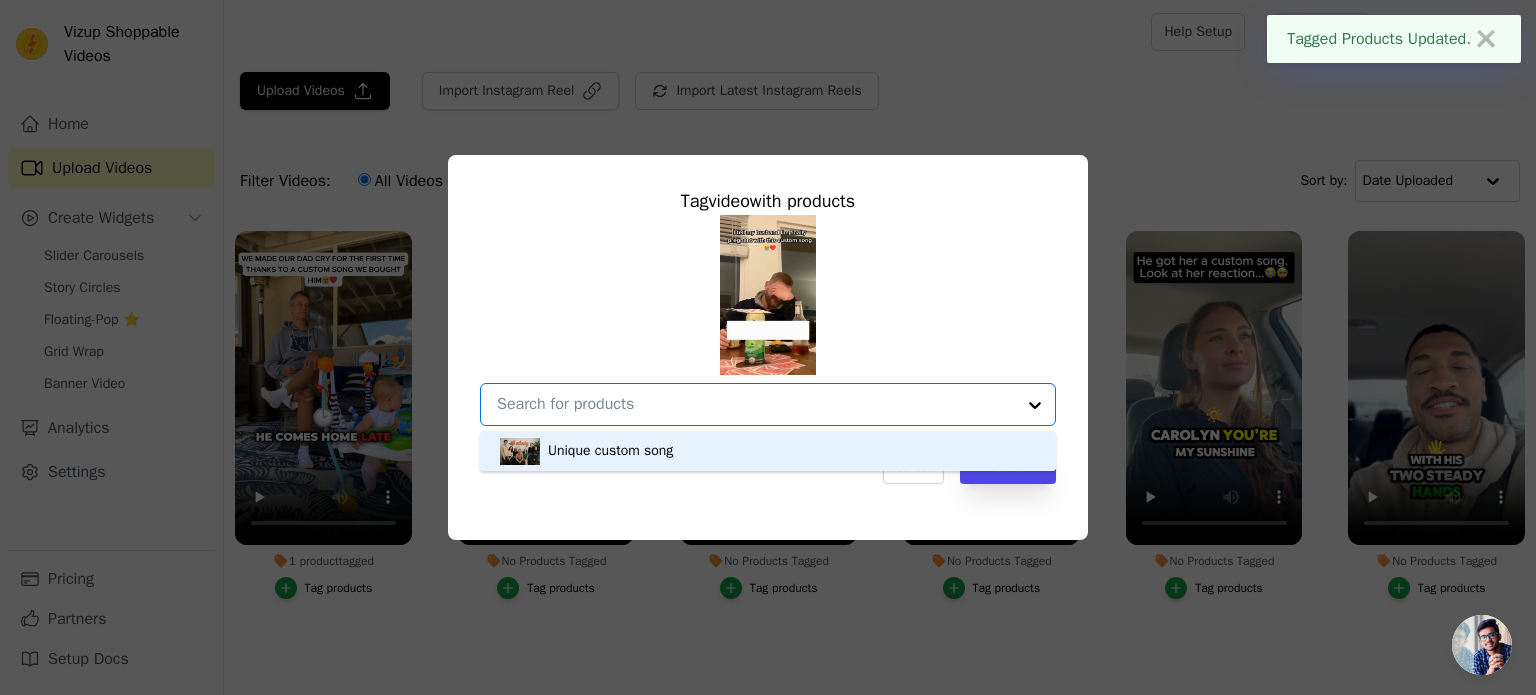 click on "Unique custom song" at bounding box center (768, 451) 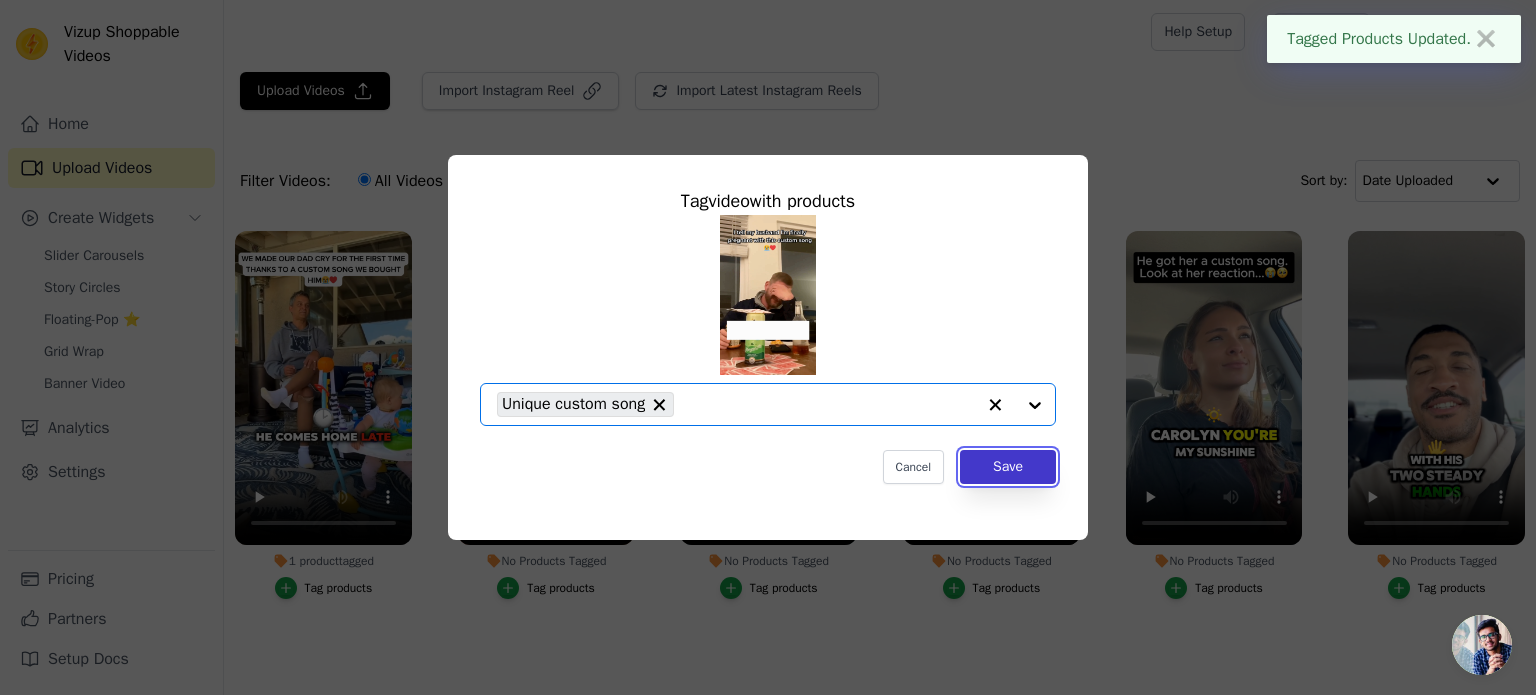 click on "Save" at bounding box center [1008, 467] 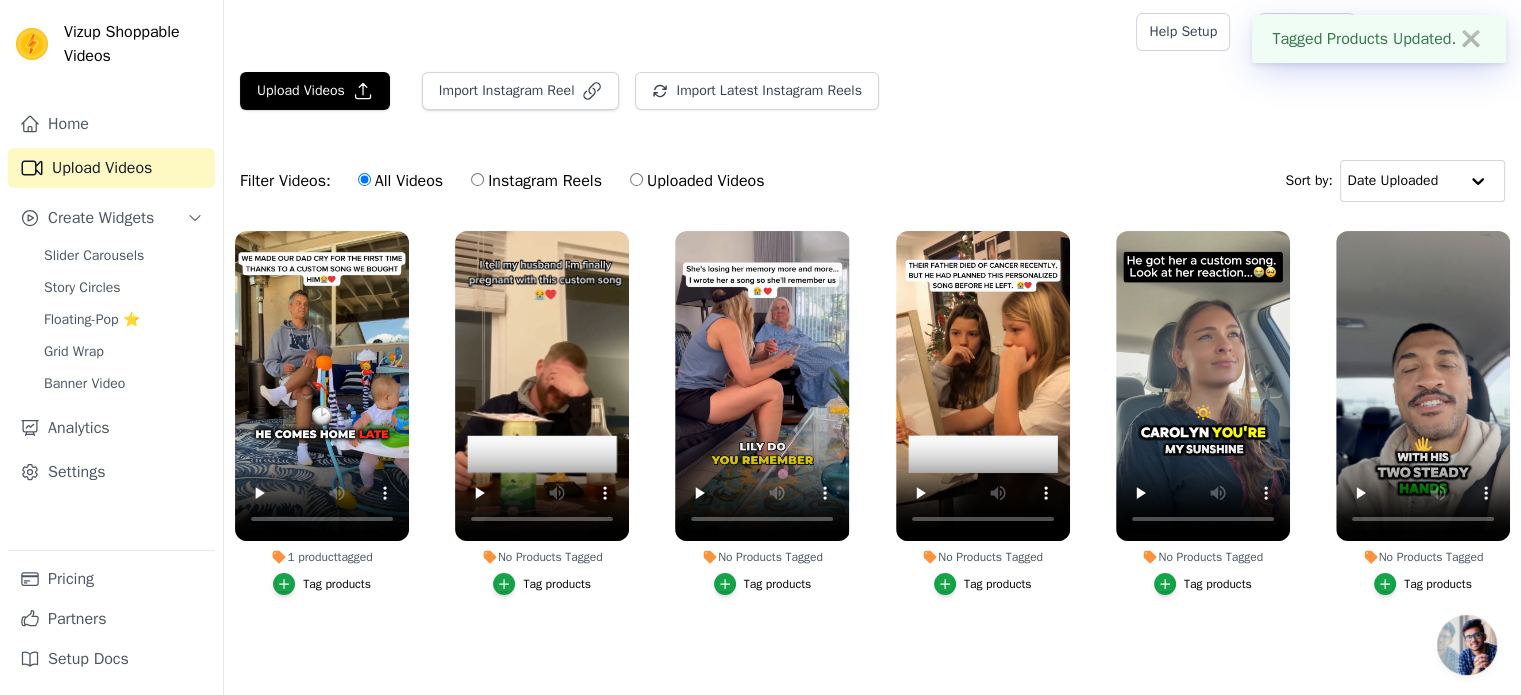 click on "Tag products" at bounding box center [778, 584] 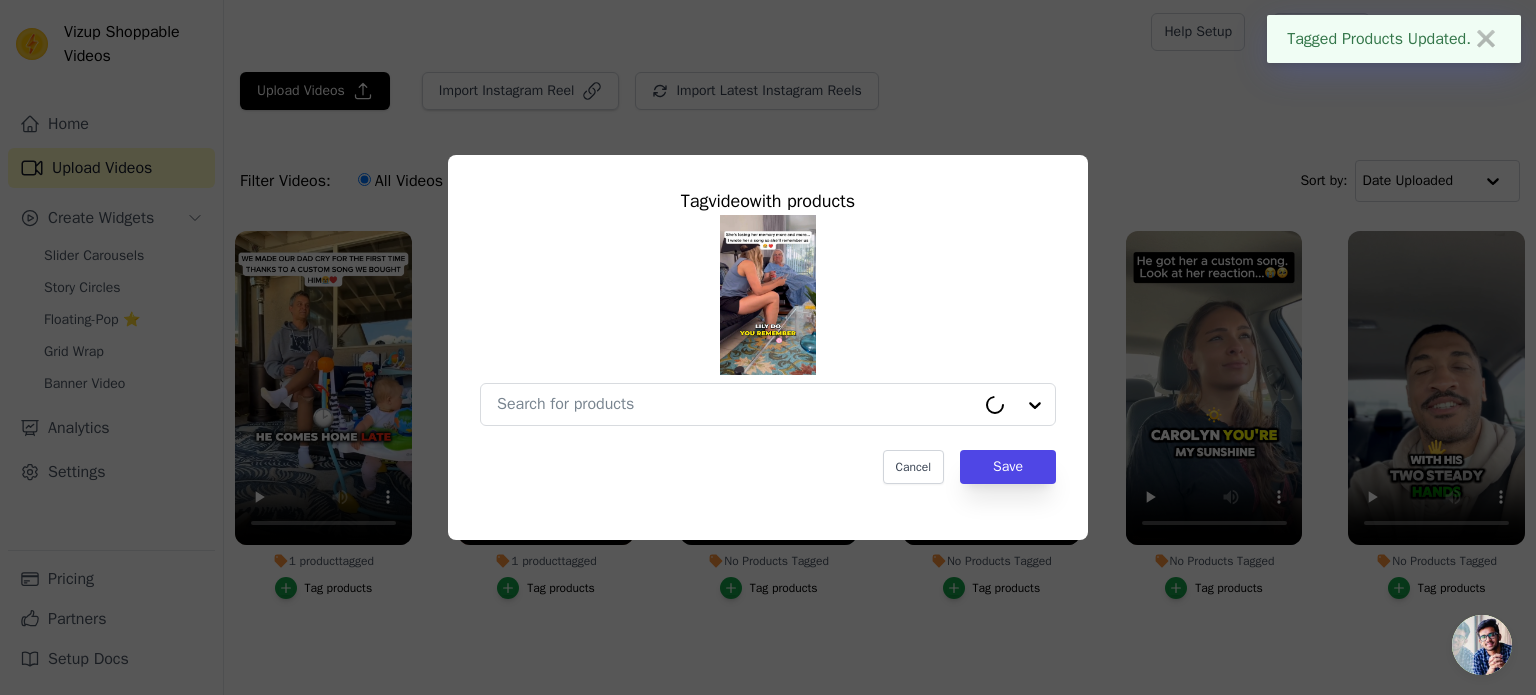 click on "Tag  video  with products                         Cancel   Save" at bounding box center [768, 335] 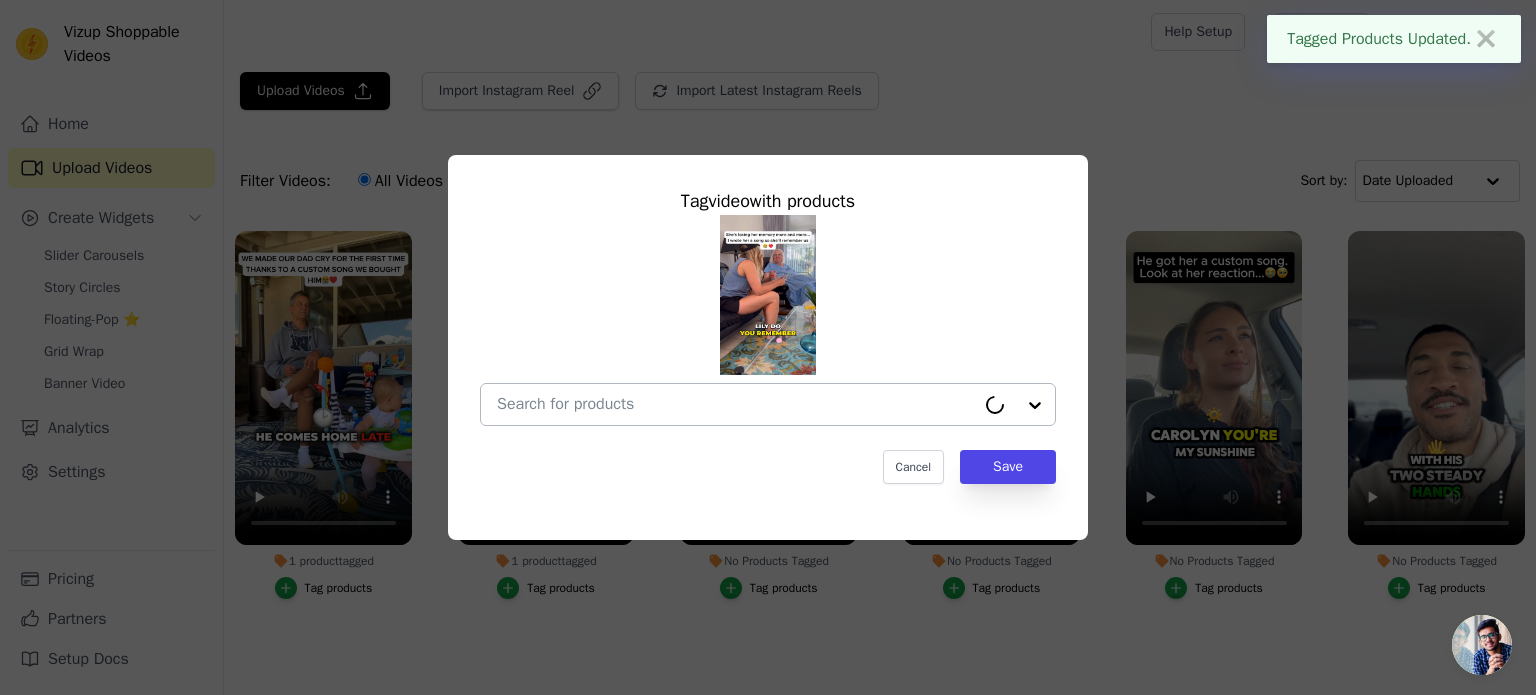 click on "No Products Tagged     Tag  video  with products                         Cancel   Save     Tag products" at bounding box center (736, 404) 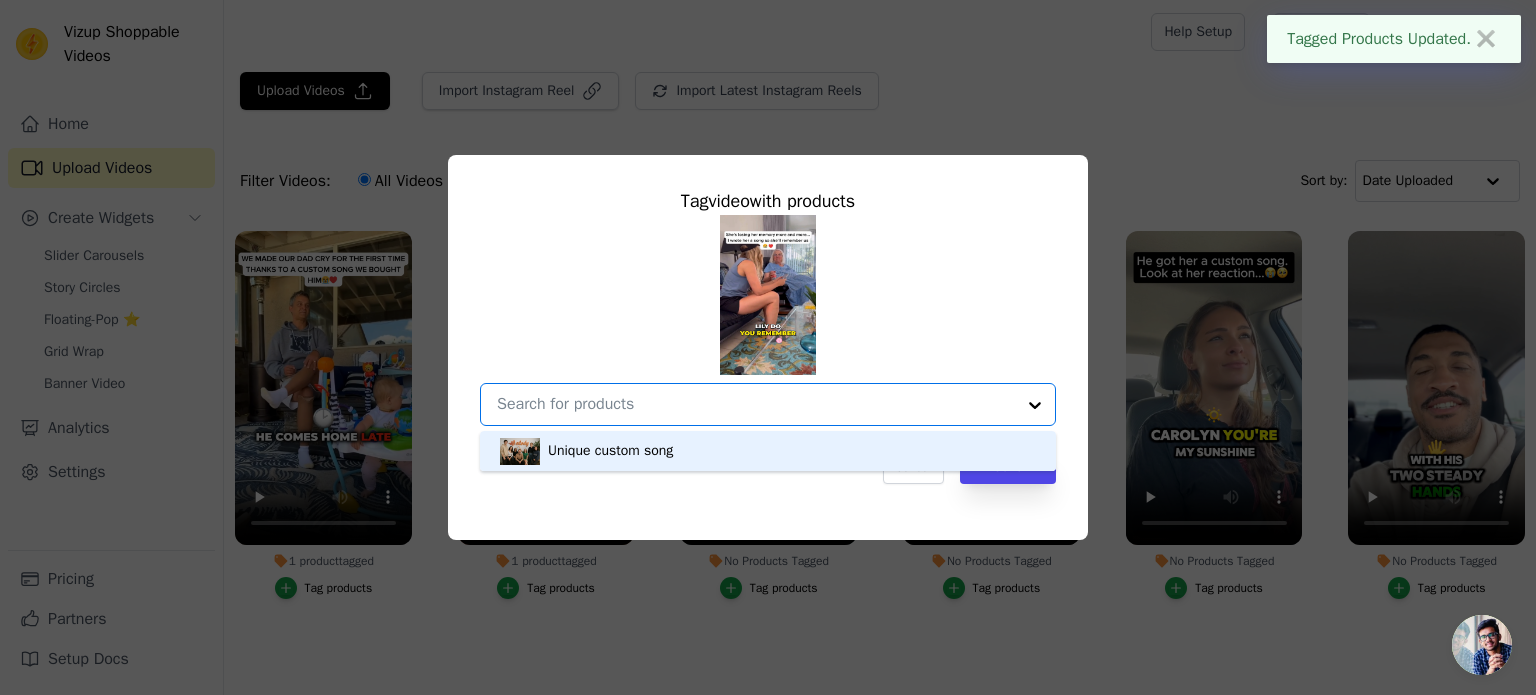 click on "Unique custom song" at bounding box center (768, 451) 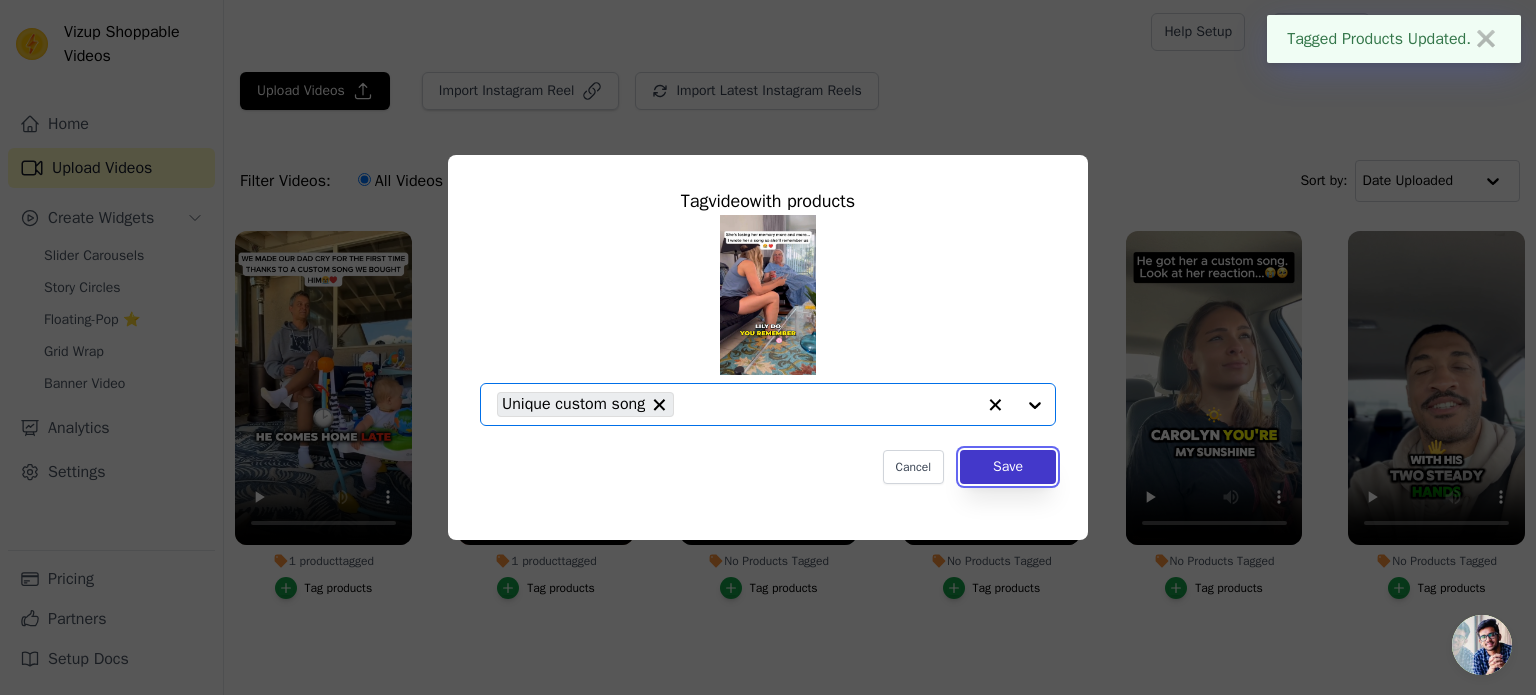 click on "Save" at bounding box center [1008, 467] 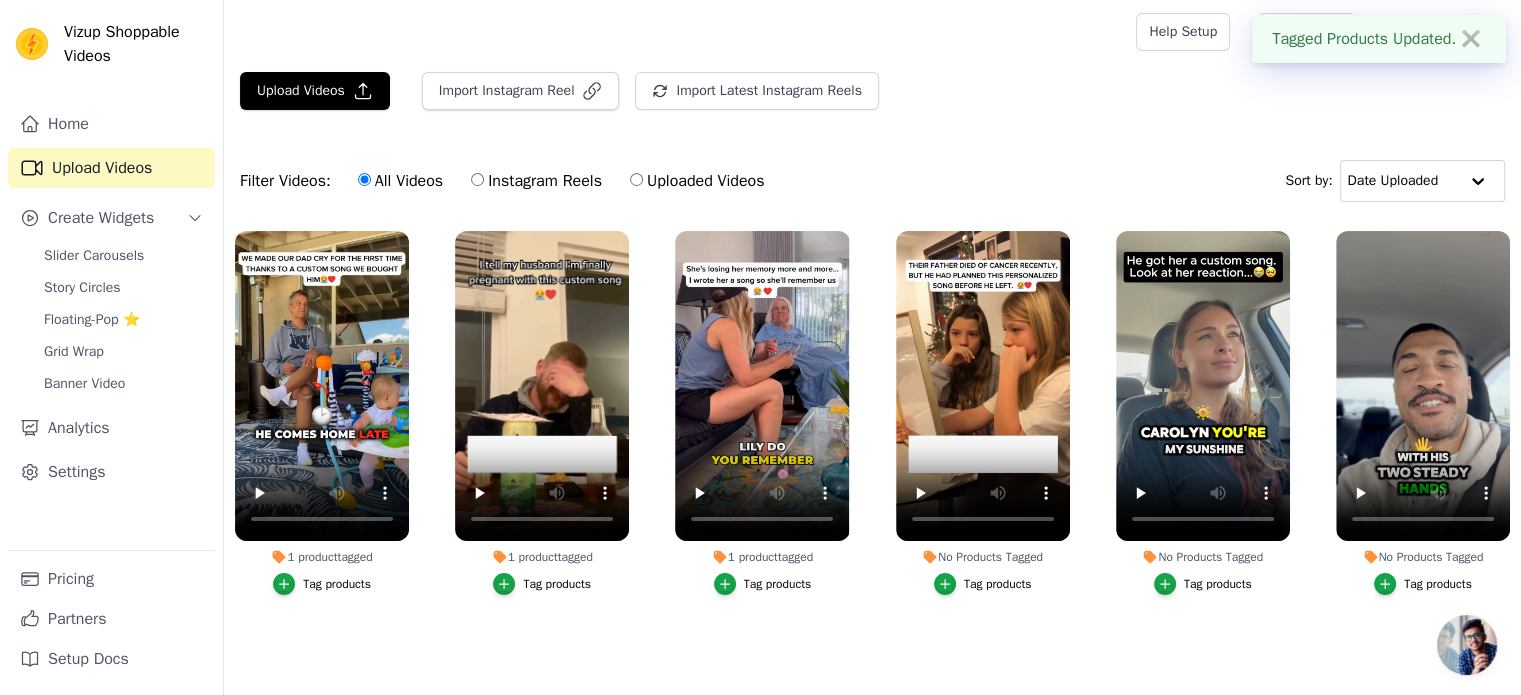 click on "Tag products" at bounding box center [998, 584] 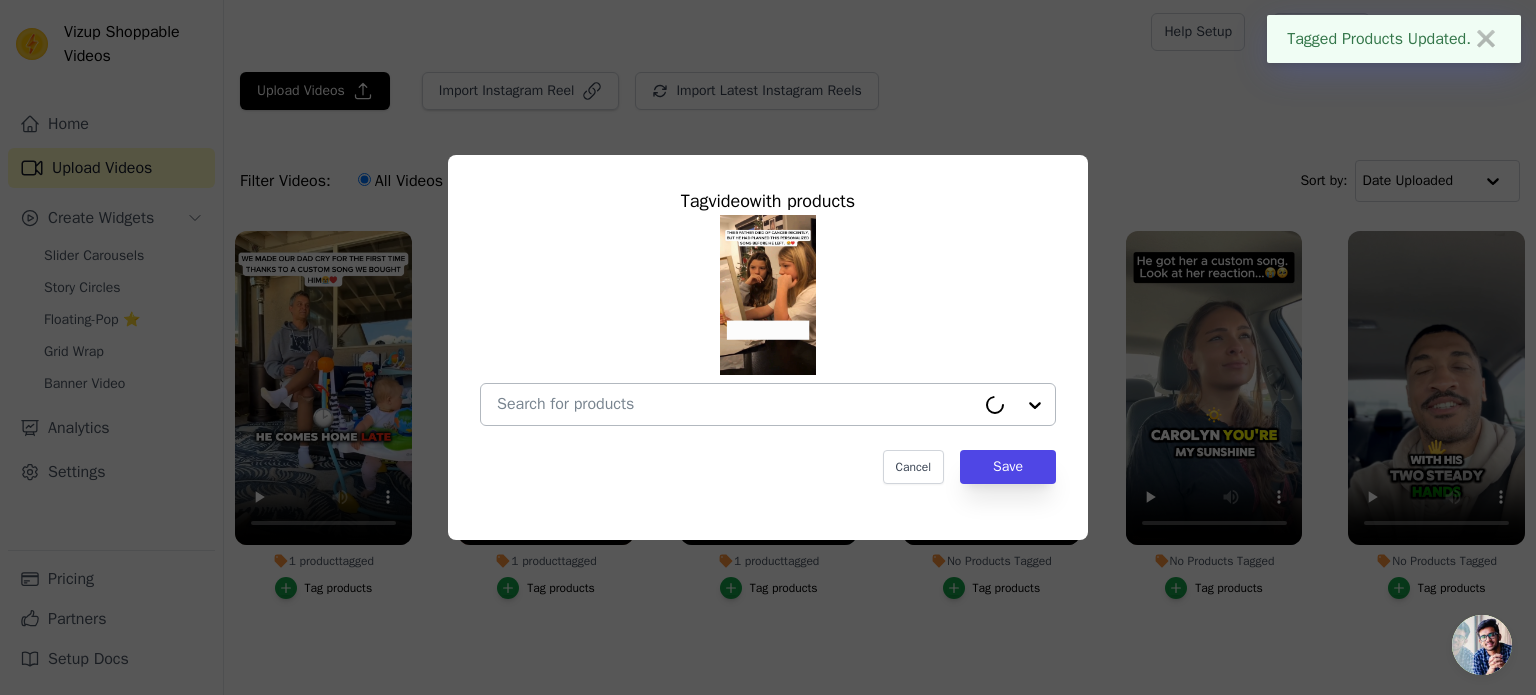 click on "No Products Tagged     Tag  video  with products                         Cancel   Save     Tag products" at bounding box center (736, 404) 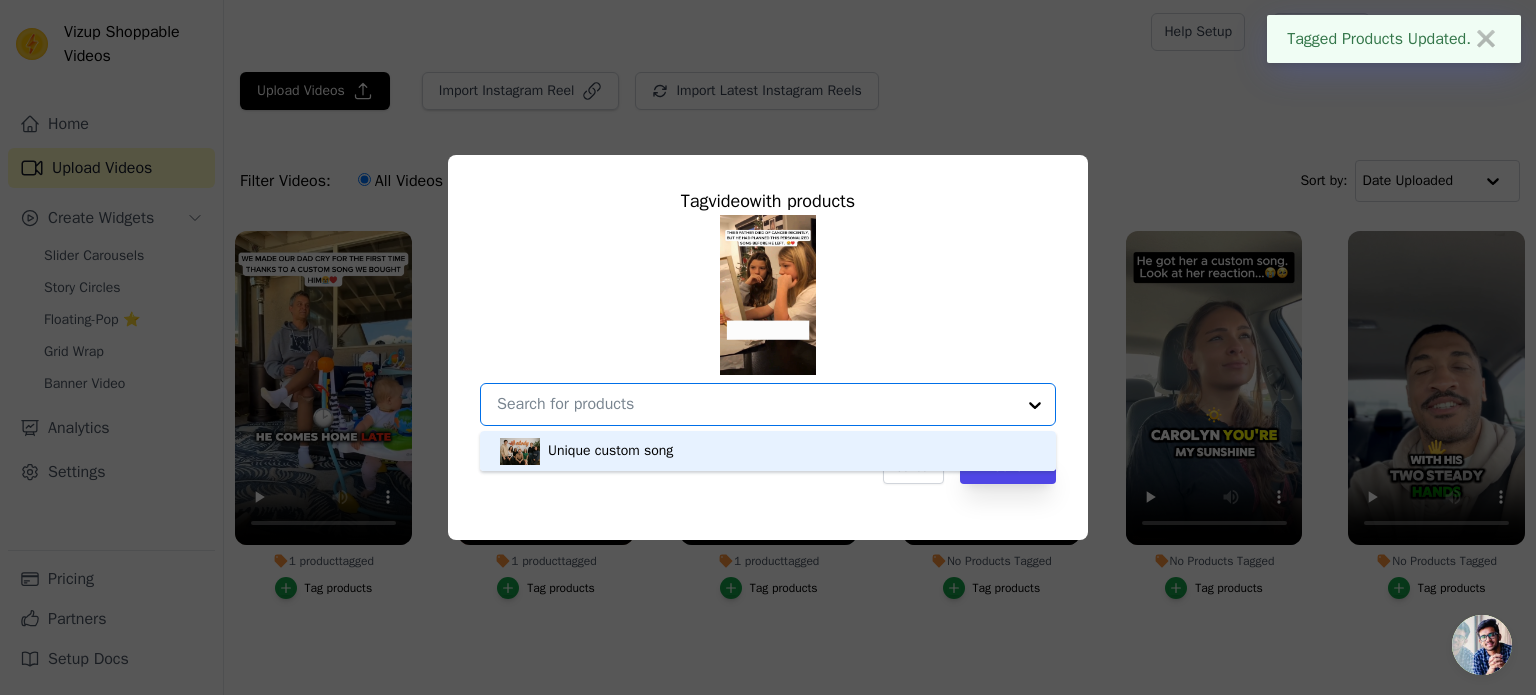 click on "Unique custom song" at bounding box center (768, 451) 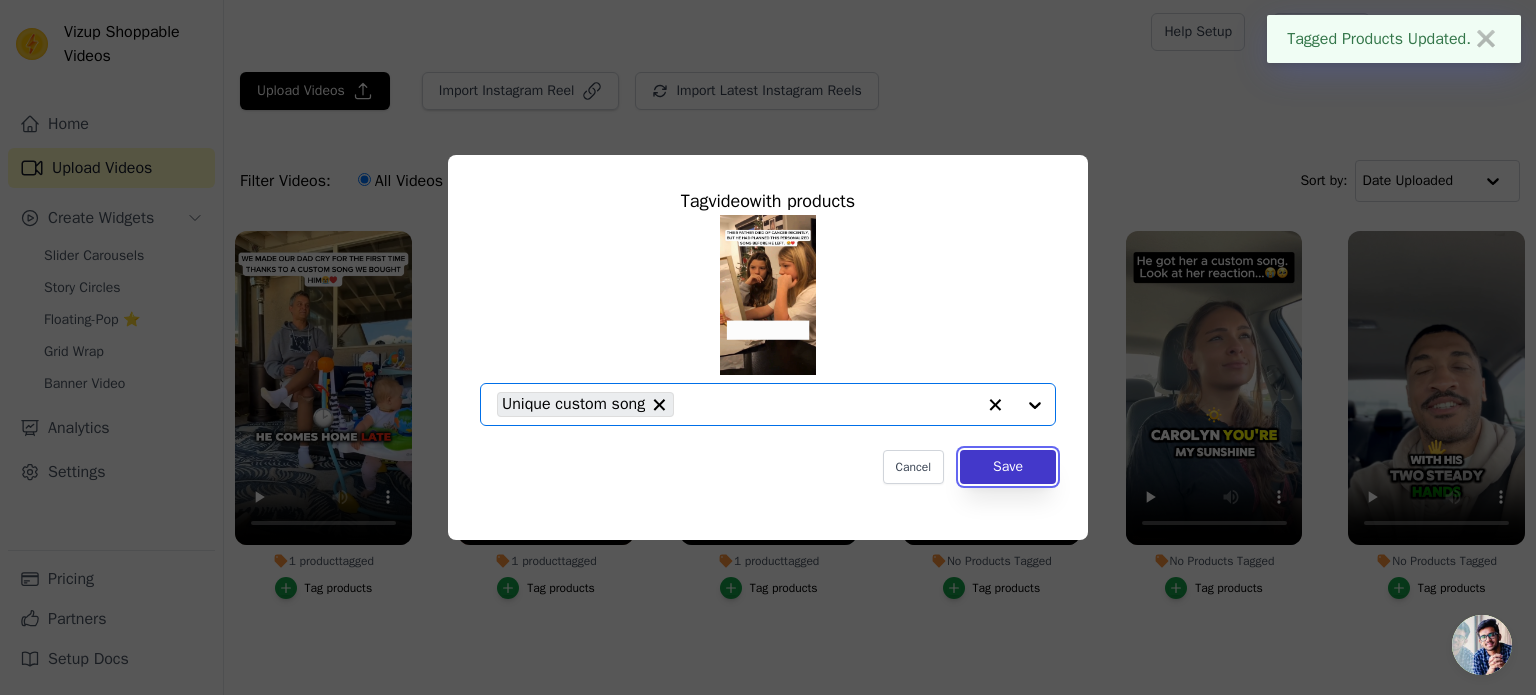 click on "Save" at bounding box center (1008, 467) 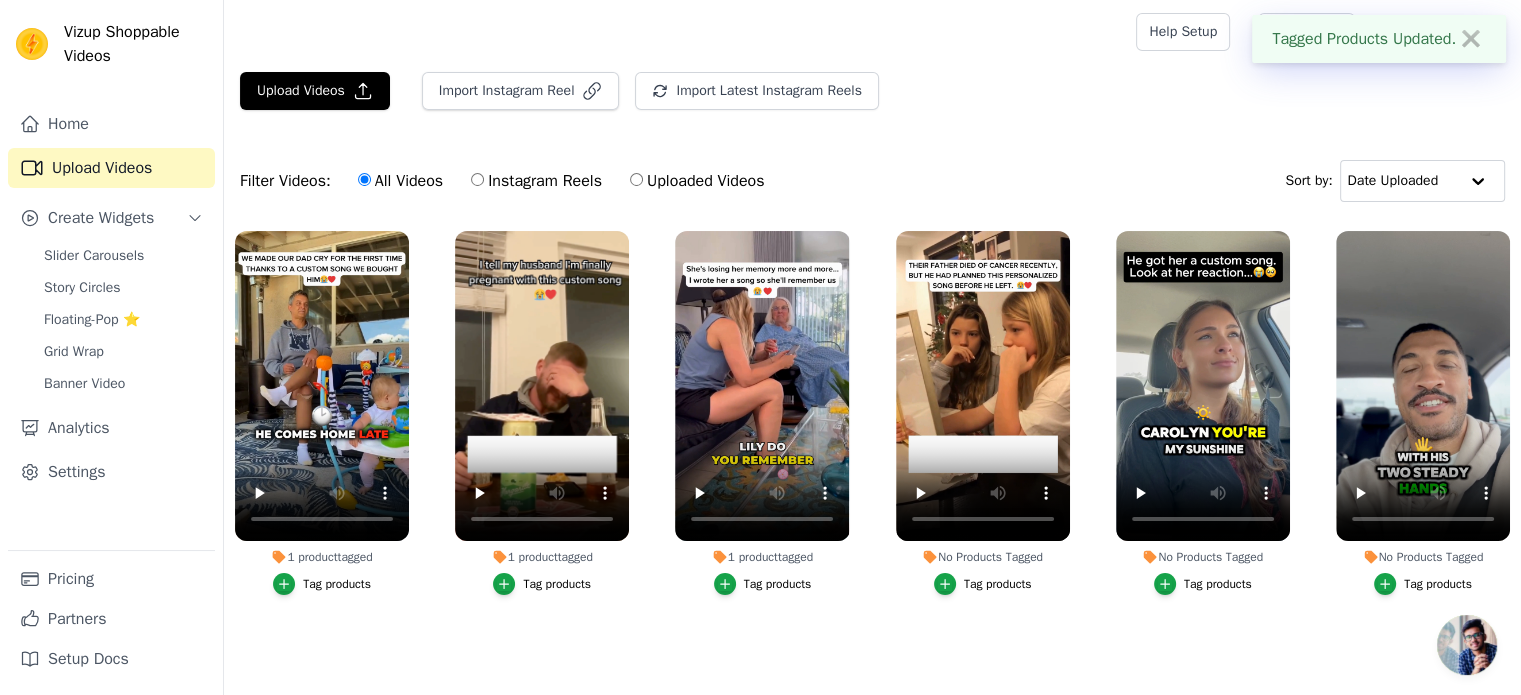 click on "Tag products" at bounding box center [1218, 584] 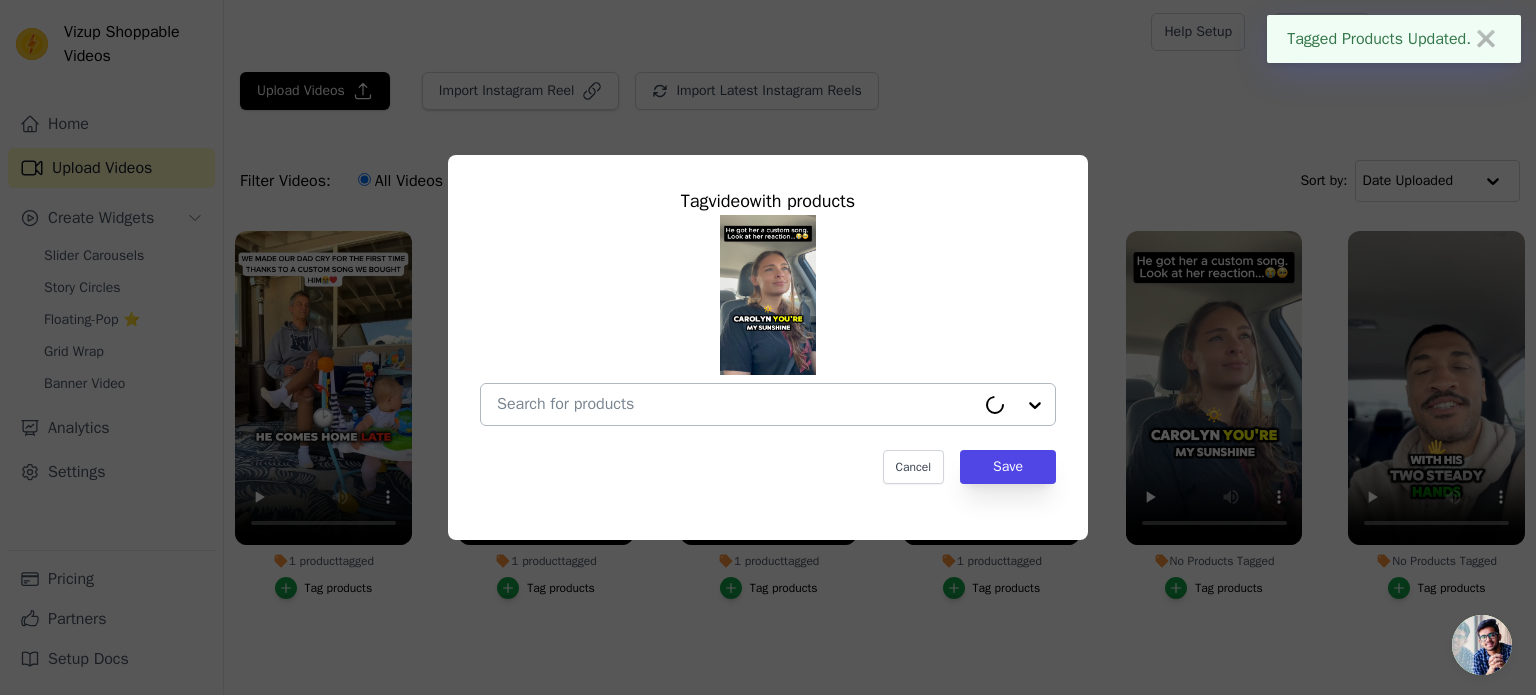 click on "No Products Tagged     Tag  video  with products                         Cancel   Save     Tag products" at bounding box center (736, 404) 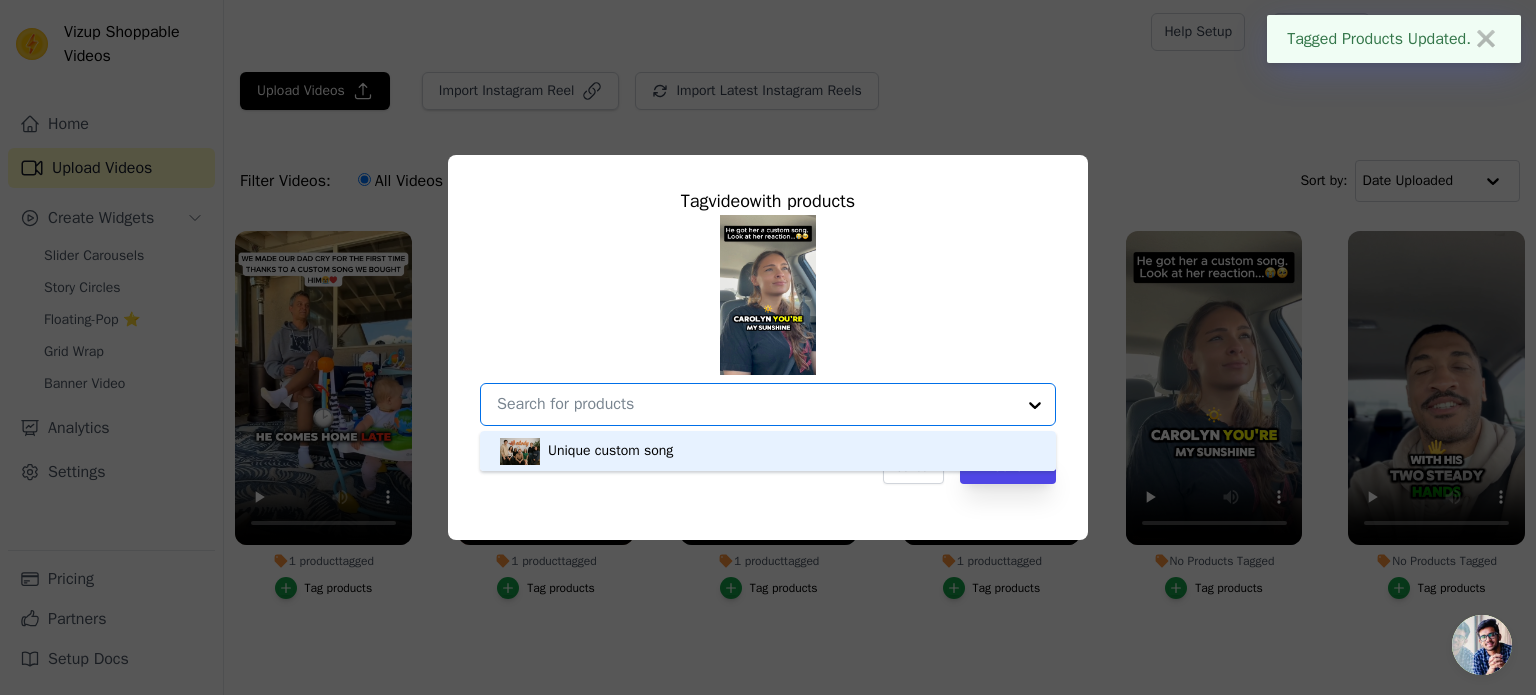 click on "Unique custom song" at bounding box center (768, 451) 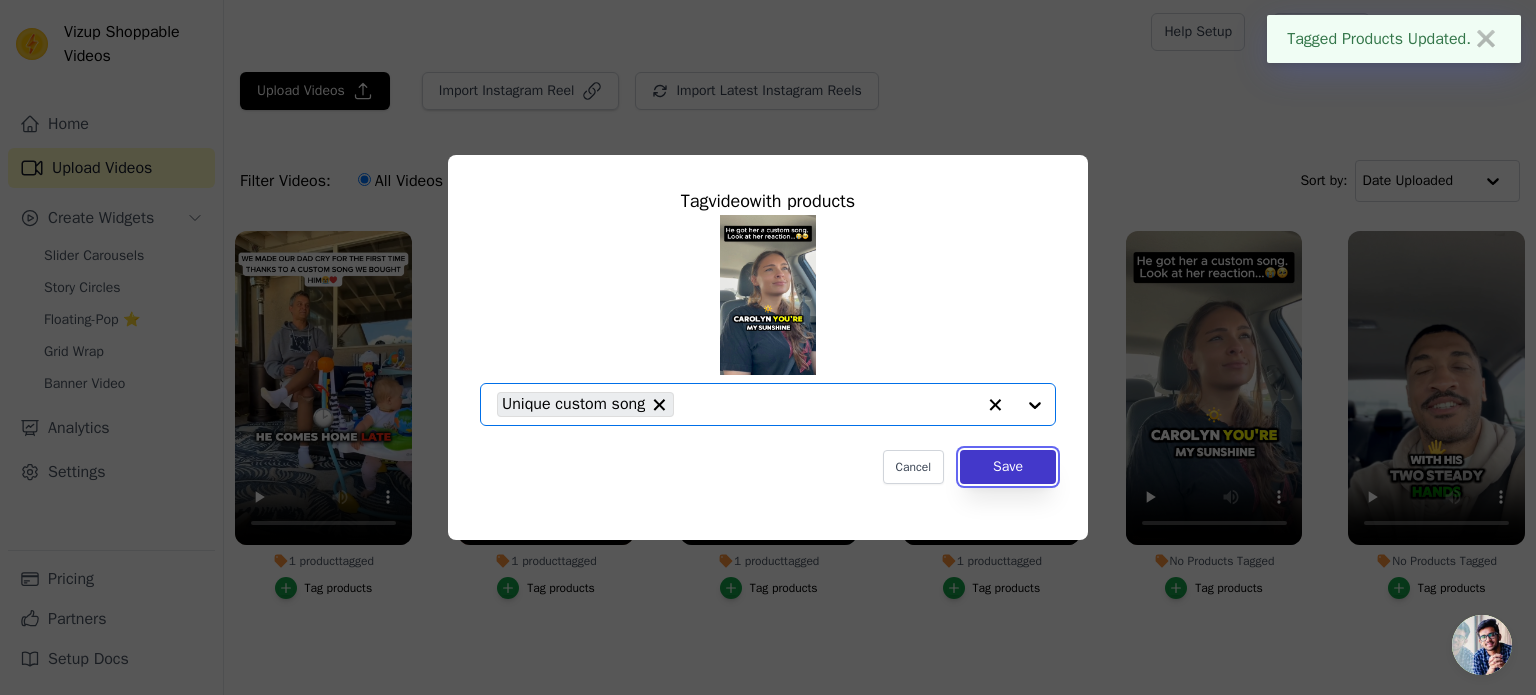 click on "Save" at bounding box center (1008, 467) 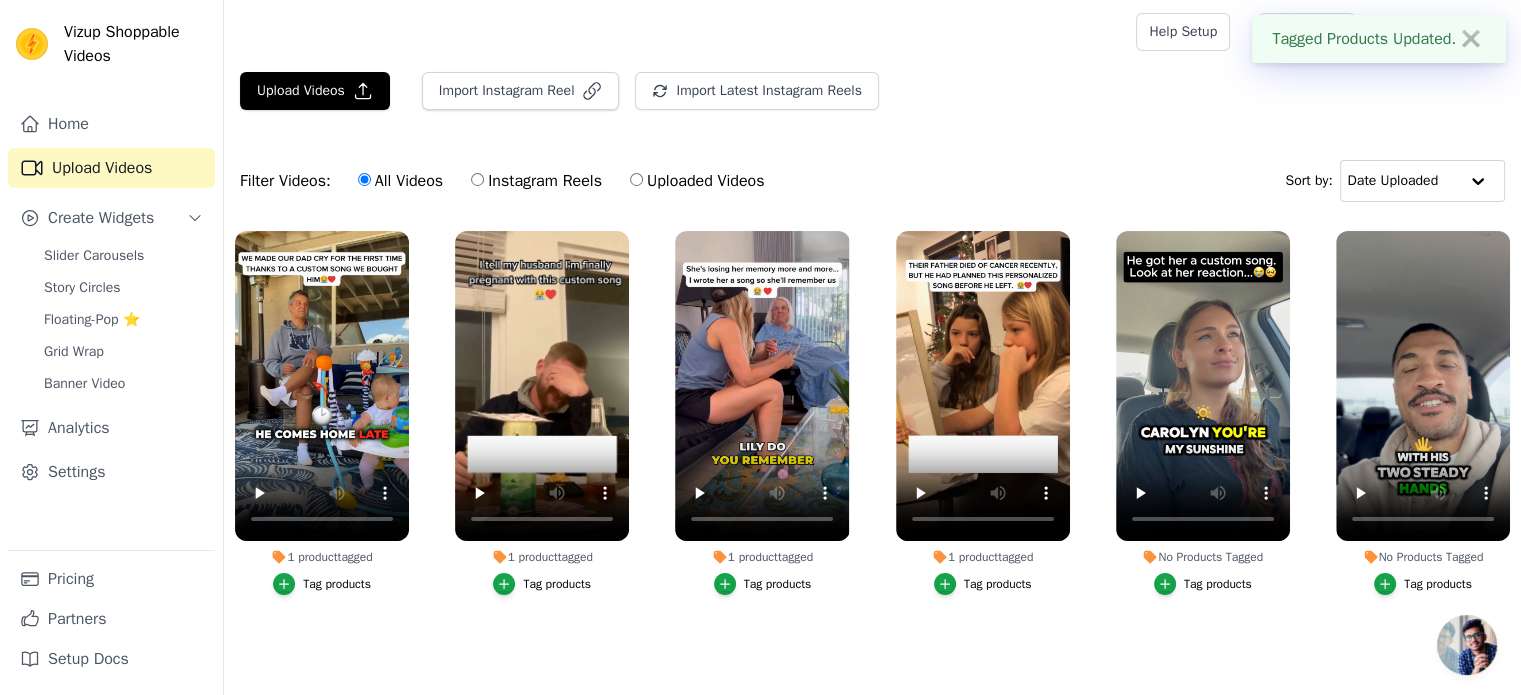 click on "Tag products" at bounding box center [1438, 584] 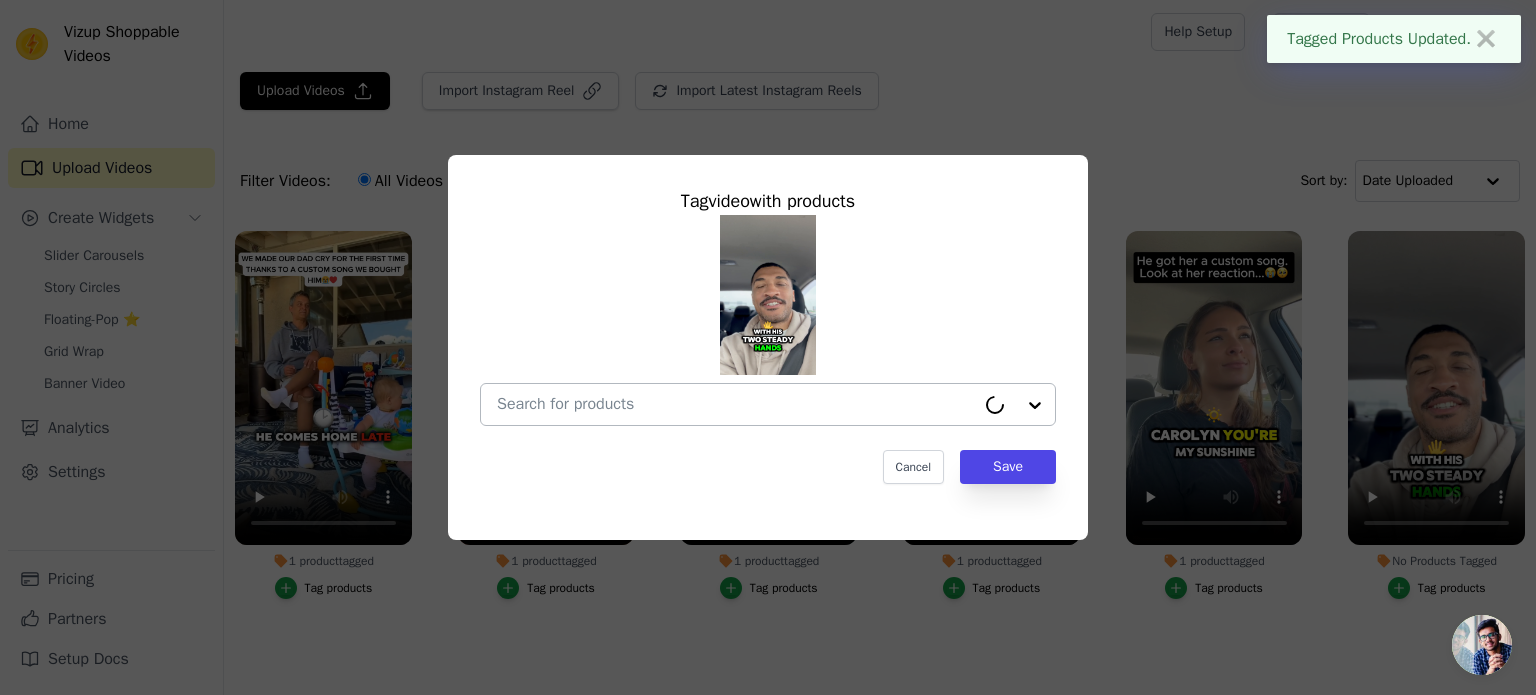 drag, startPoint x: 860, startPoint y: 387, endPoint x: 853, endPoint y: 404, distance: 18.384777 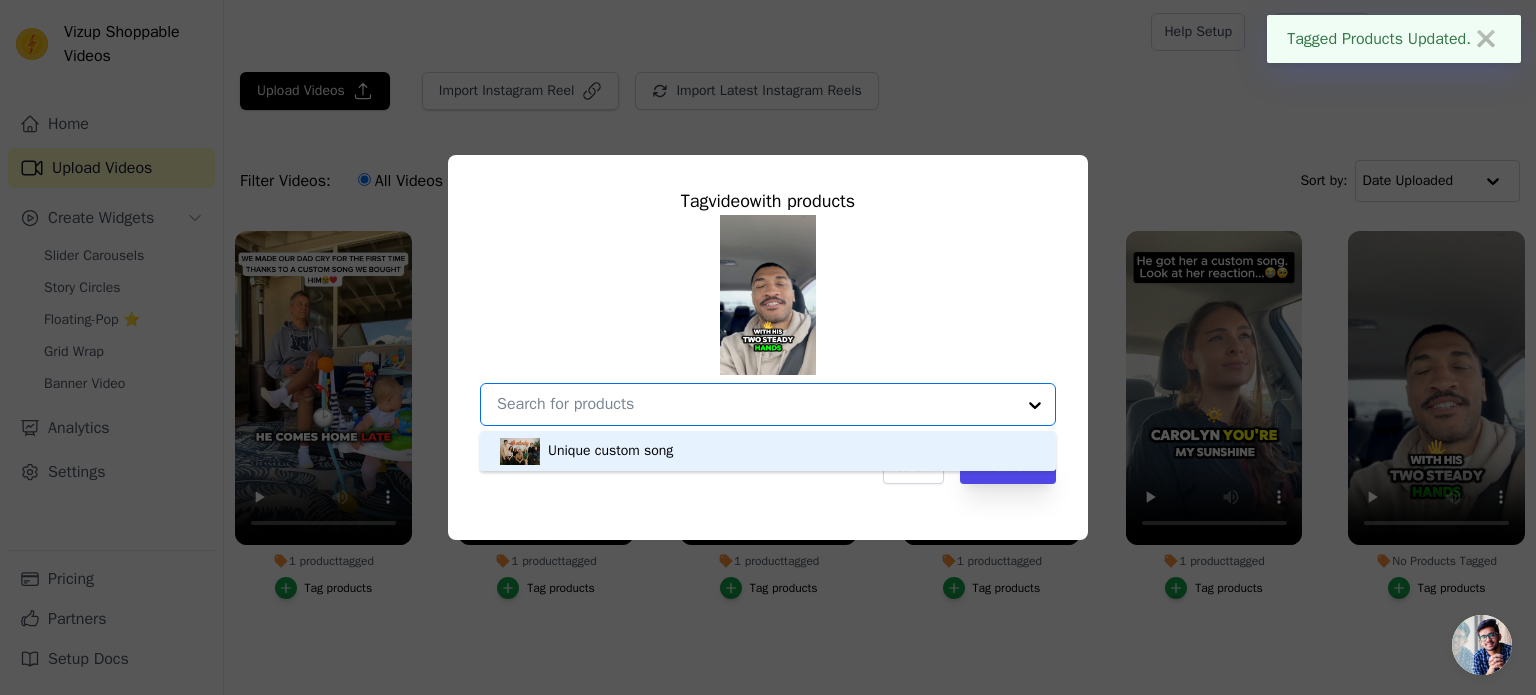 click on "Unique custom song" at bounding box center (768, 451) 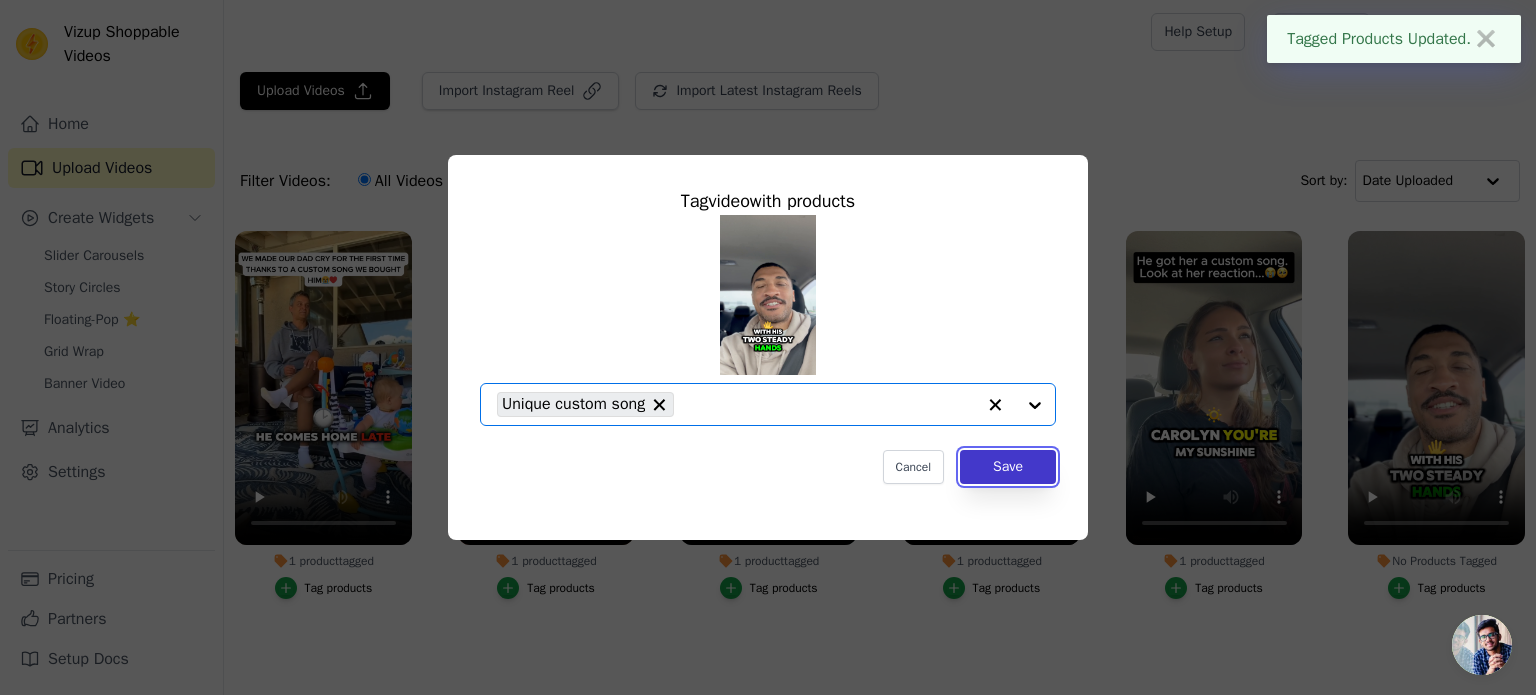click on "Save" at bounding box center [1008, 467] 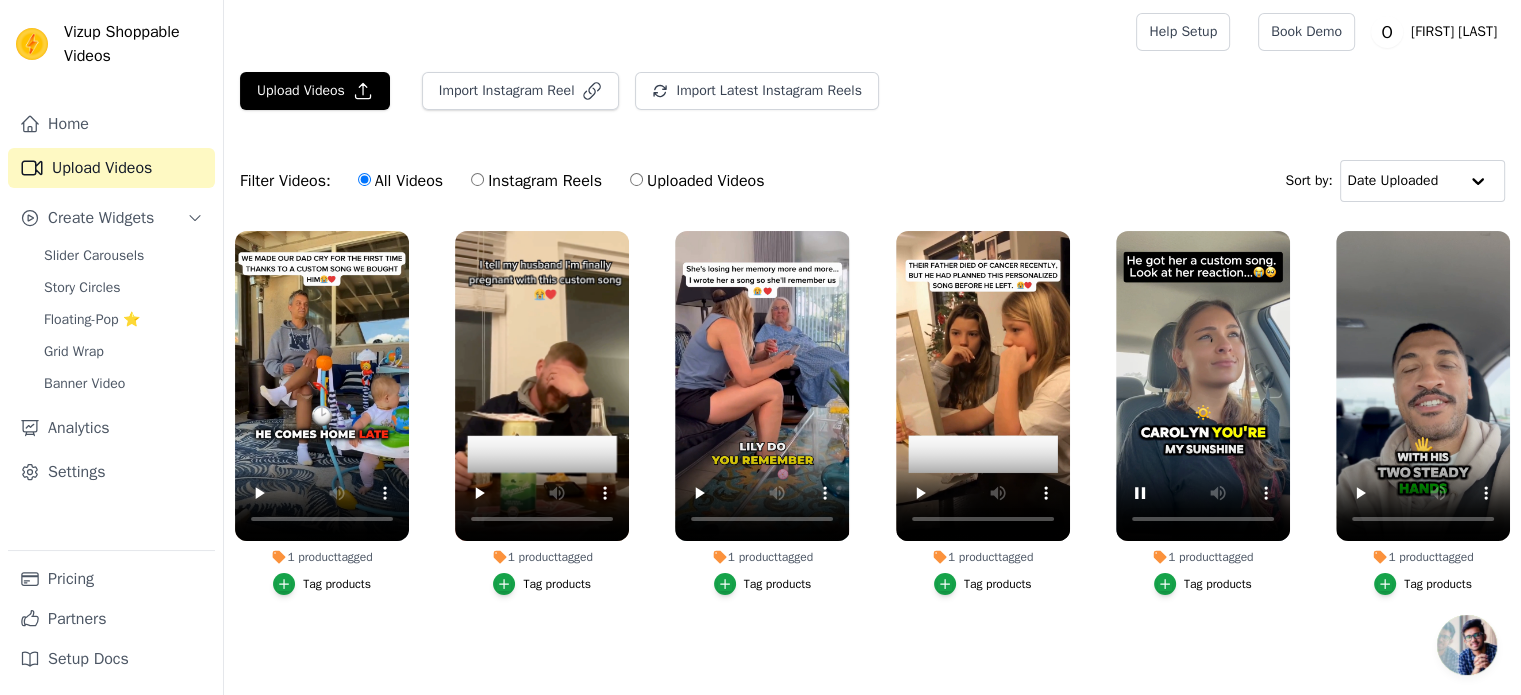 click on "1   product  tagged       Tag products           1   product  tagged       Tag products           1   product  tagged       Tag products           1   product  tagged       Tag products           1   product  tagged       Tag products           1   product  tagged       Tag products" at bounding box center [872, 449] 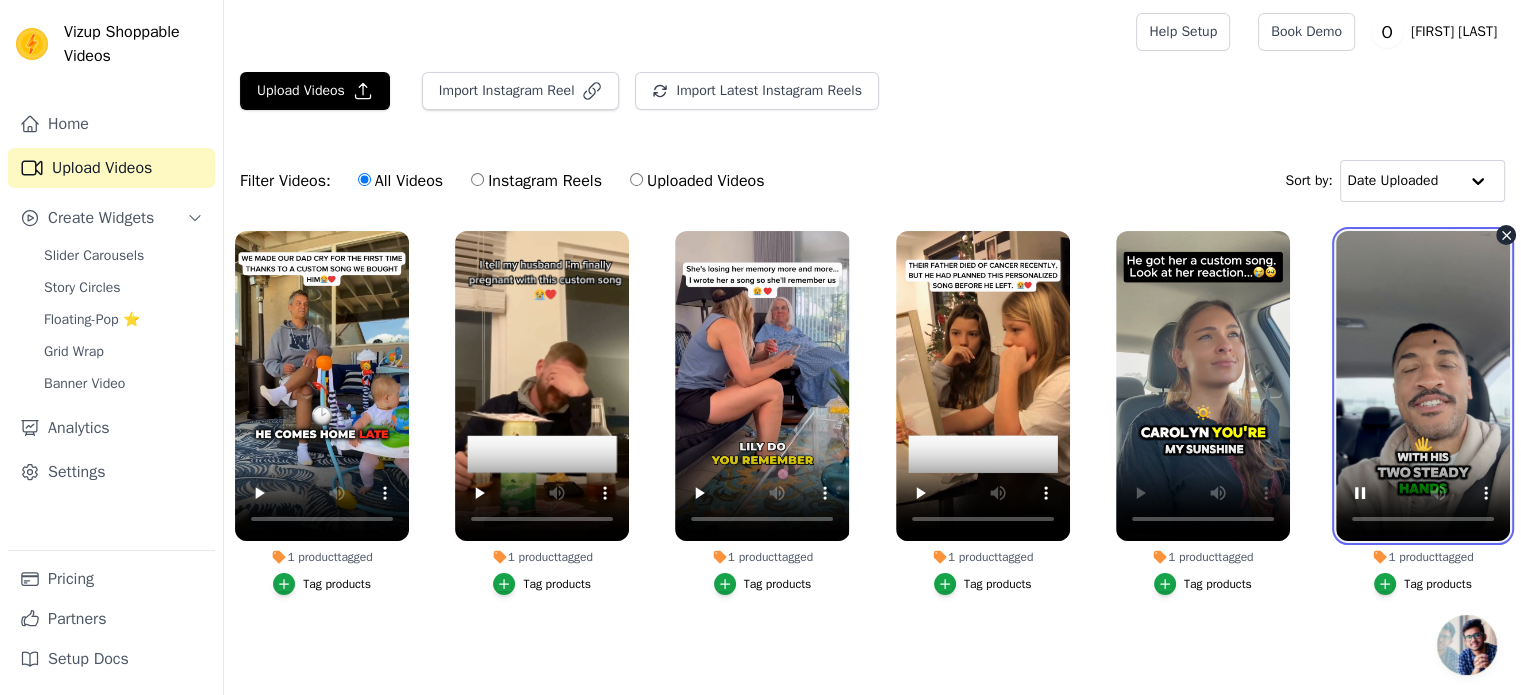 type 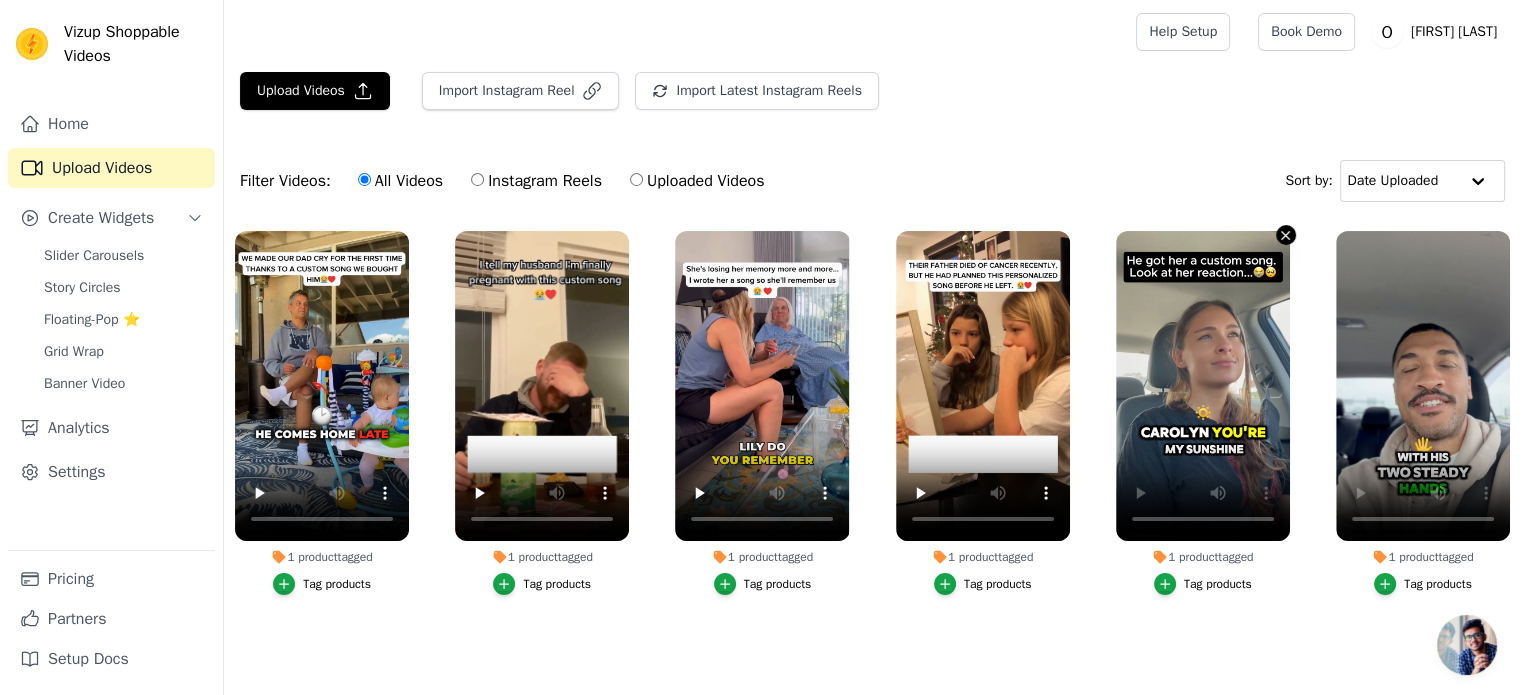 click 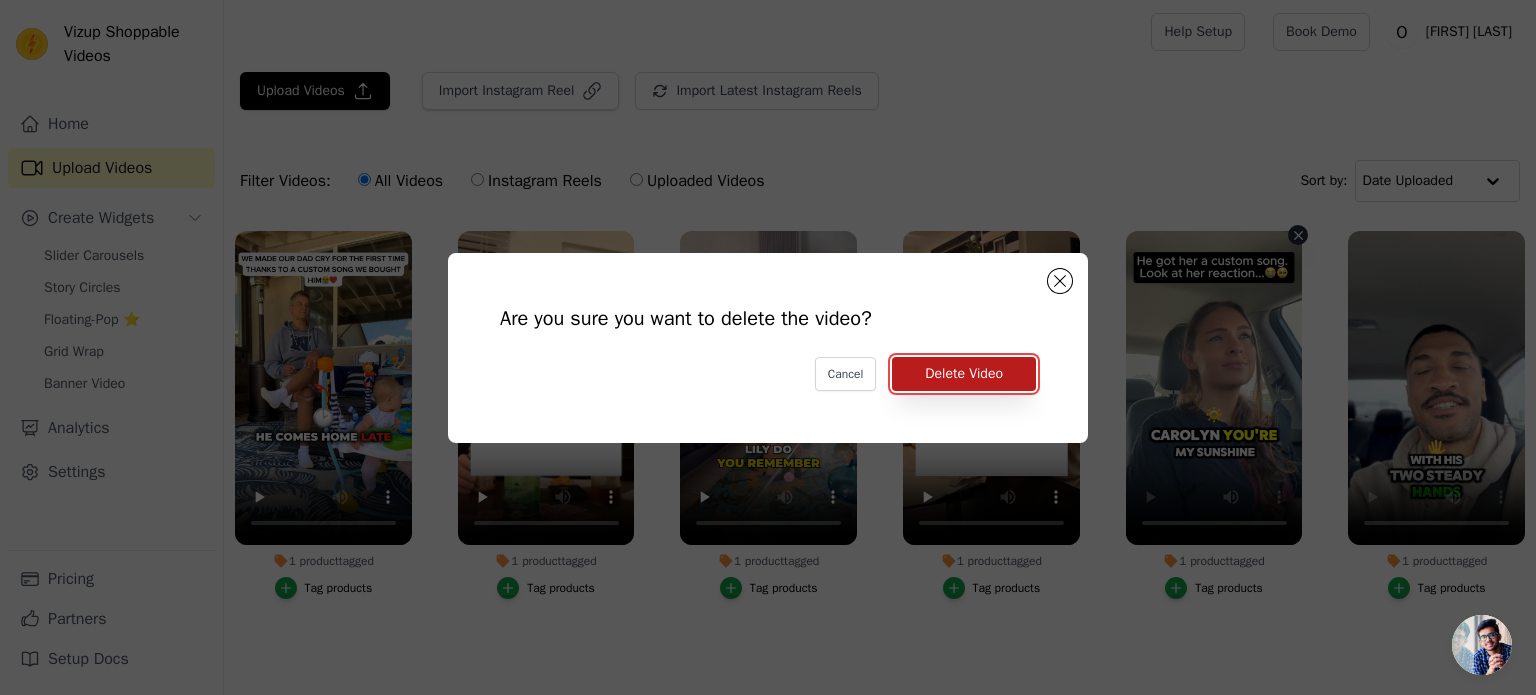 click on "Delete Video" at bounding box center (964, 374) 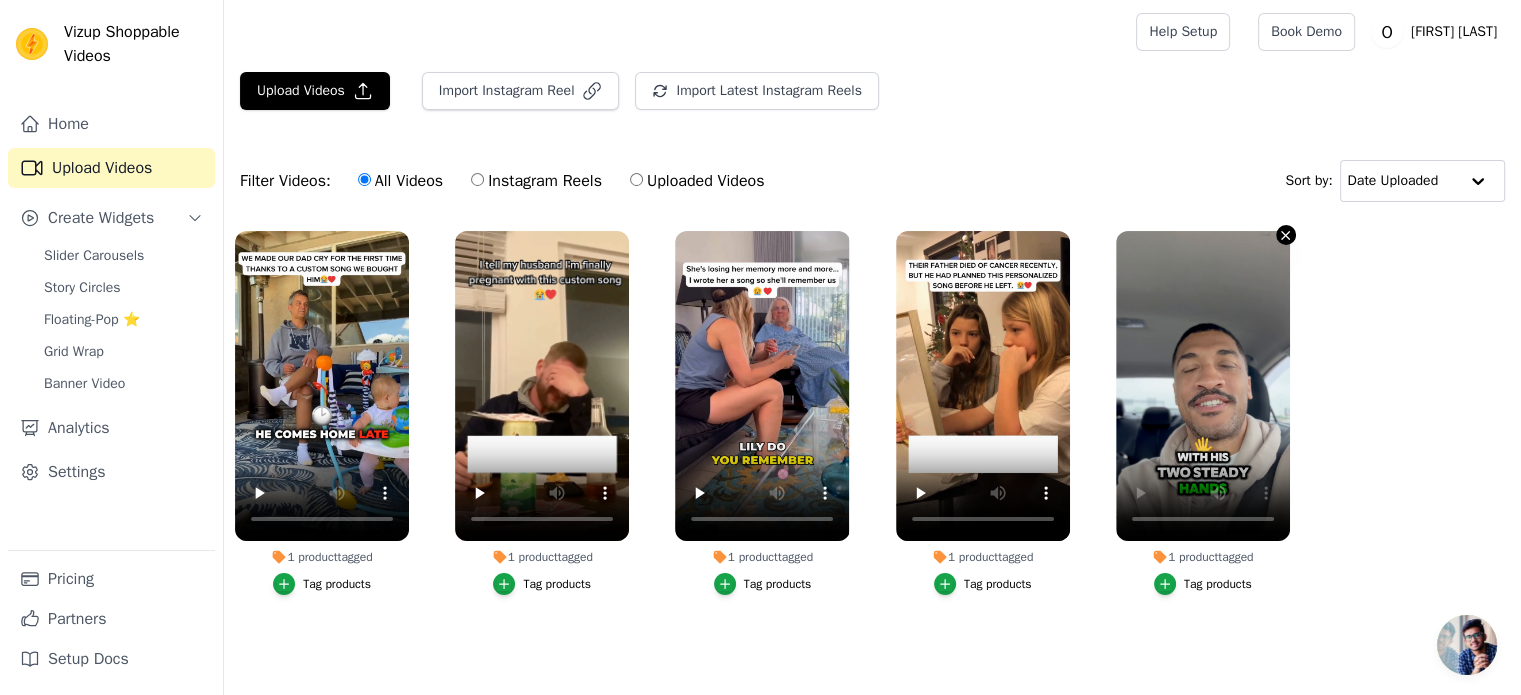 click 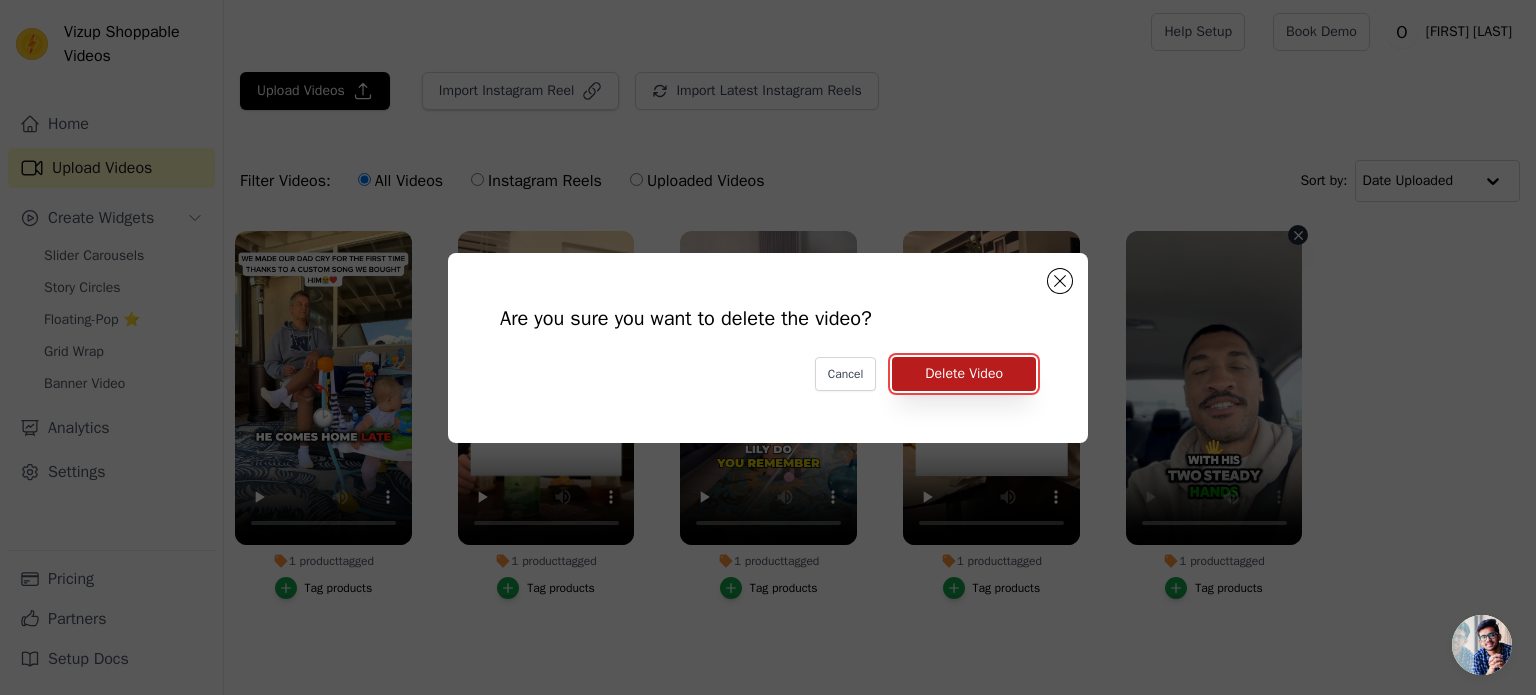 click on "Delete Video" at bounding box center [964, 374] 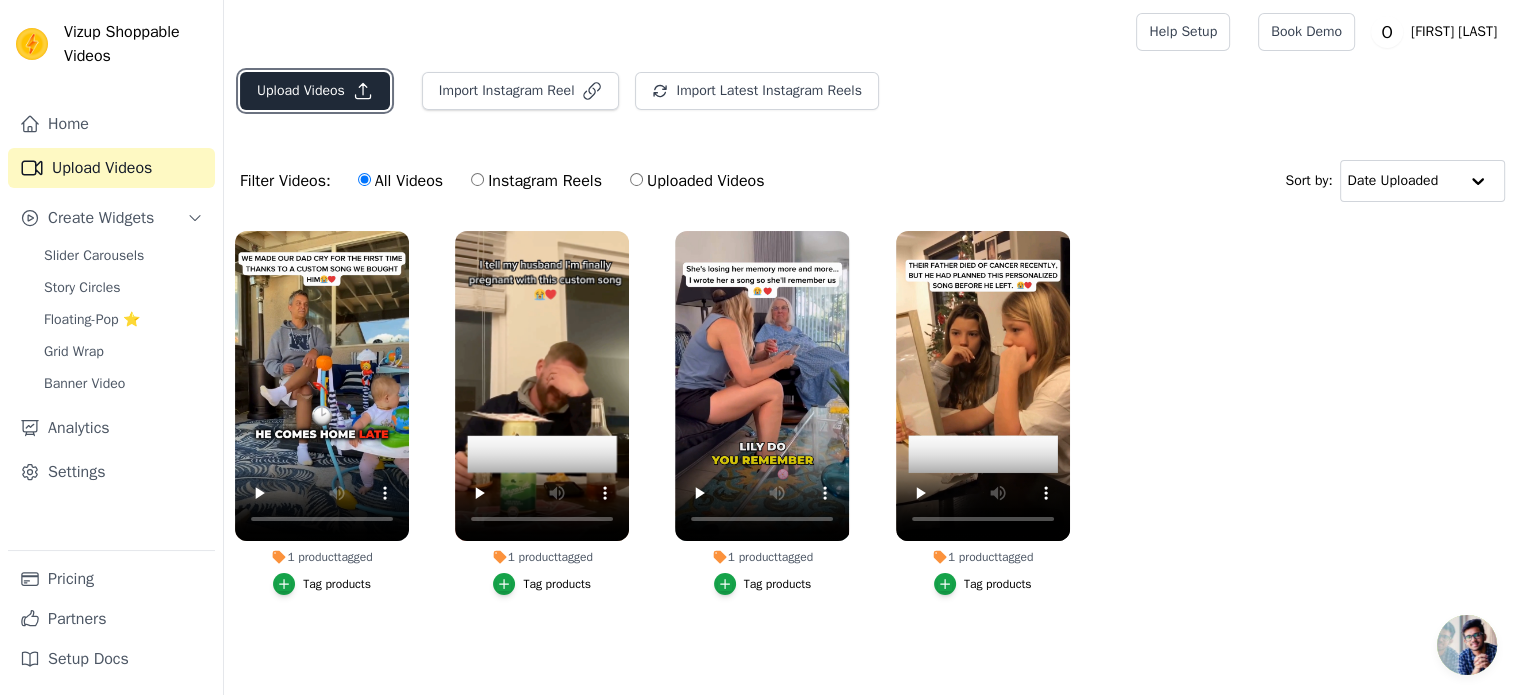 click on "Upload Videos" at bounding box center (315, 91) 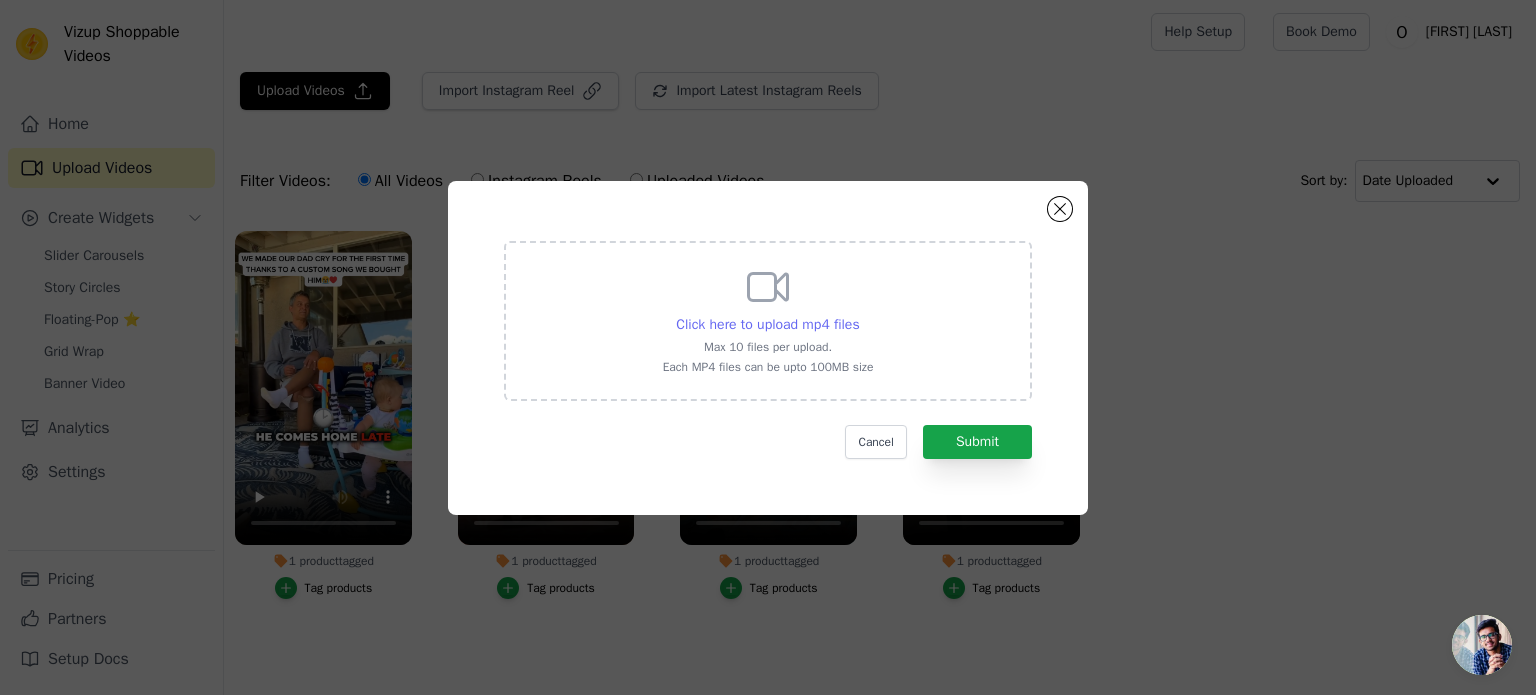 click on "Click here to upload mp4 files" at bounding box center (767, 324) 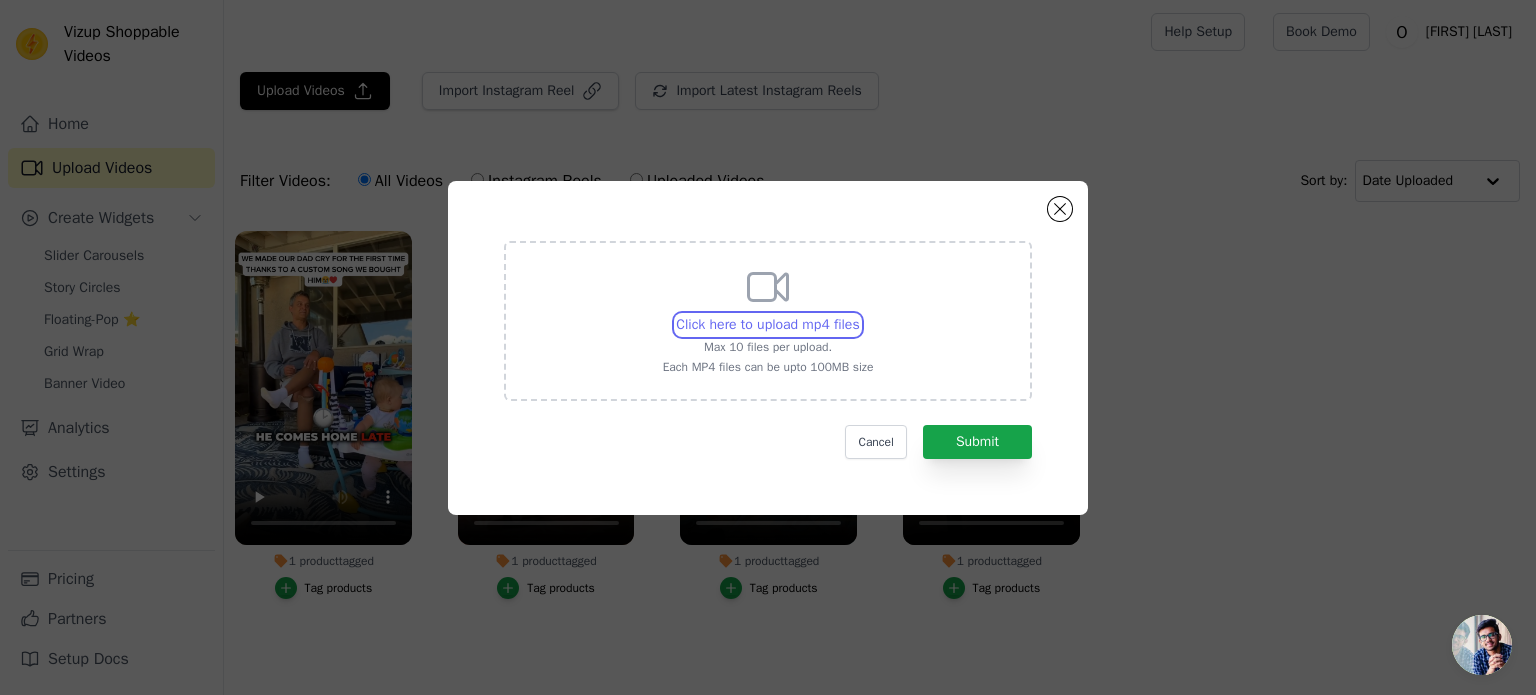 click on "Click here to upload mp4 files     Max 10 files per upload.   Each MP4 files can be upto 100MB size" at bounding box center [859, 314] 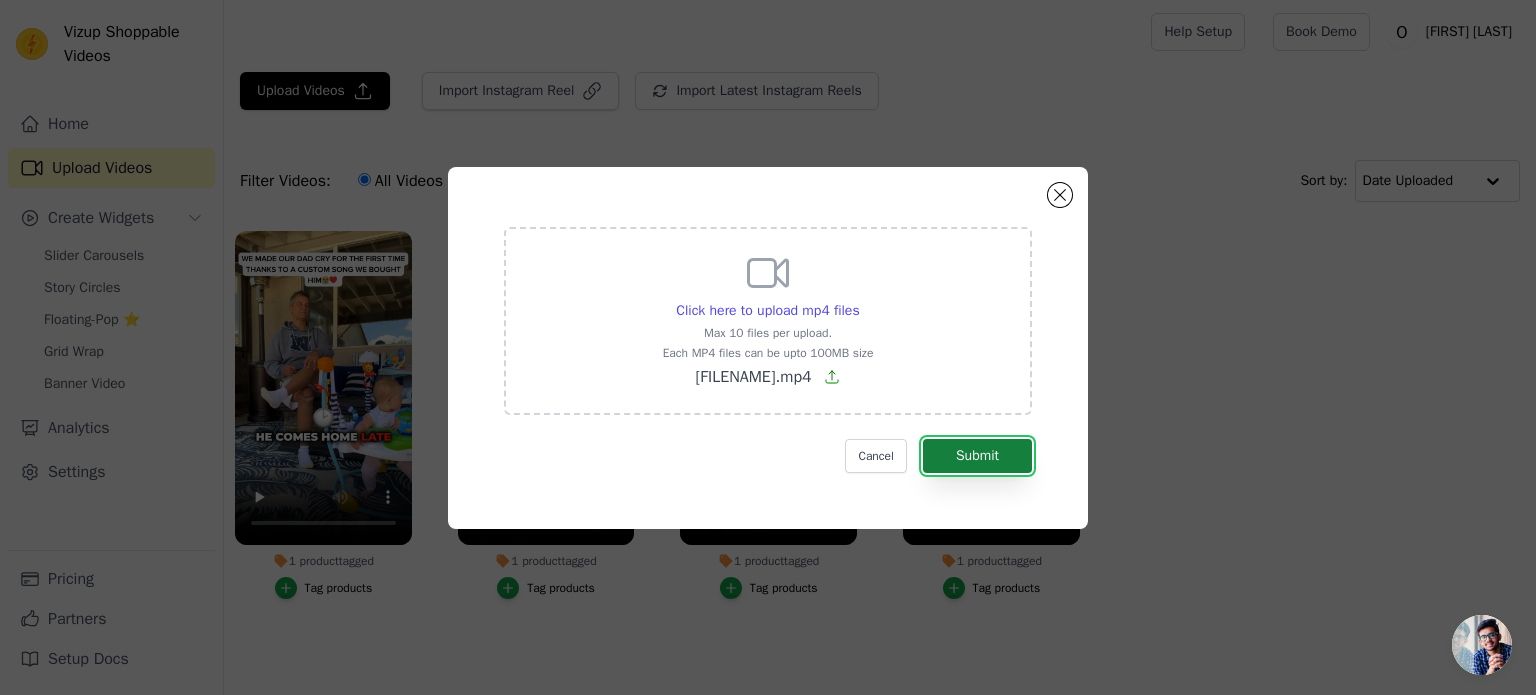 click on "Submit" at bounding box center [977, 456] 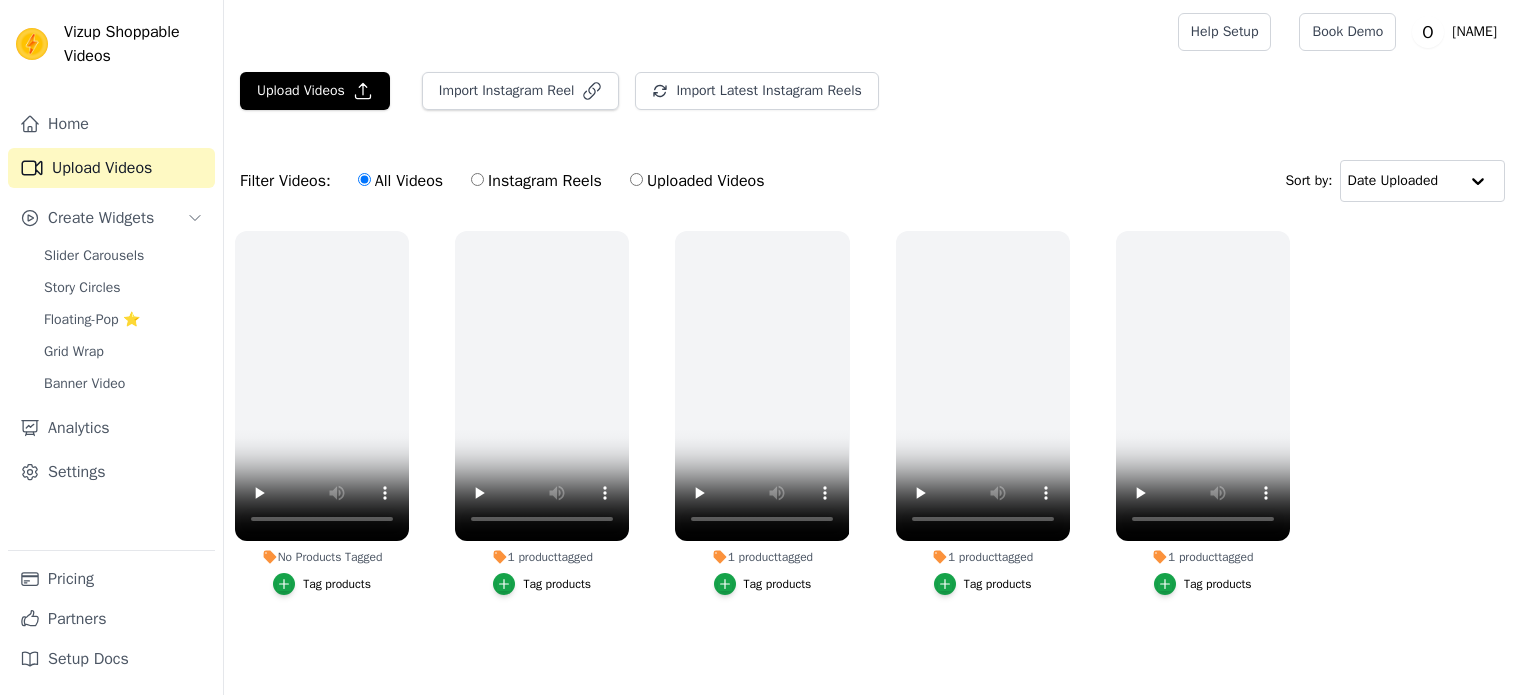 scroll, scrollTop: 0, scrollLeft: 0, axis: both 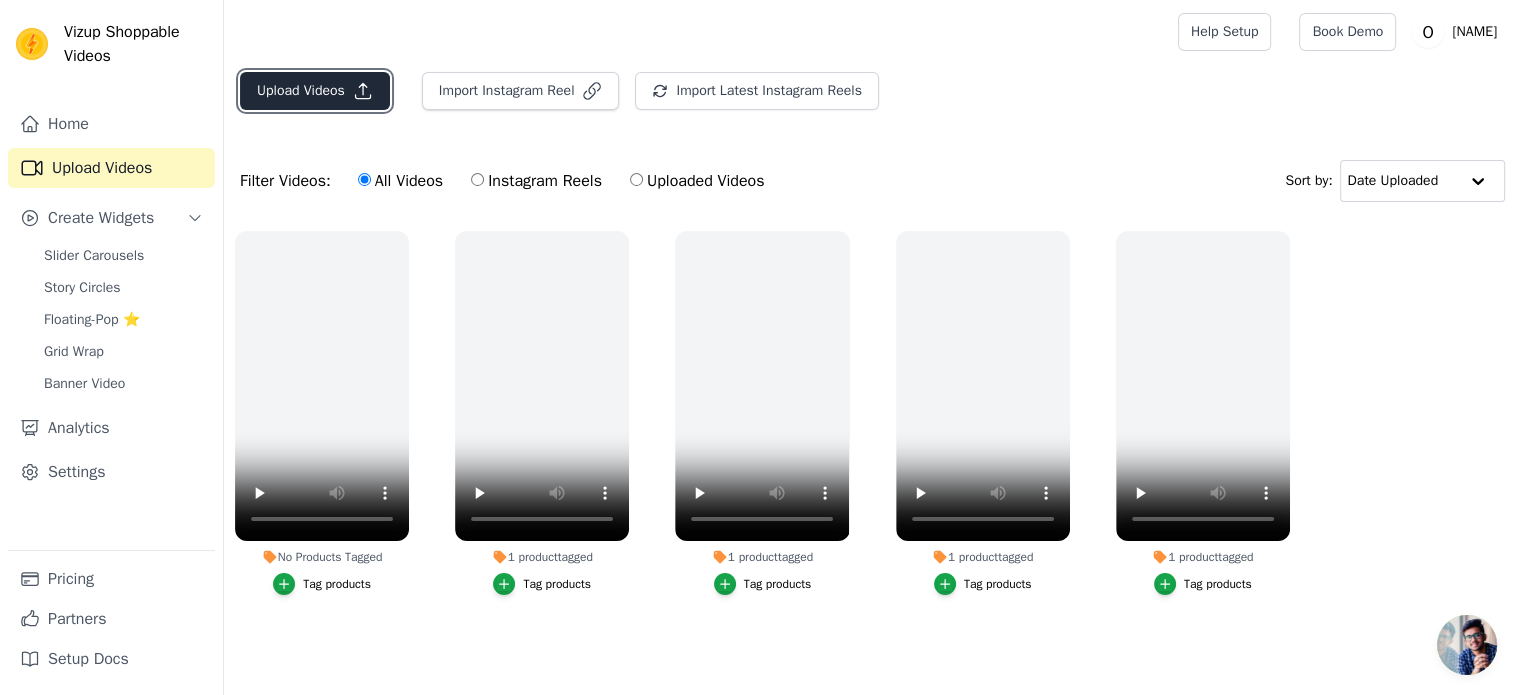 click on "Upload Videos" at bounding box center (315, 91) 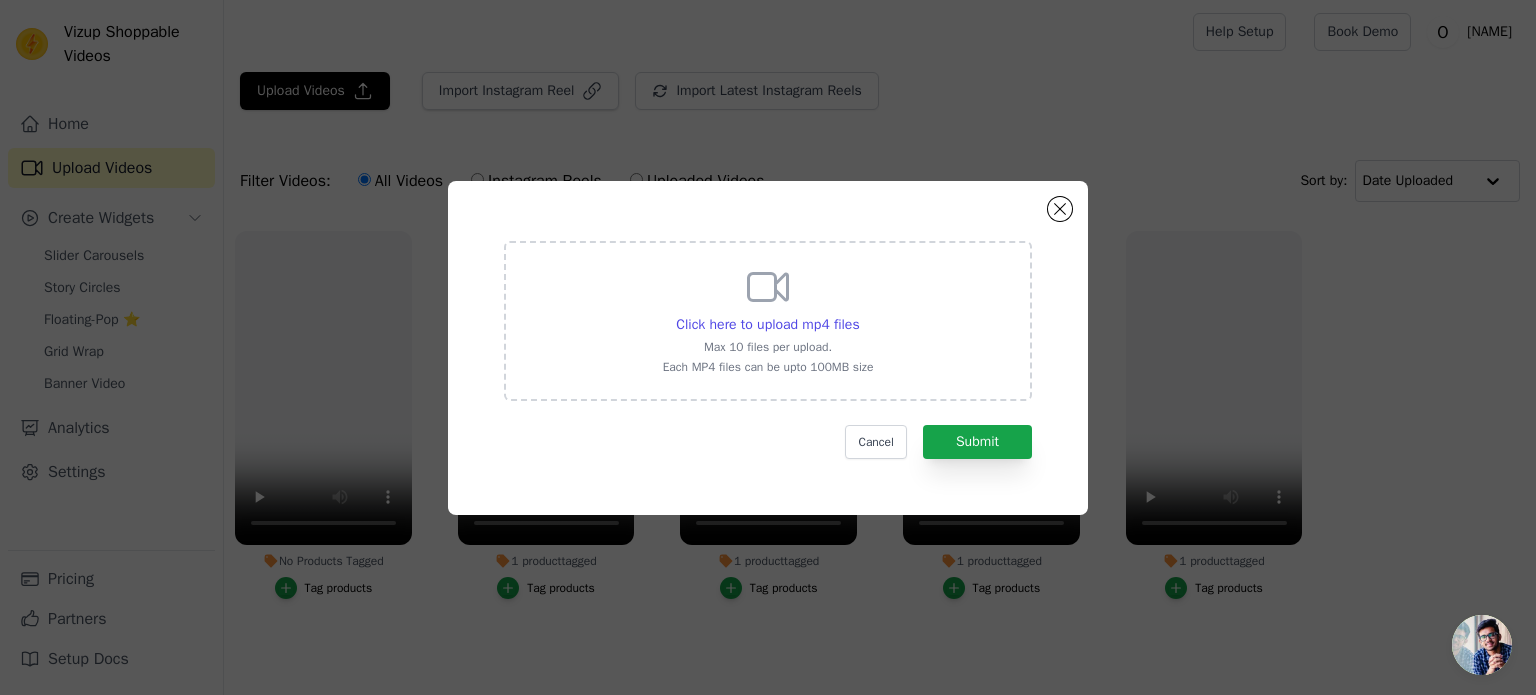 click 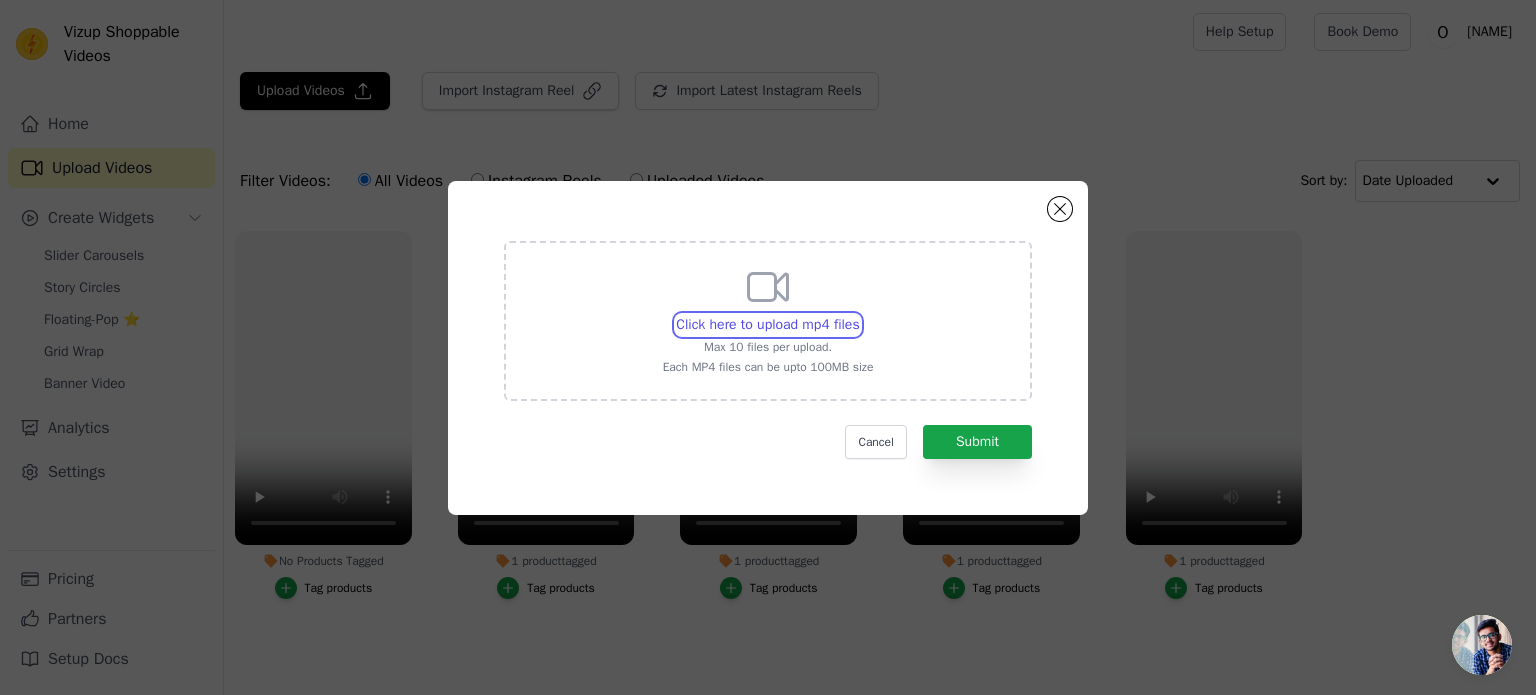 type on "C:\fakepath\OM AD (2).mp4" 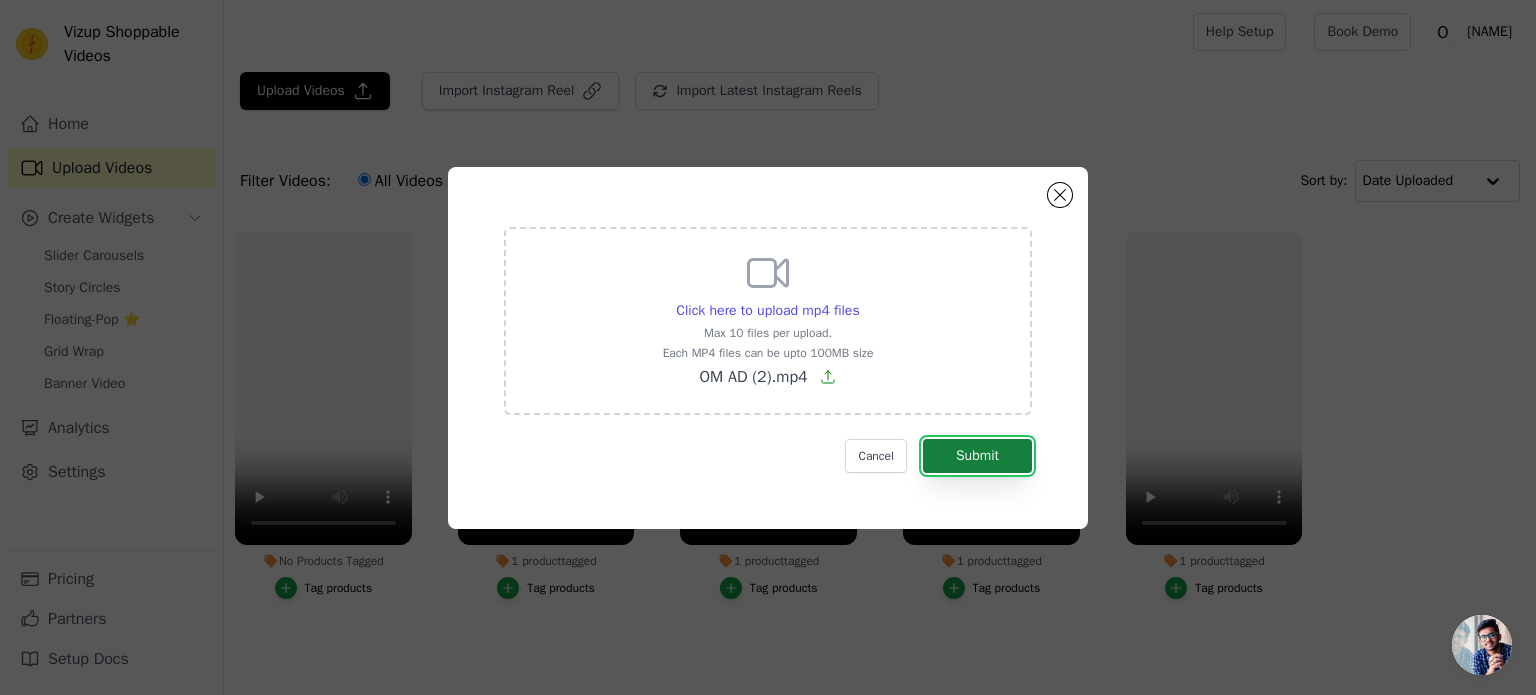 click on "Submit" at bounding box center [977, 456] 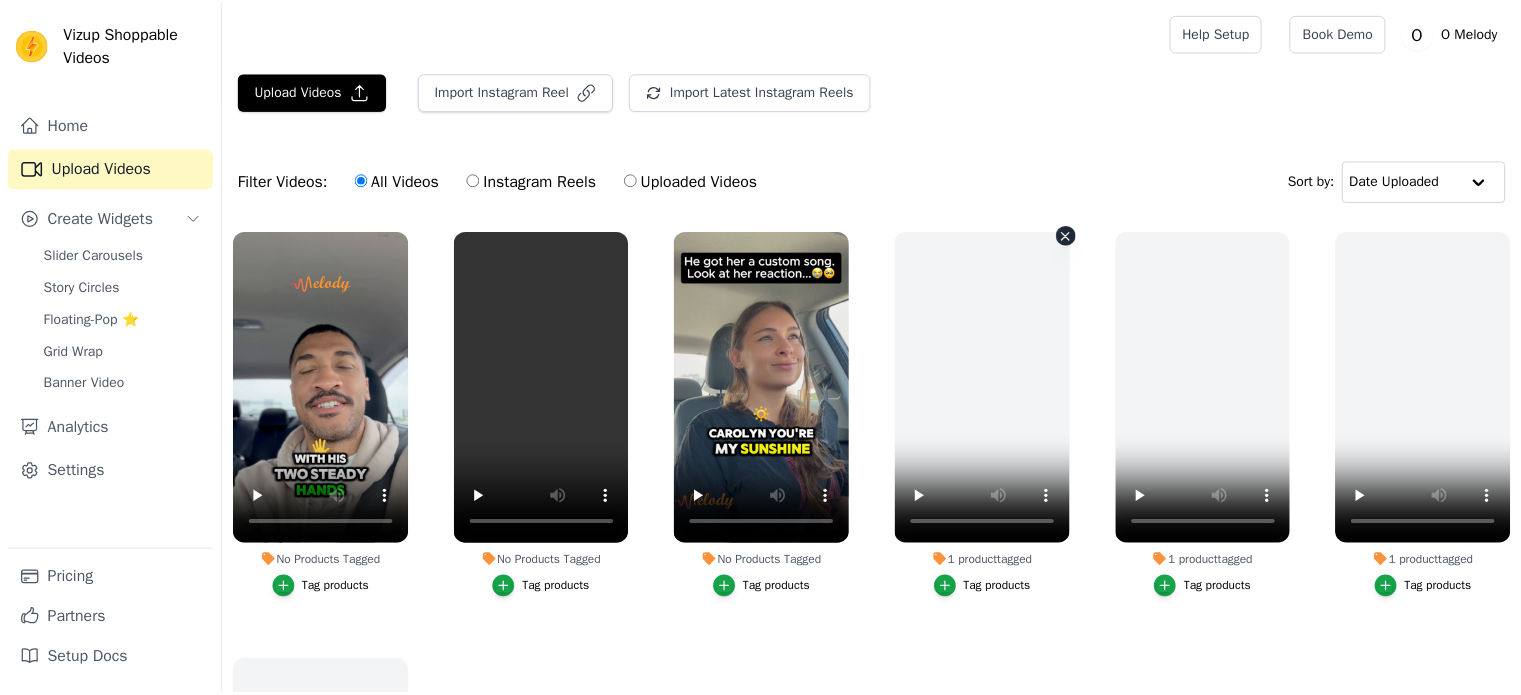 scroll, scrollTop: 0, scrollLeft: 0, axis: both 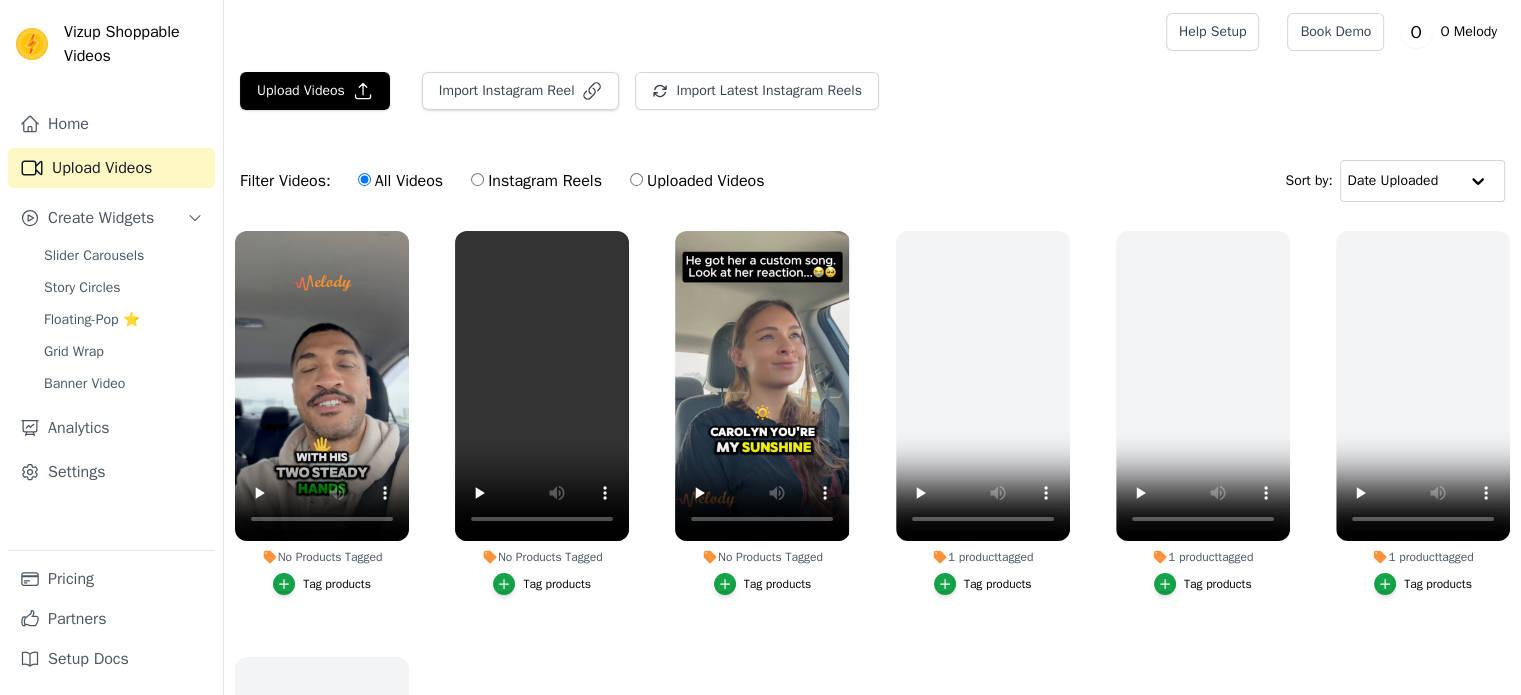 click on "Tag products" at bounding box center (778, 584) 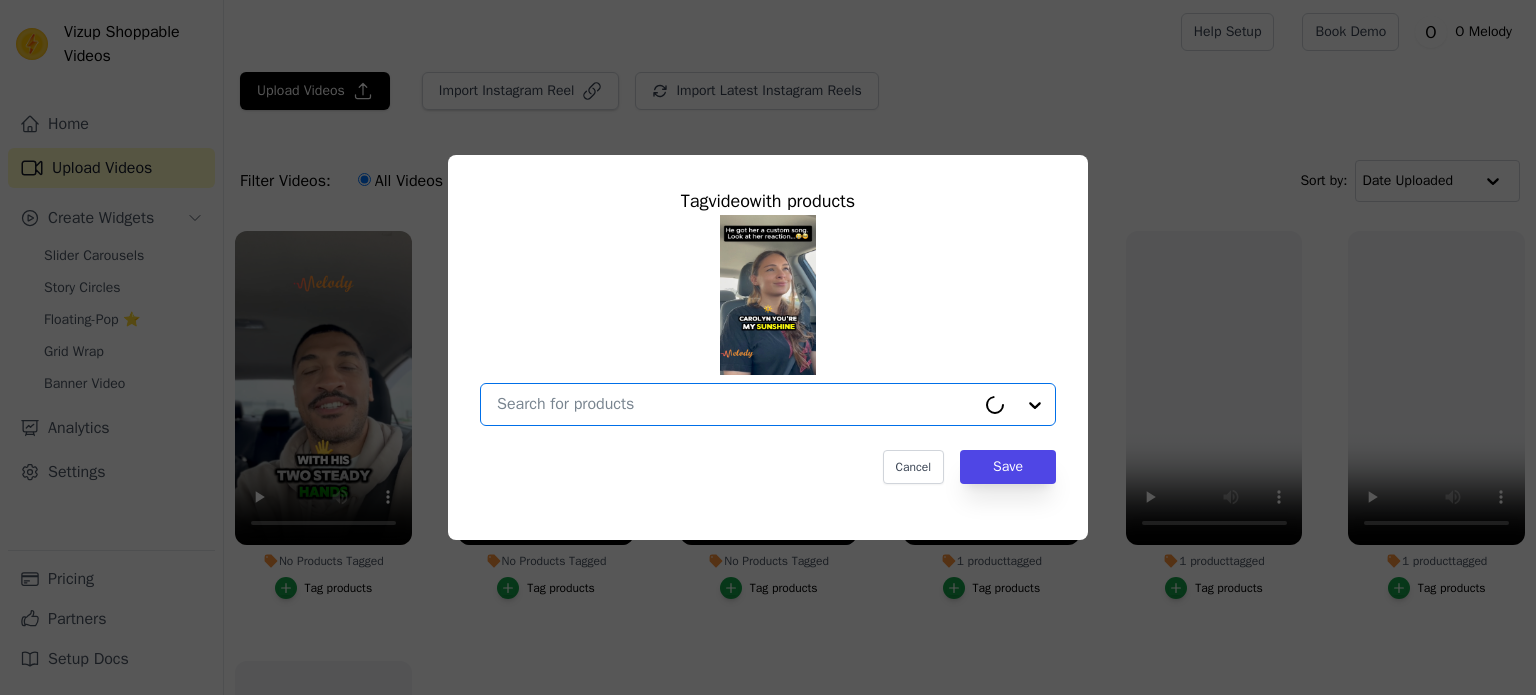 click on "No Products Tagged     Tag  video  with products       Option undefined, selected.                     Cancel   Save     Tag products" at bounding box center (736, 404) 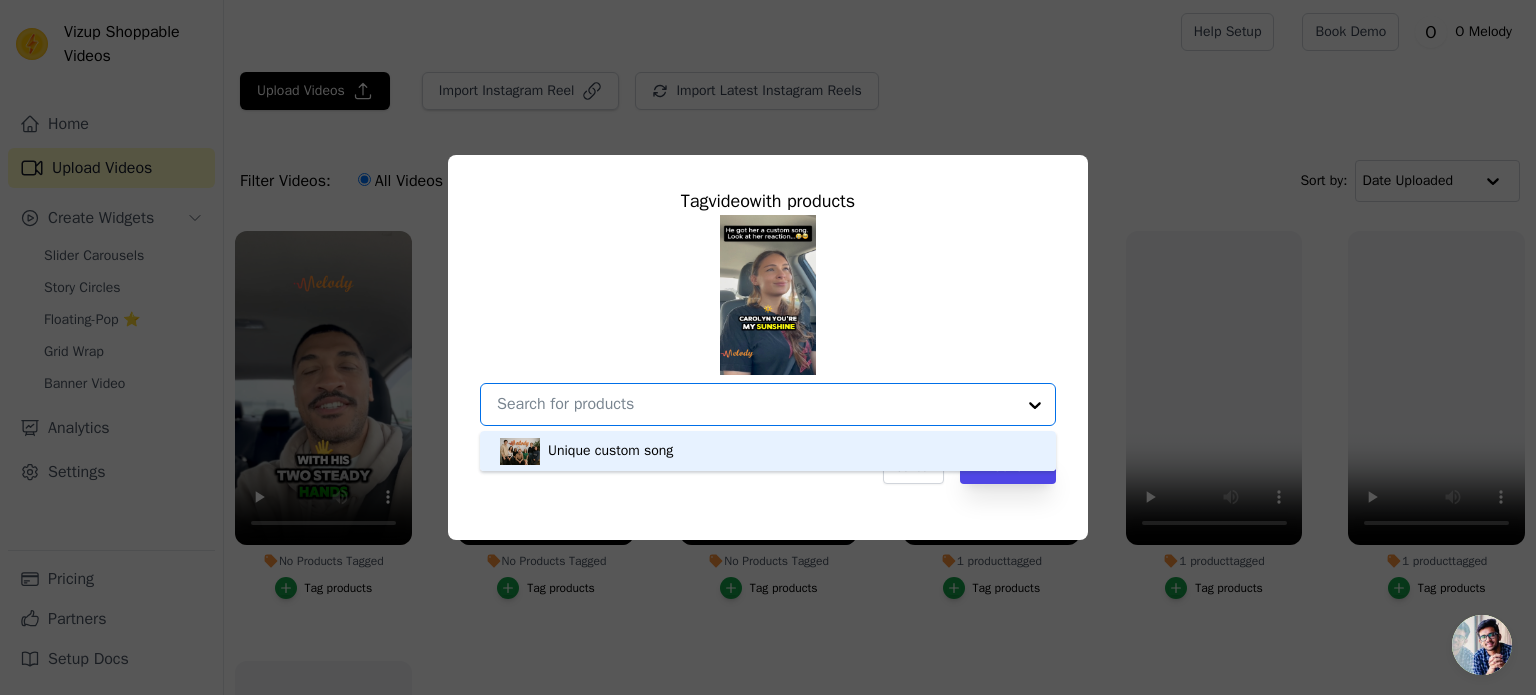 click on "Unique custom song" at bounding box center (768, 451) 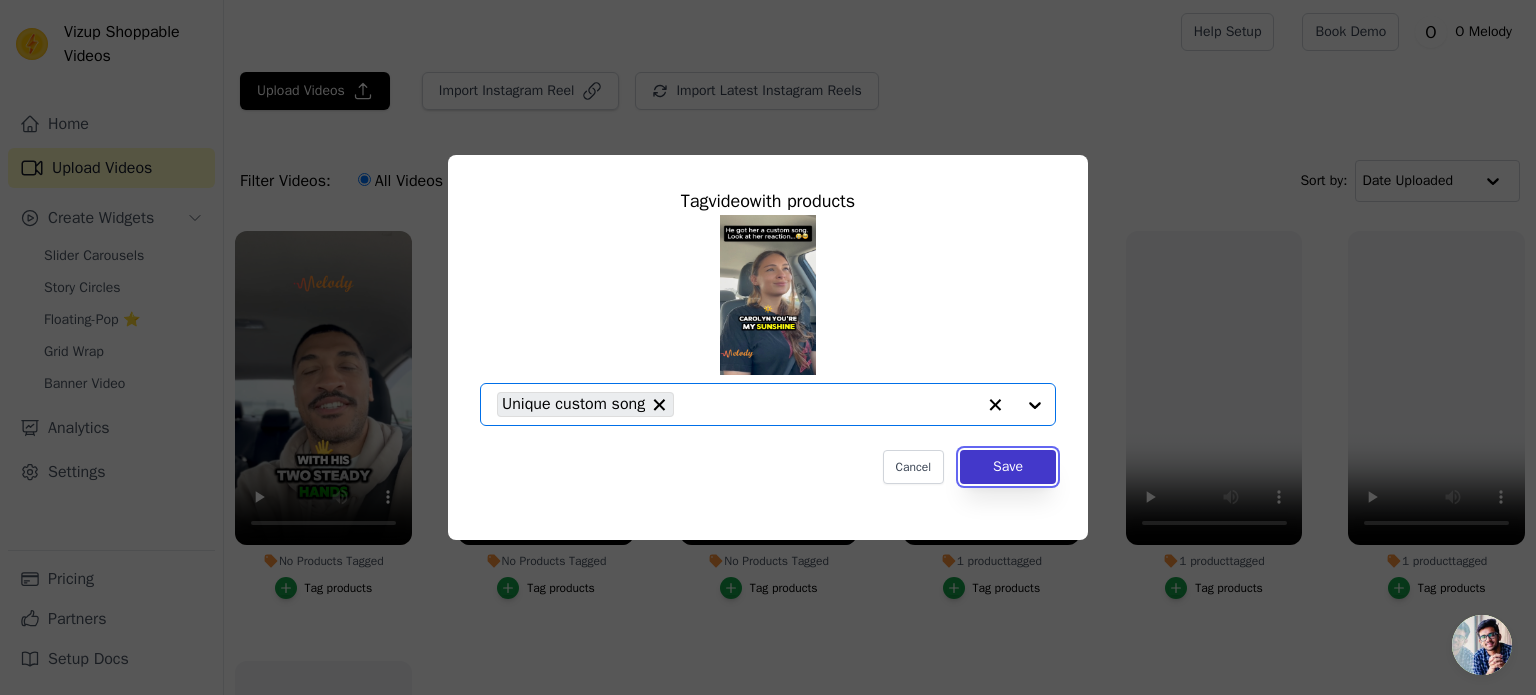click on "Save" at bounding box center [1008, 467] 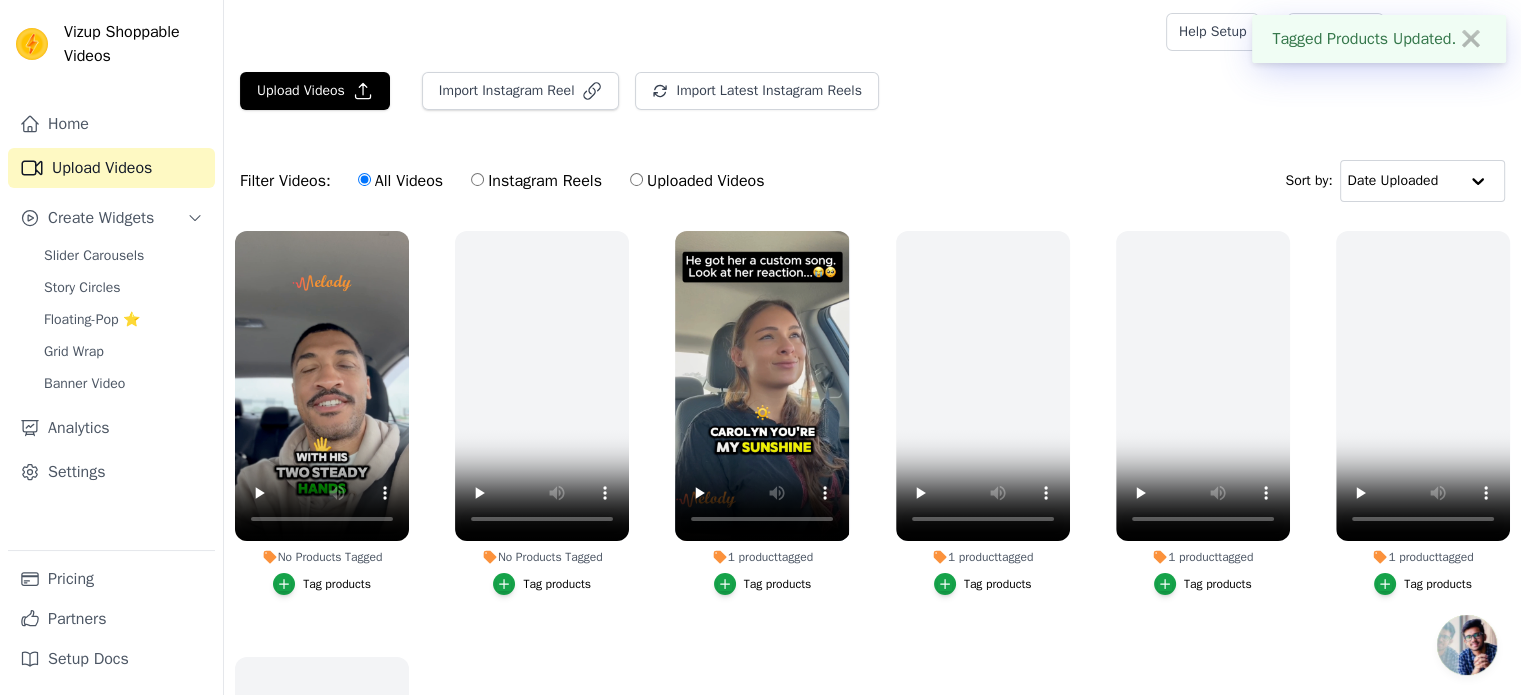click on "Tag products" at bounding box center (337, 584) 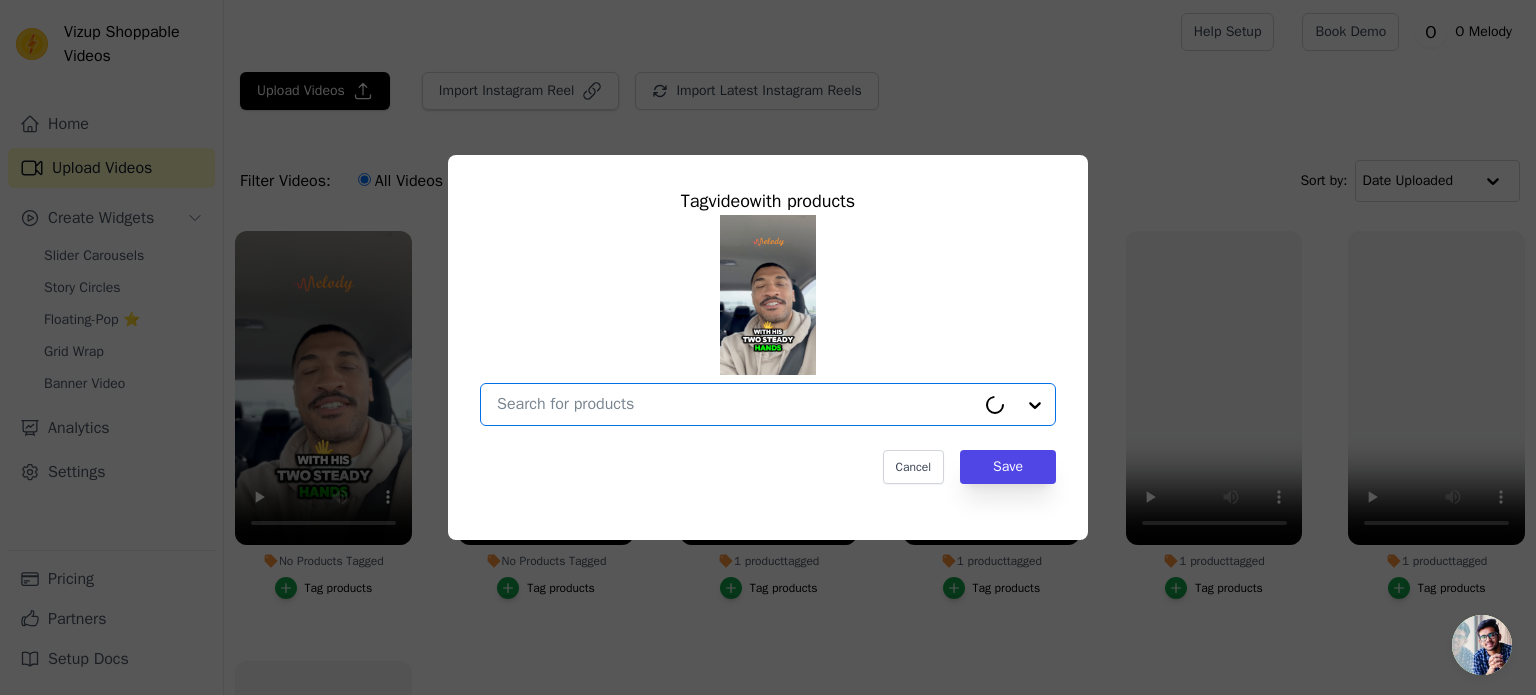 click on "No Products Tagged     Tag  video  with products       Option undefined, selected.                     Cancel   Save     Tag products" at bounding box center (736, 404) 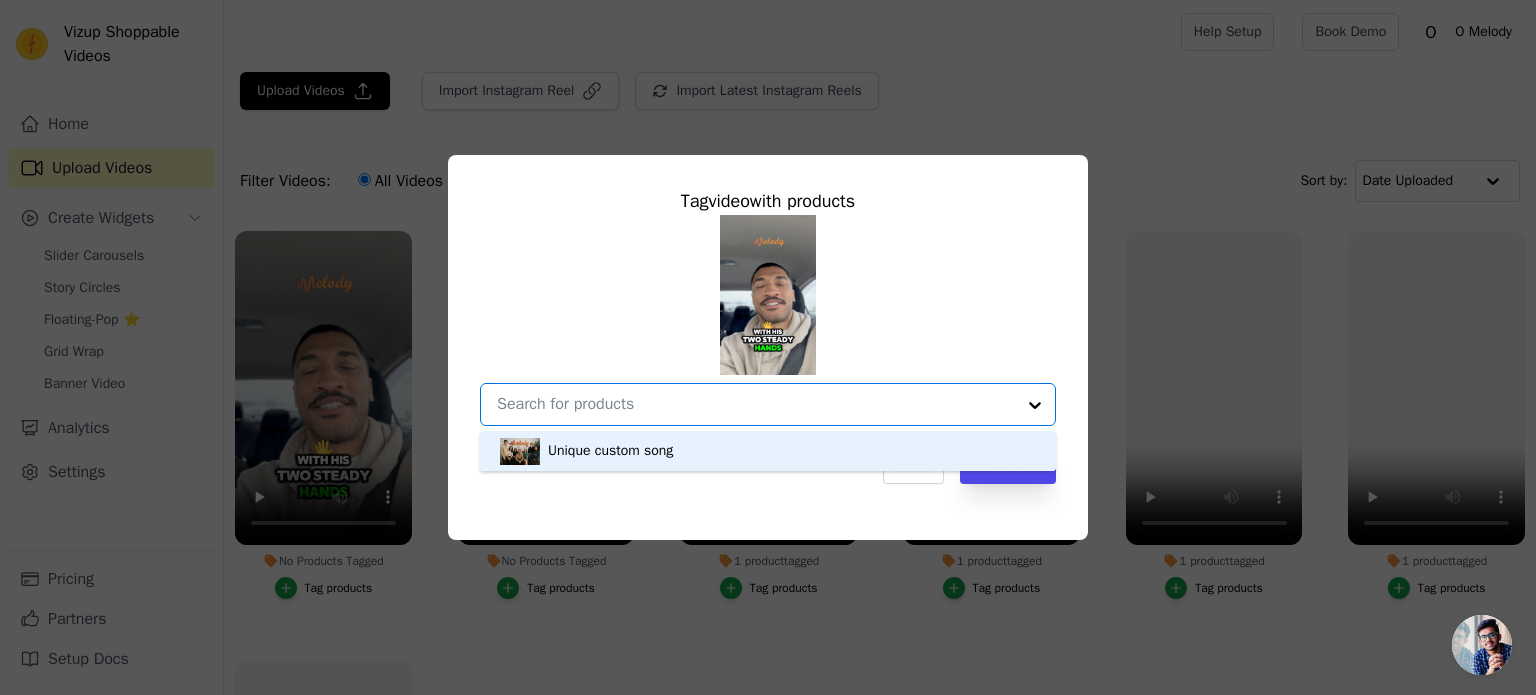 click on "Unique custom song" at bounding box center (610, 451) 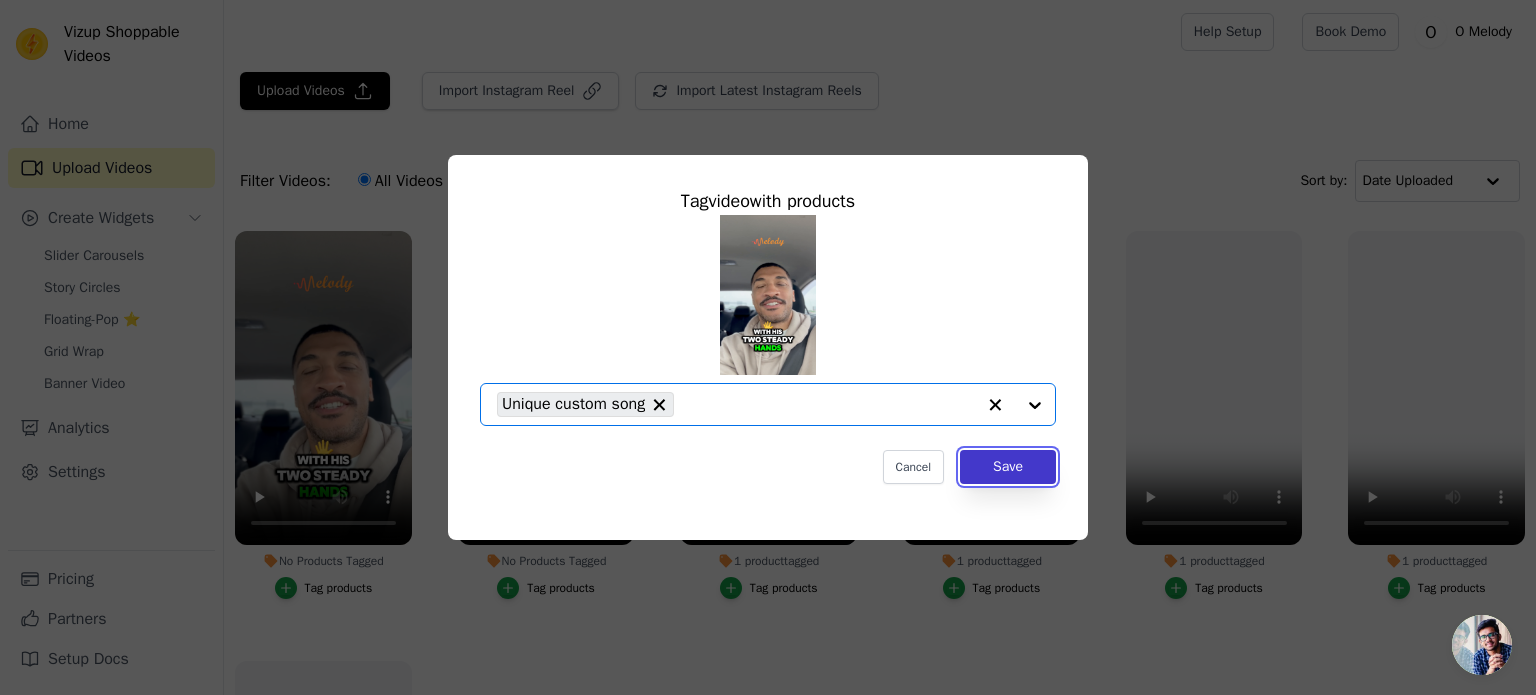 click on "Save" at bounding box center (1008, 467) 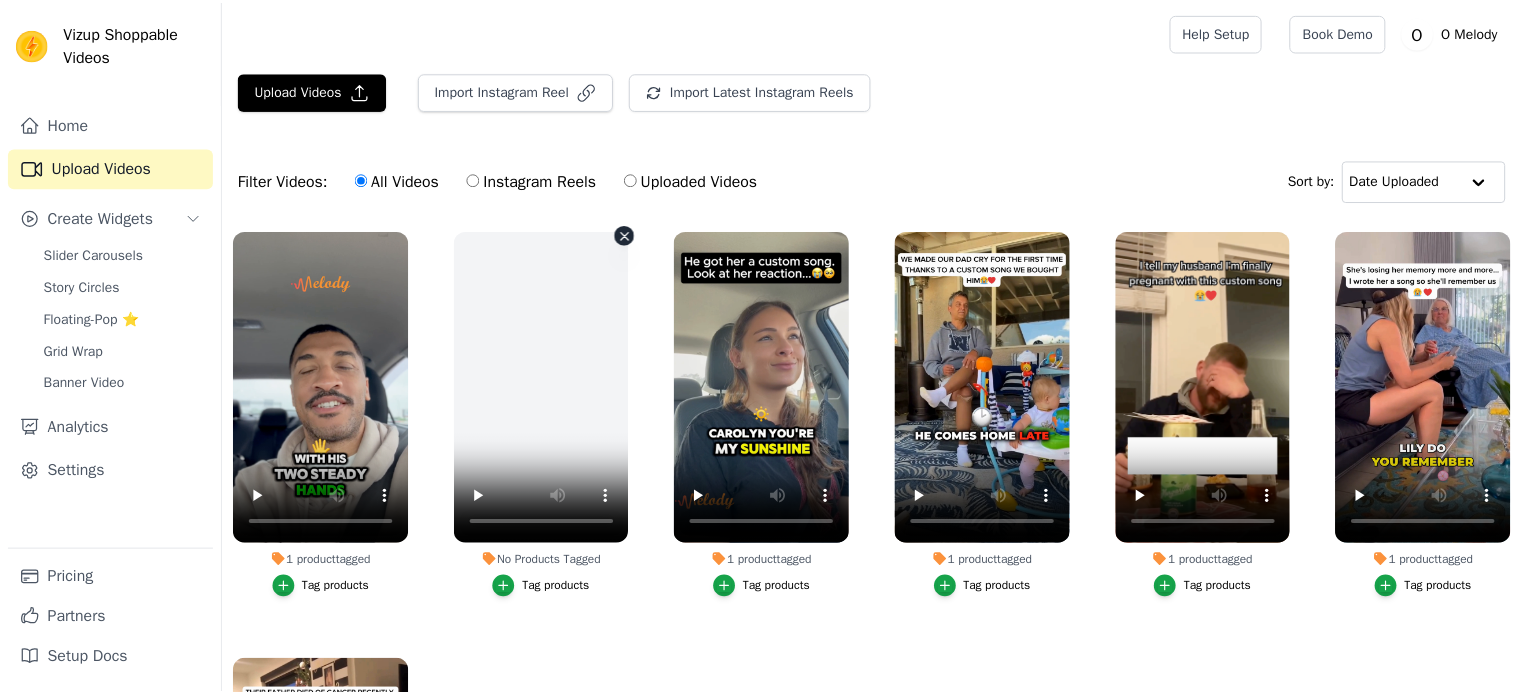 scroll, scrollTop: 0, scrollLeft: 0, axis: both 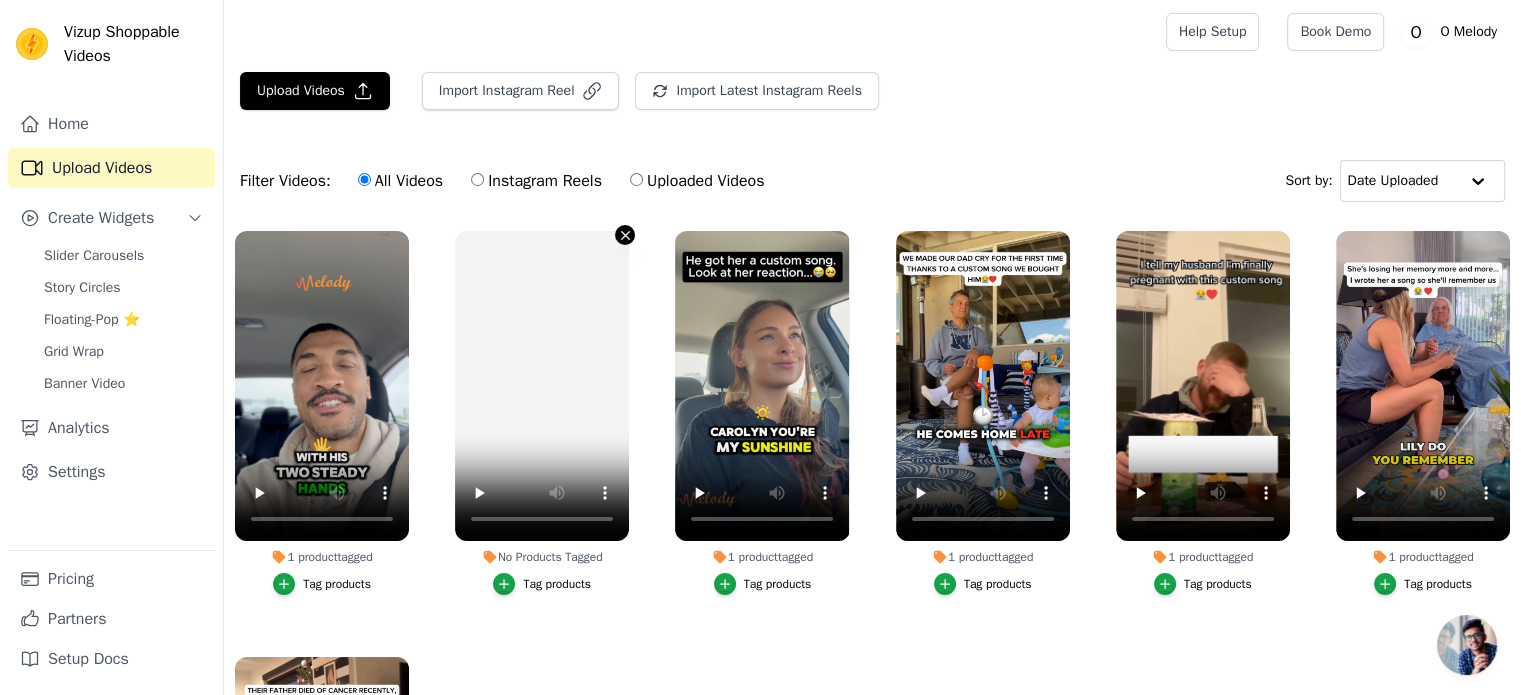 click 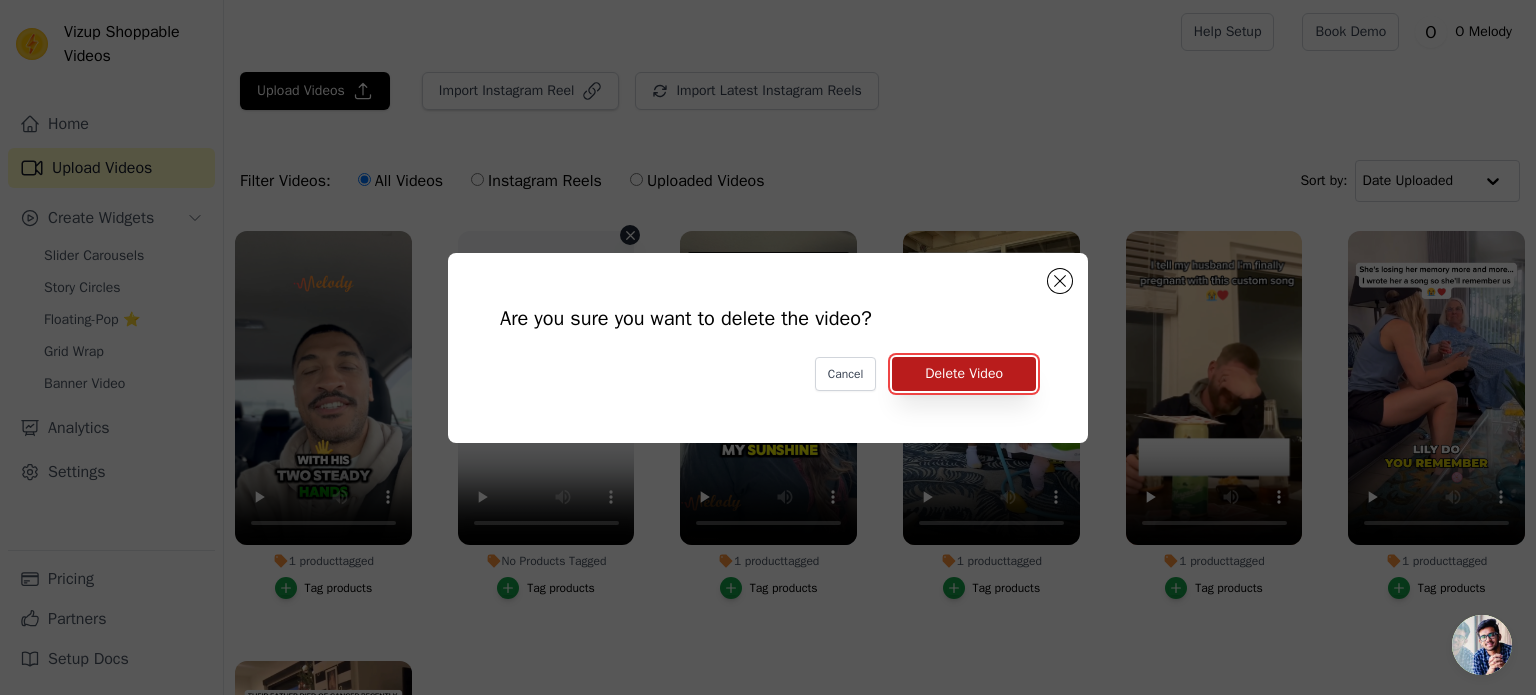 drag, startPoint x: 971, startPoint y: 370, endPoint x: 883, endPoint y: 447, distance: 116.9316 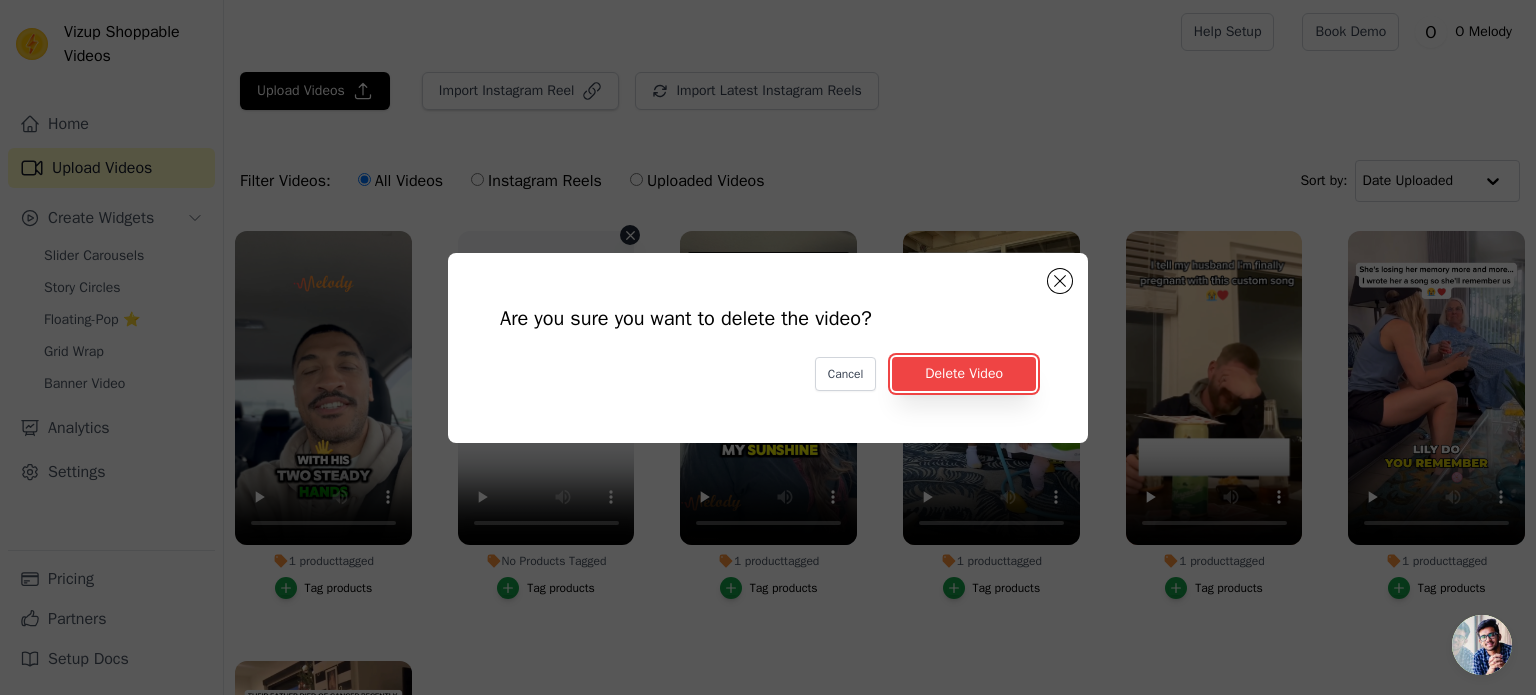 click on "Delete Video" at bounding box center [964, 374] 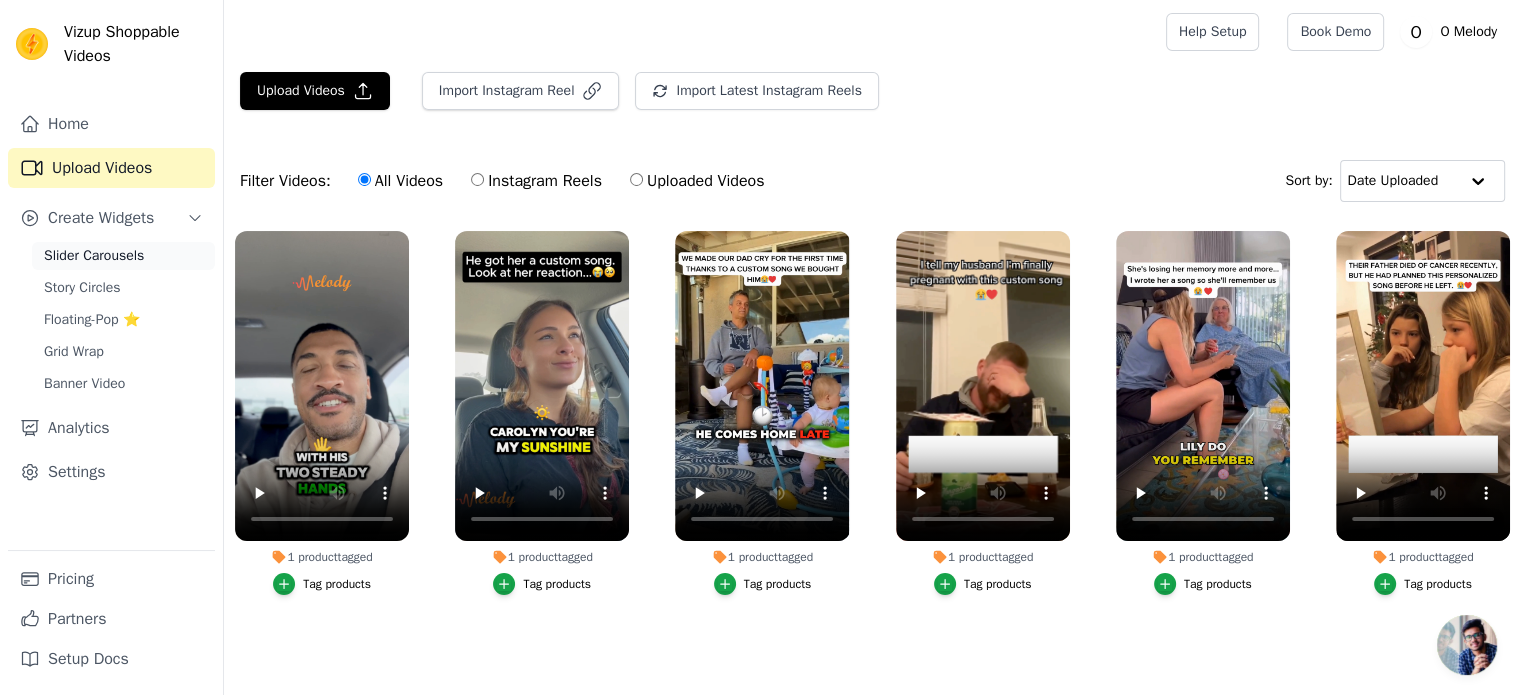 click on "Slider Carousels" at bounding box center (94, 256) 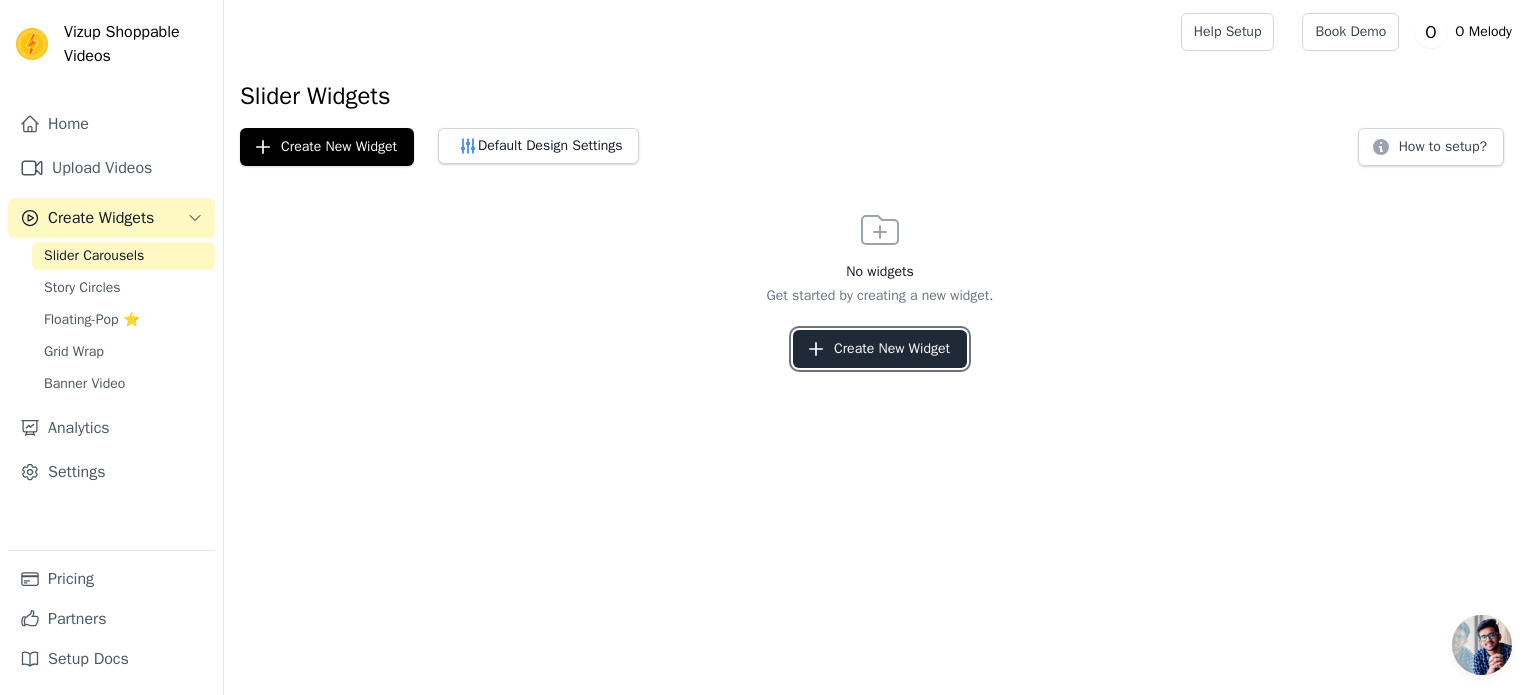 click on "Create New Widget" at bounding box center [880, 349] 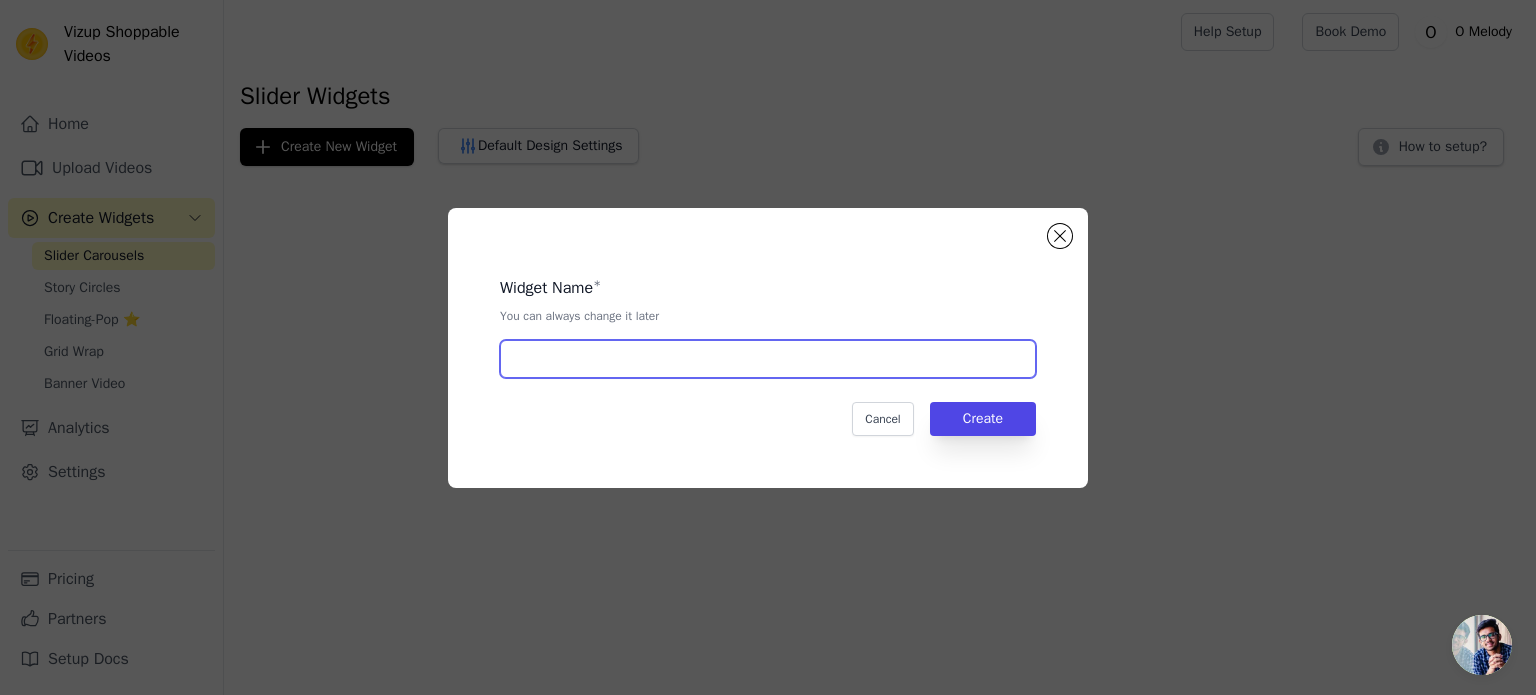 click at bounding box center (768, 359) 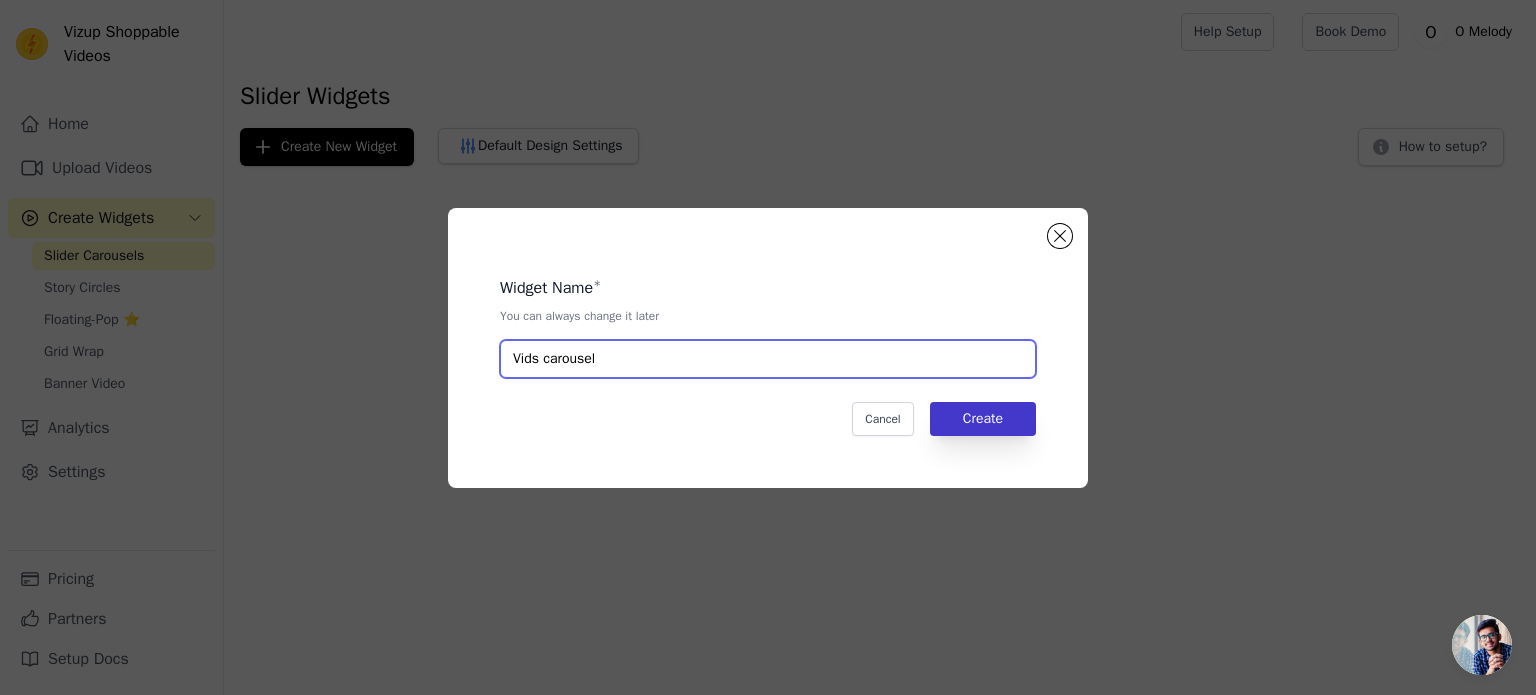 type on "Vids carousel" 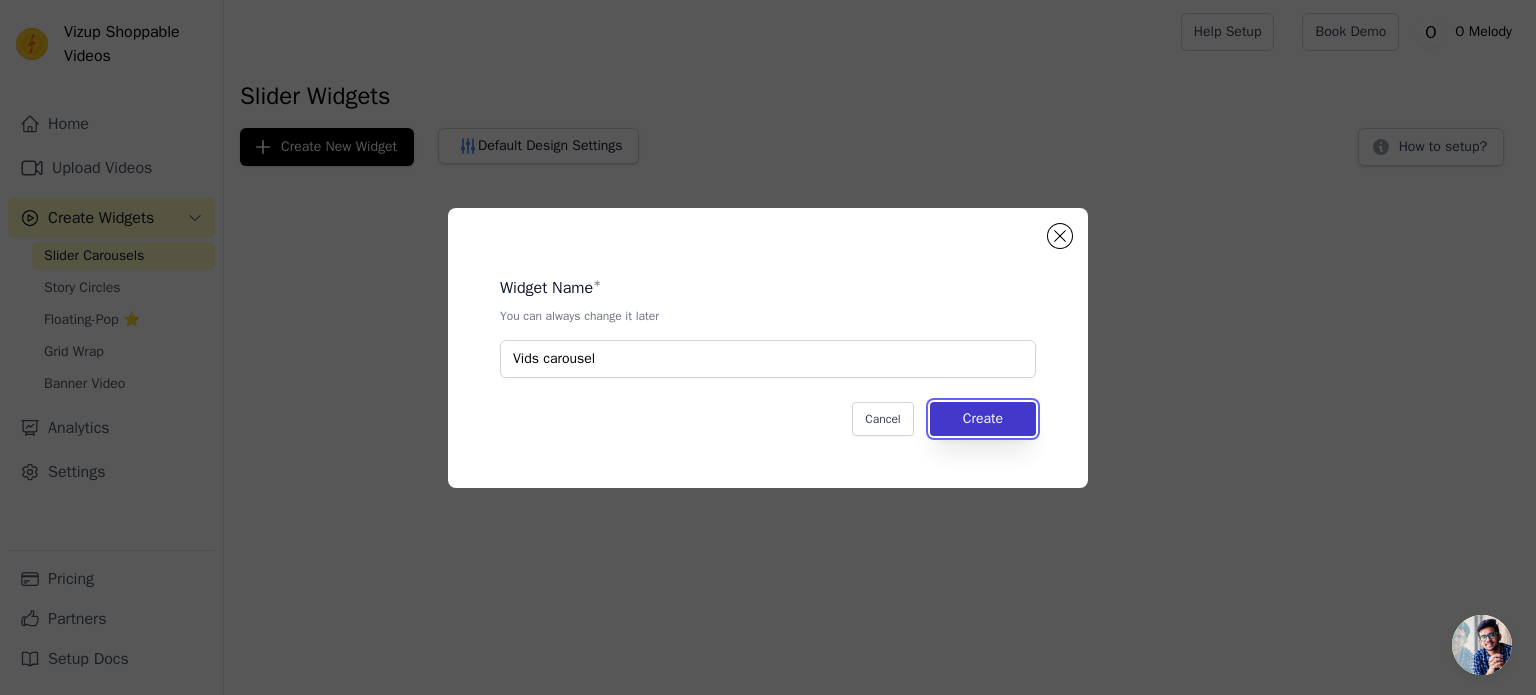 click on "Create" at bounding box center [983, 419] 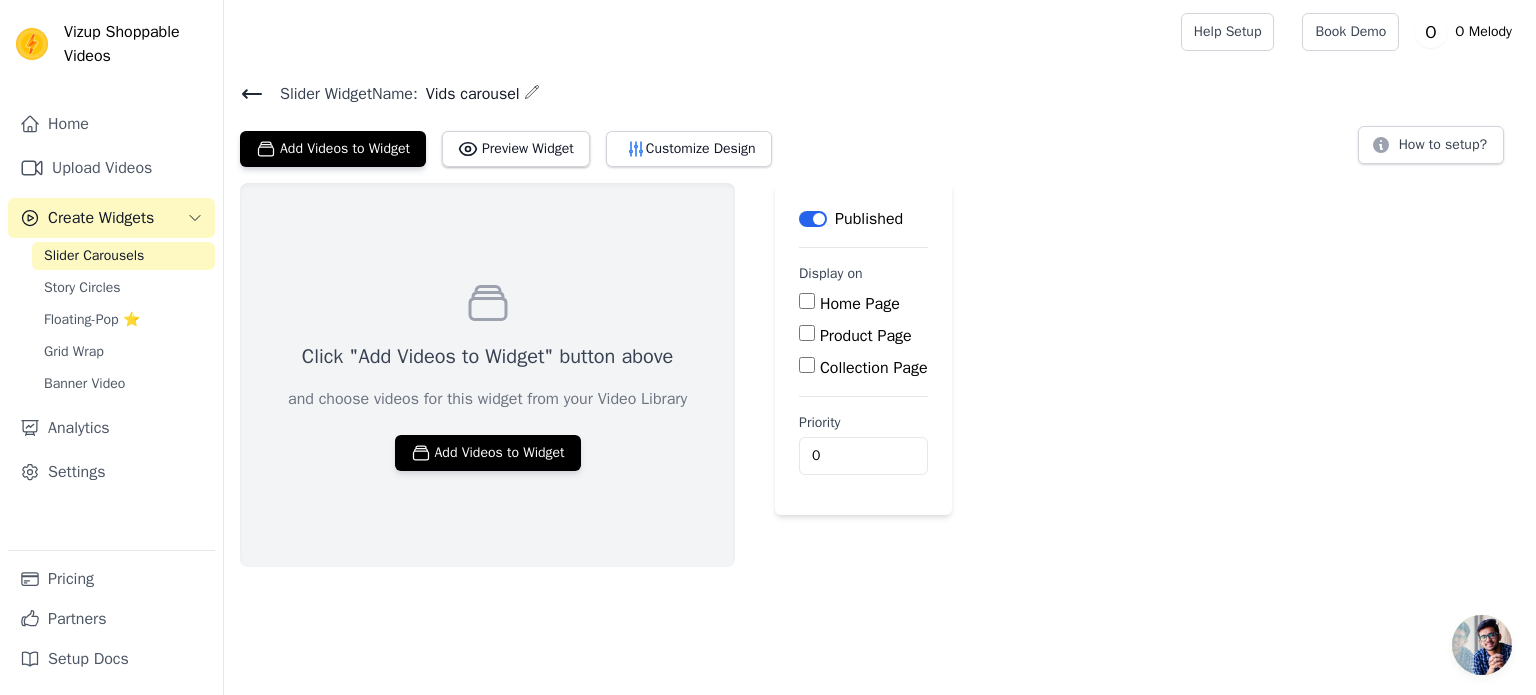 click on "Product Page" at bounding box center (866, 336) 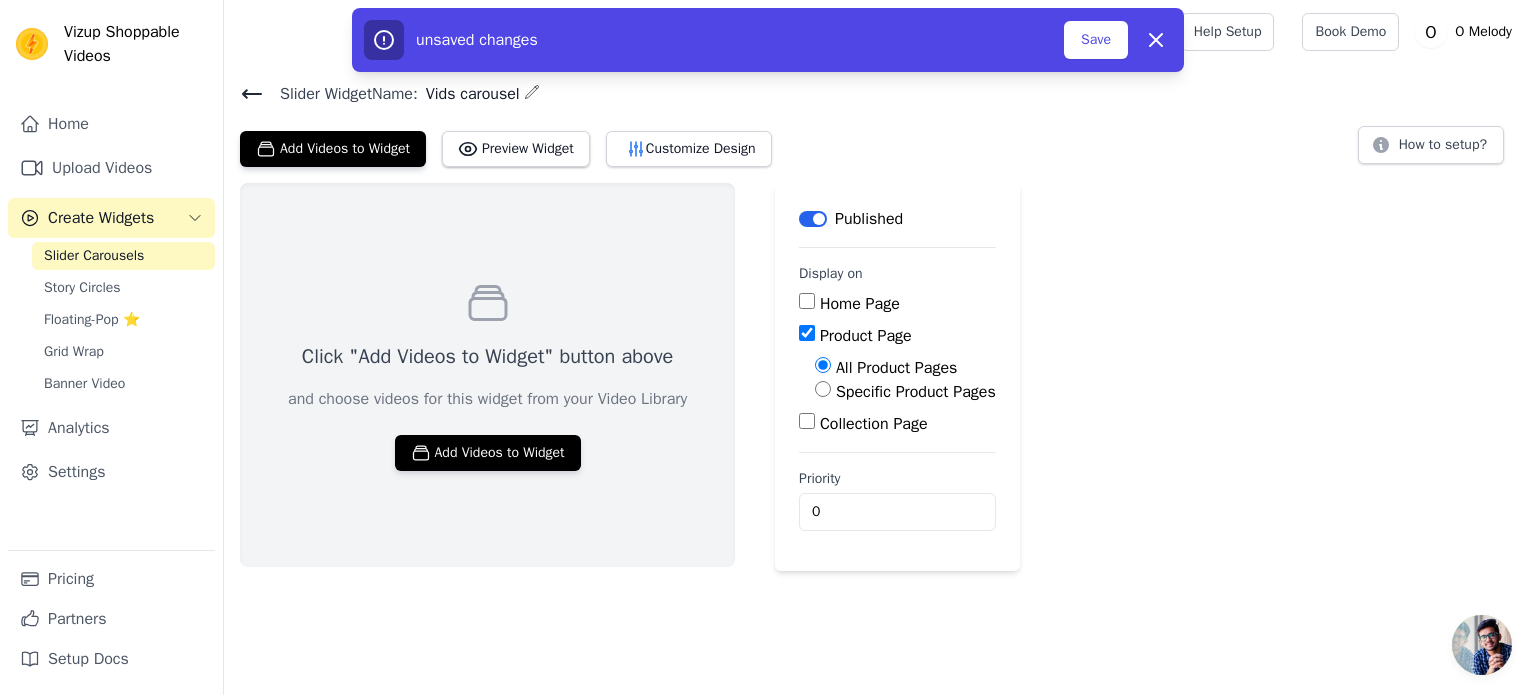 click on "Specific Product Pages" at bounding box center (916, 392) 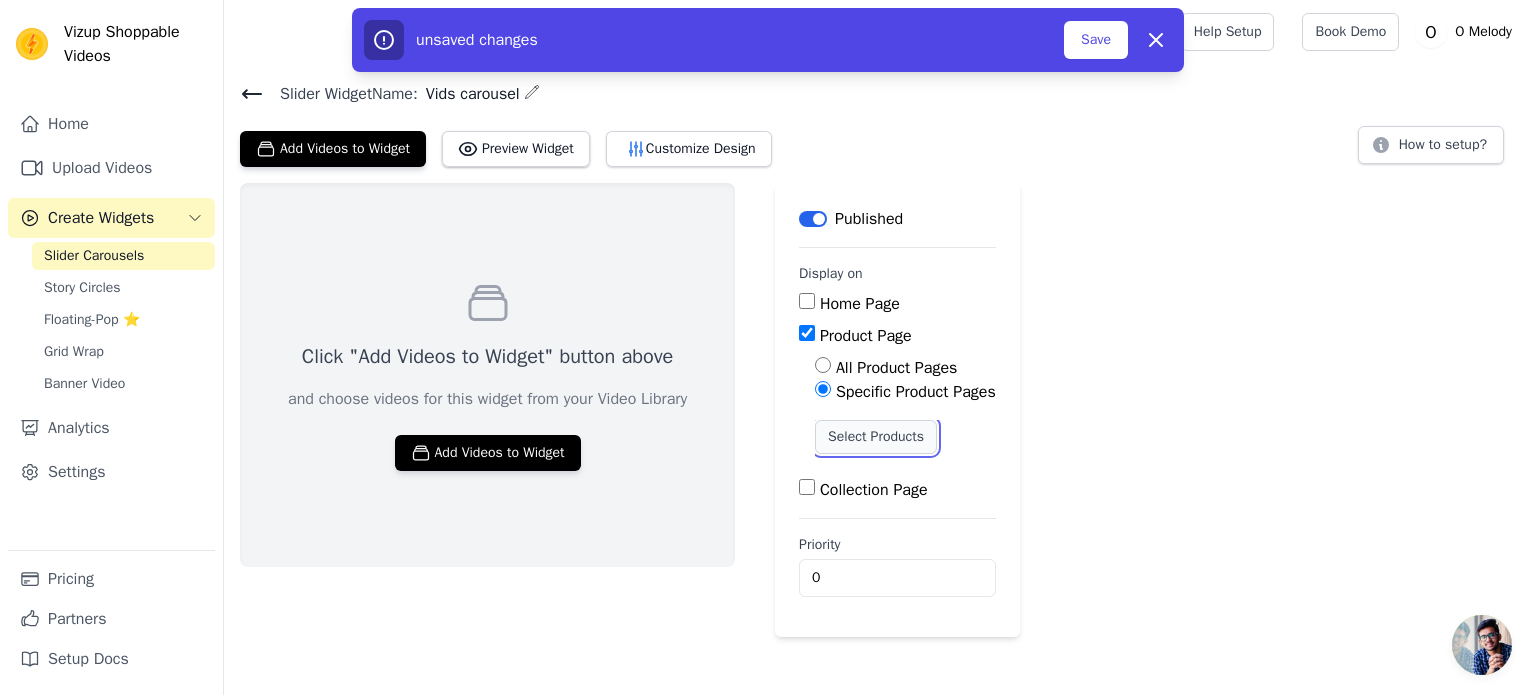 click on "Select Products" at bounding box center [876, 437] 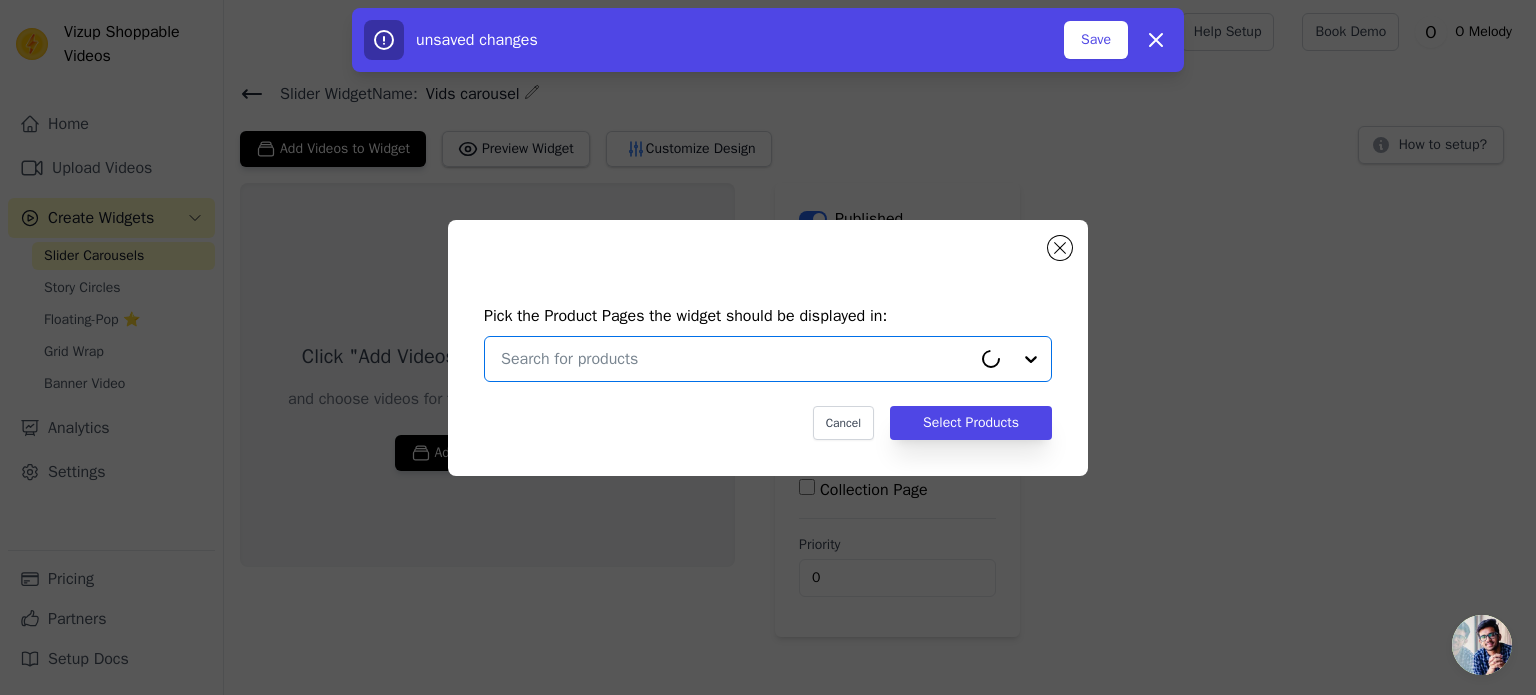 click at bounding box center (736, 359) 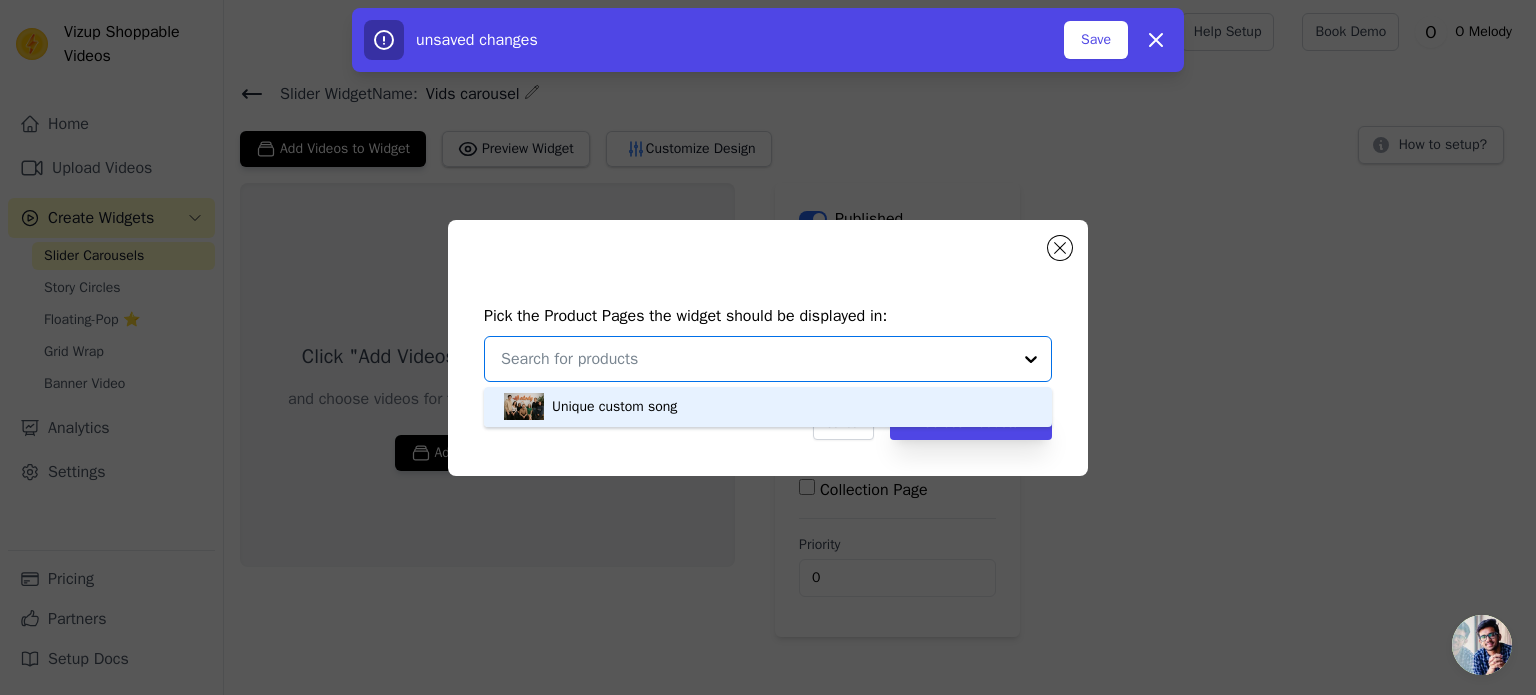 click on "Unique custom song" at bounding box center [768, 407] 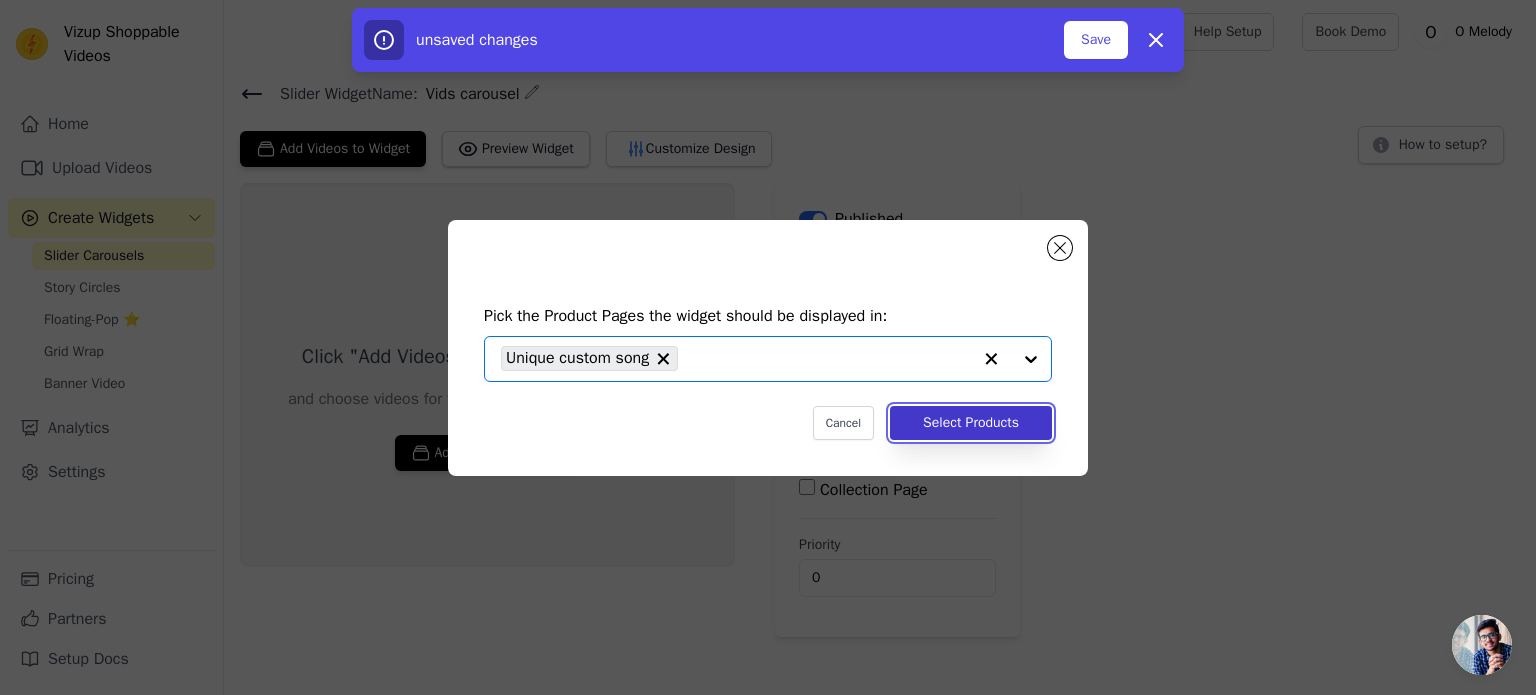 click on "Select Products" at bounding box center [971, 423] 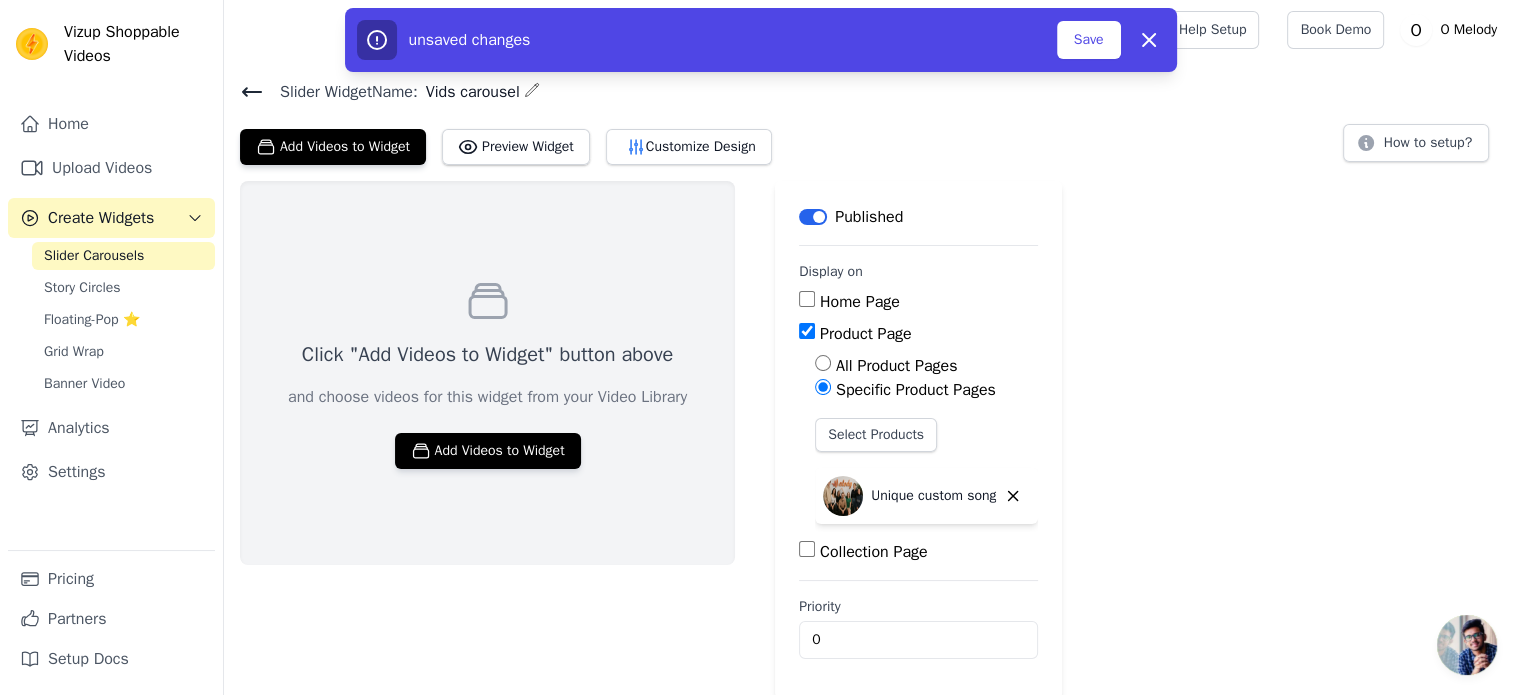 scroll, scrollTop: 3, scrollLeft: 0, axis: vertical 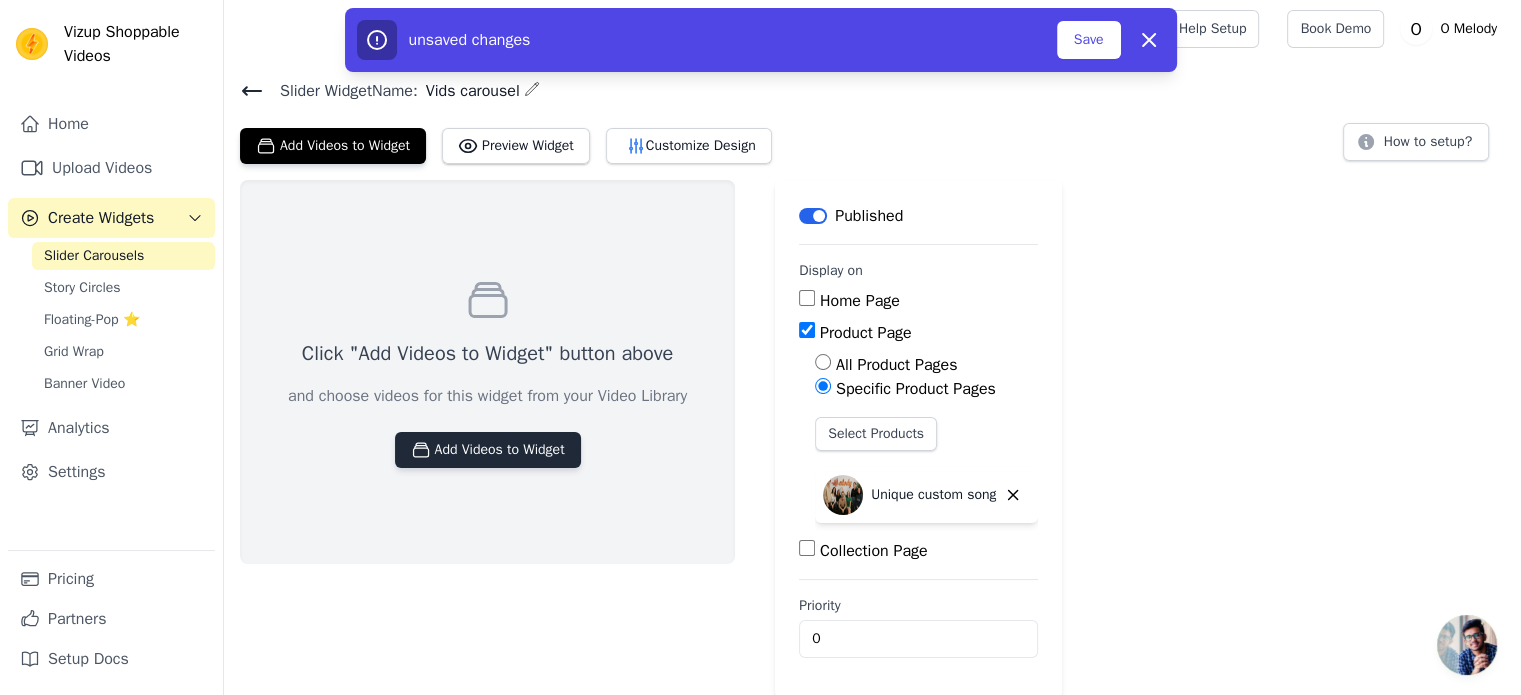 click on "Add Videos to Widget" at bounding box center (488, 450) 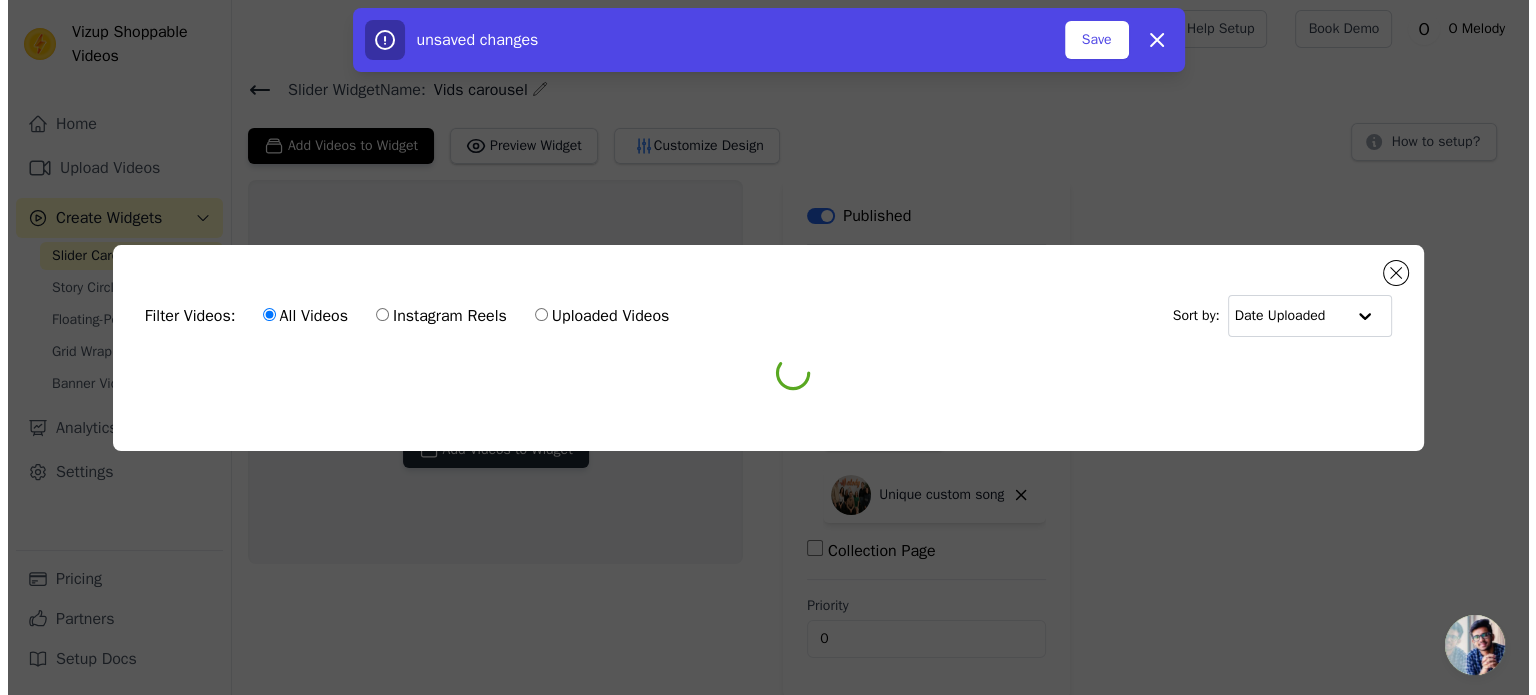 scroll, scrollTop: 0, scrollLeft: 0, axis: both 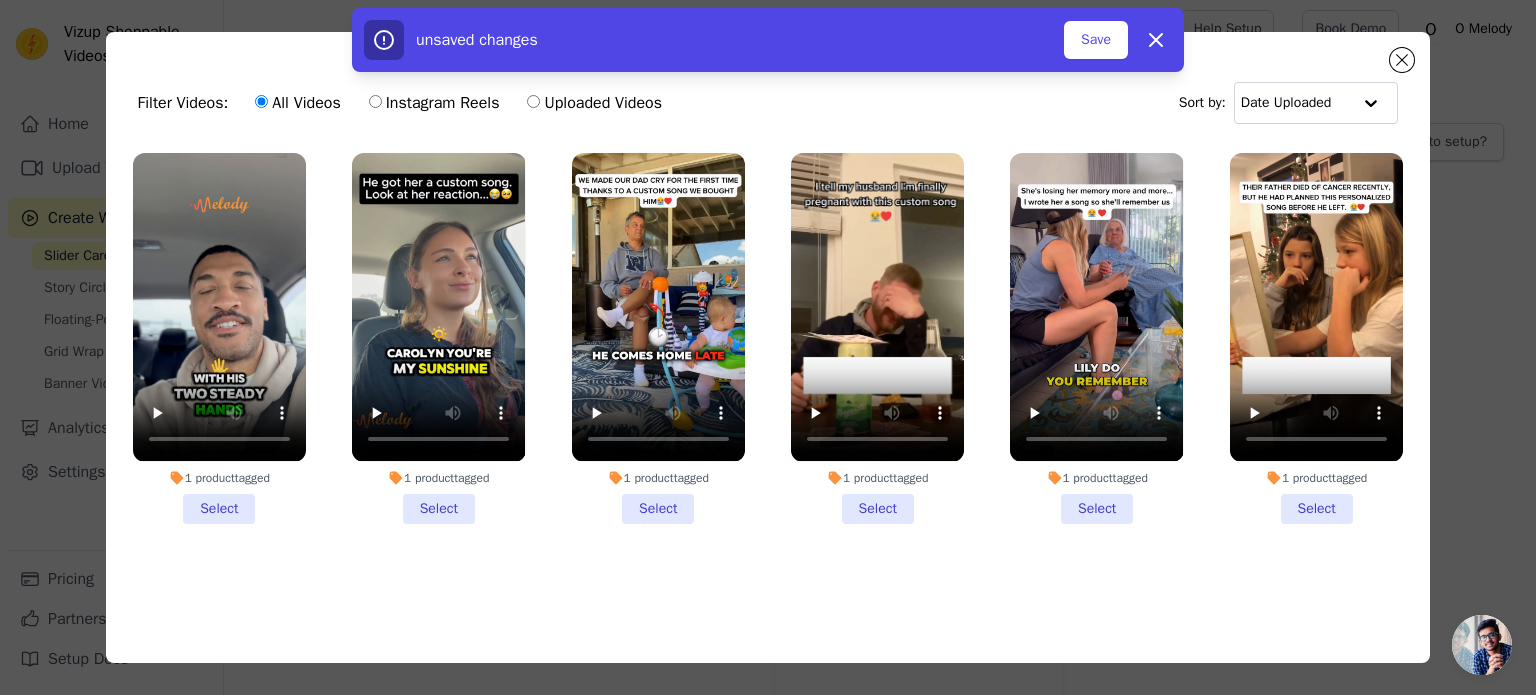 click on "1   product  tagged     Select" at bounding box center [219, 338] 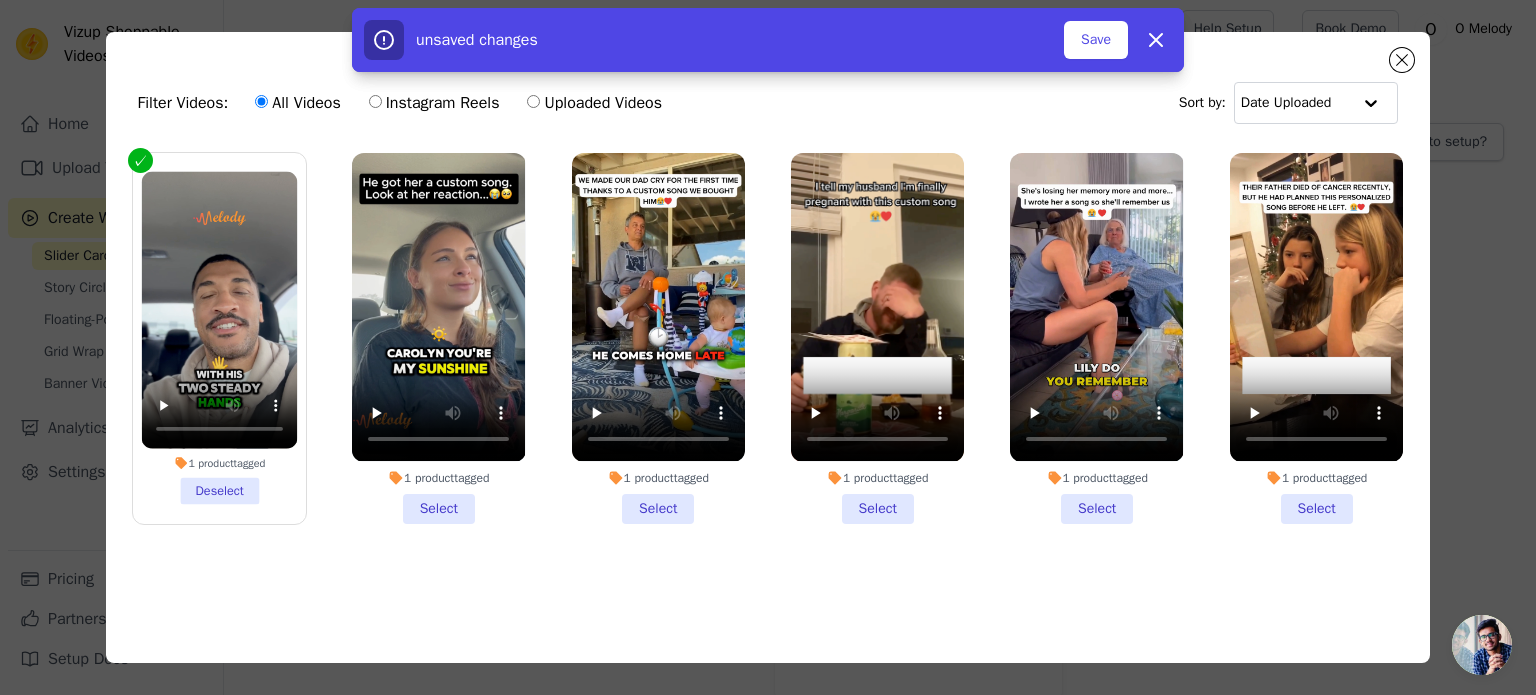 click on "1   product  tagged     Select" at bounding box center [438, 338] 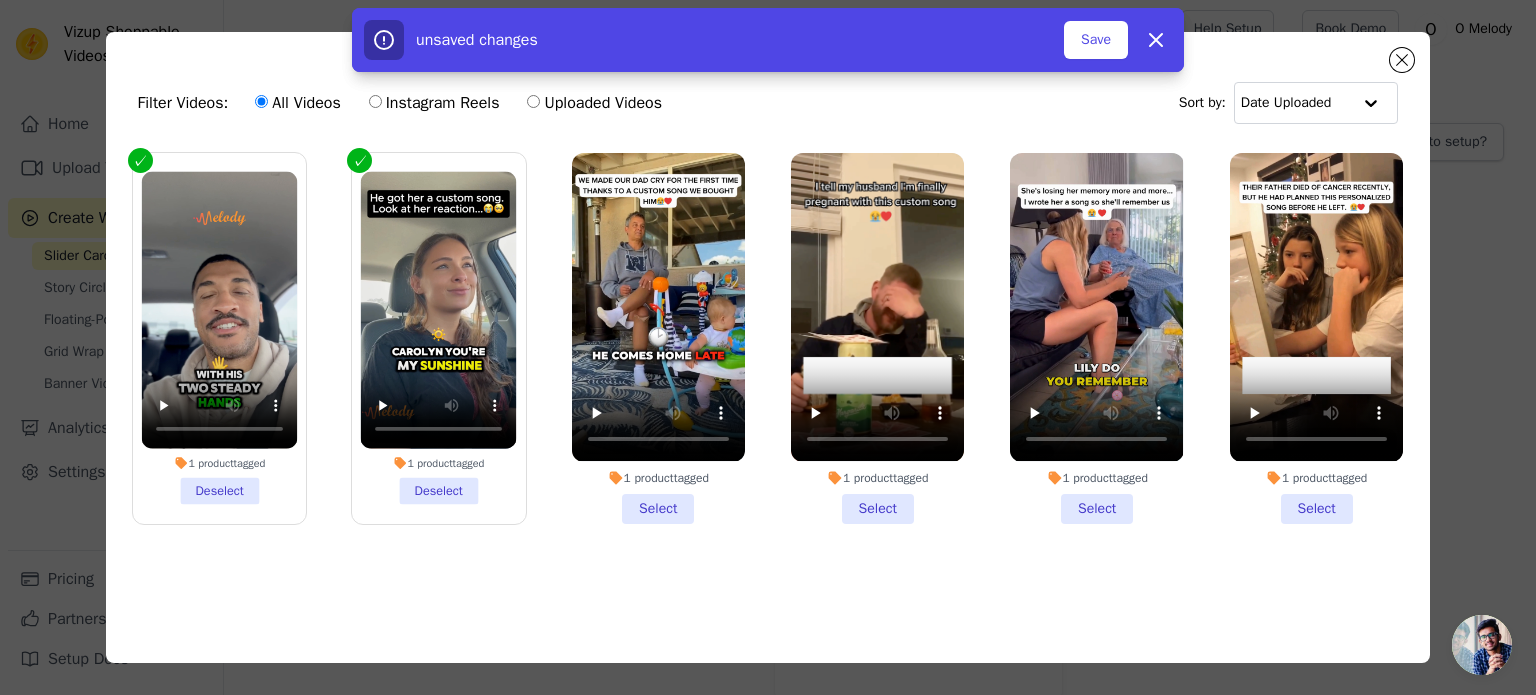 drag, startPoint x: 609, startPoint y: 484, endPoint x: 639, endPoint y: 484, distance: 30 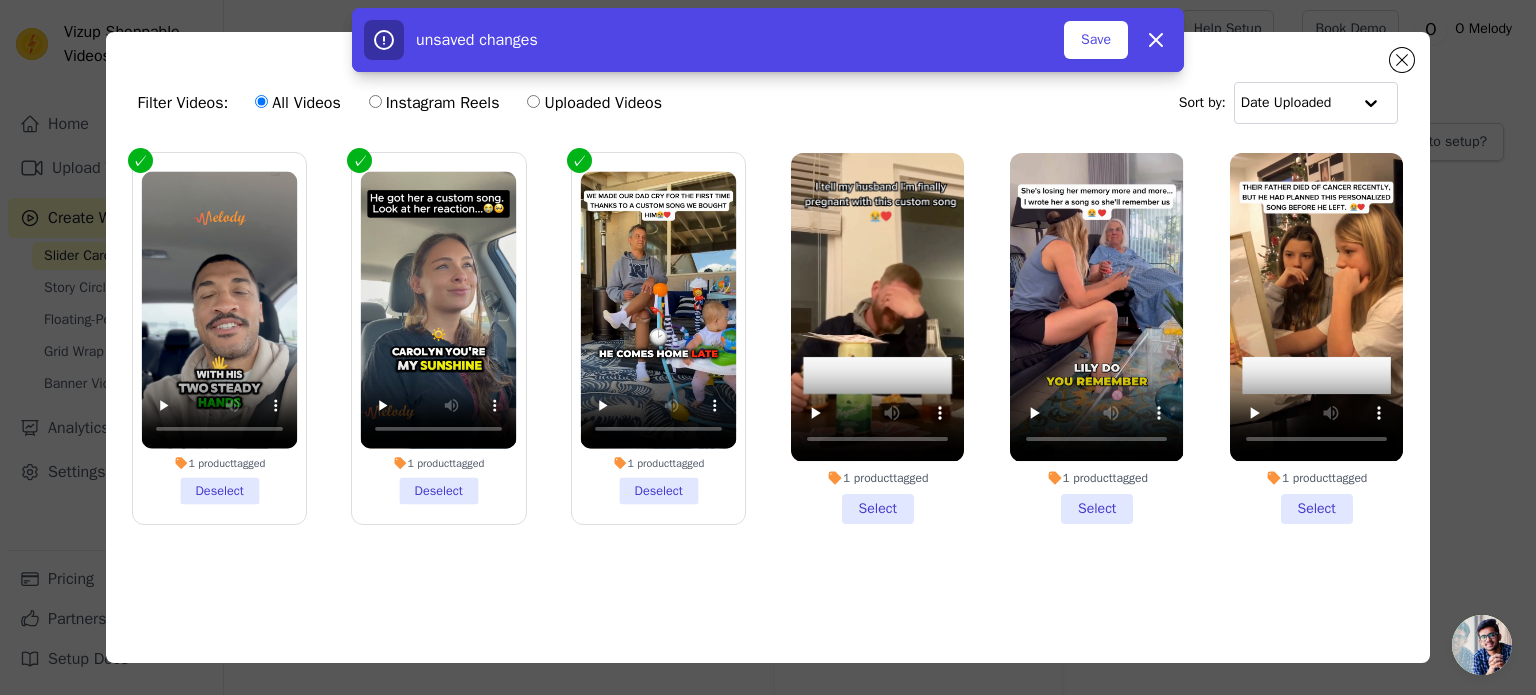drag, startPoint x: 820, startPoint y: 487, endPoint x: 888, endPoint y: 488, distance: 68.007355 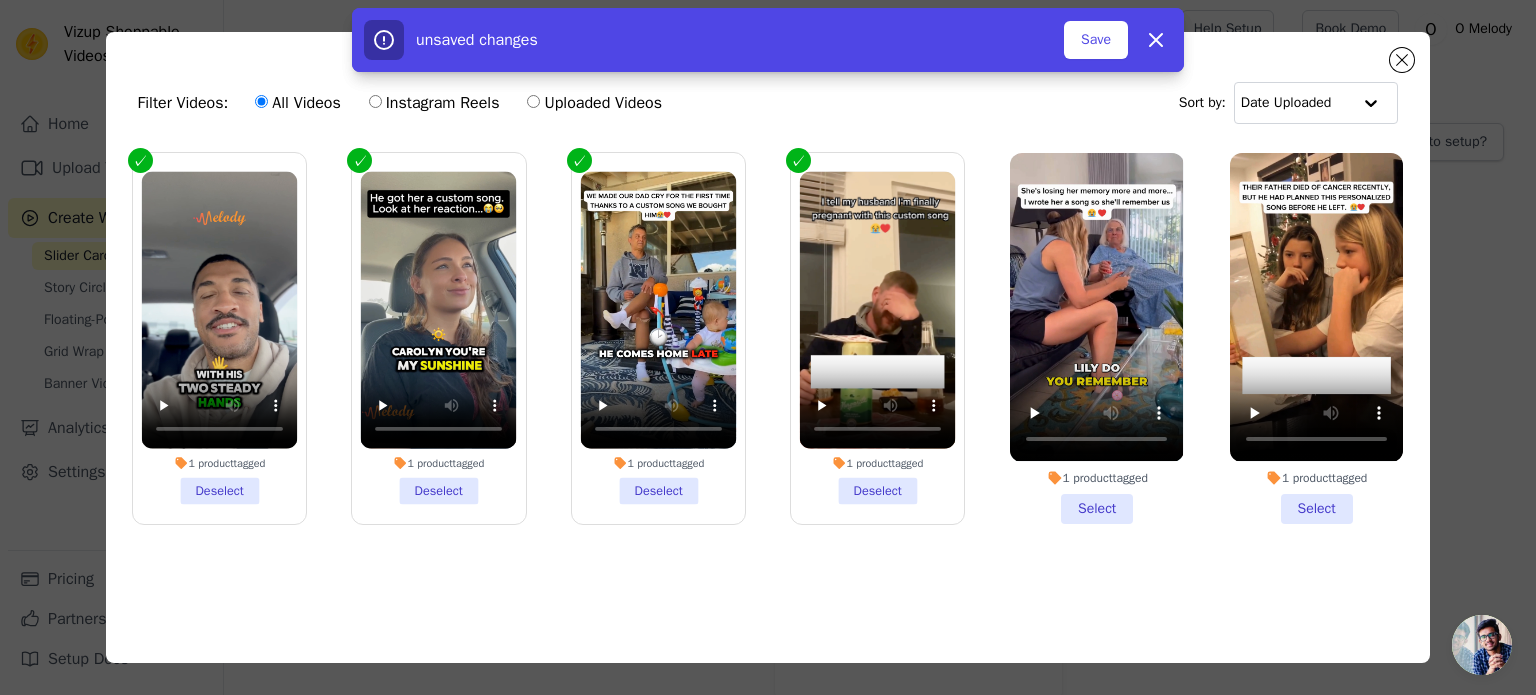 click on "1   product  tagged     Select" at bounding box center (1096, 338) 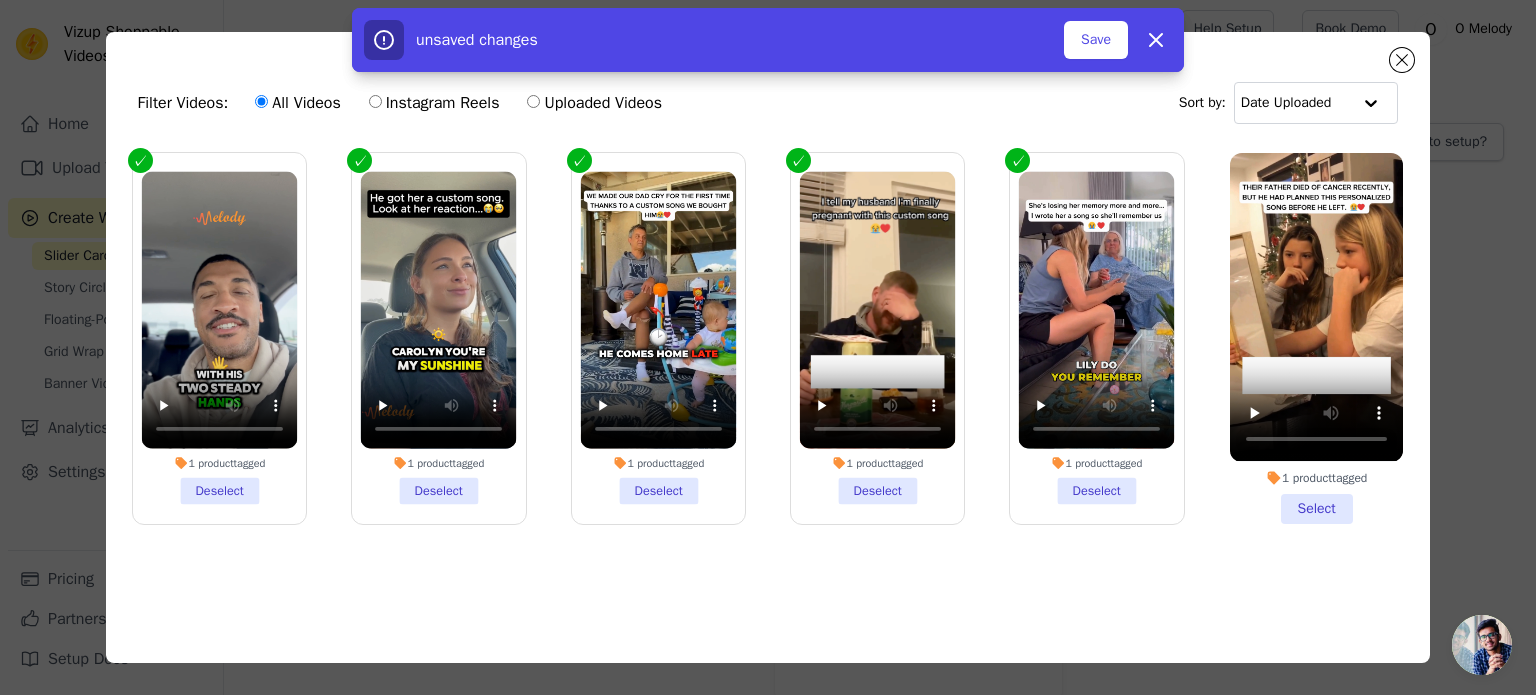 click on "1   product  tagged     Select" at bounding box center [1316, 338] 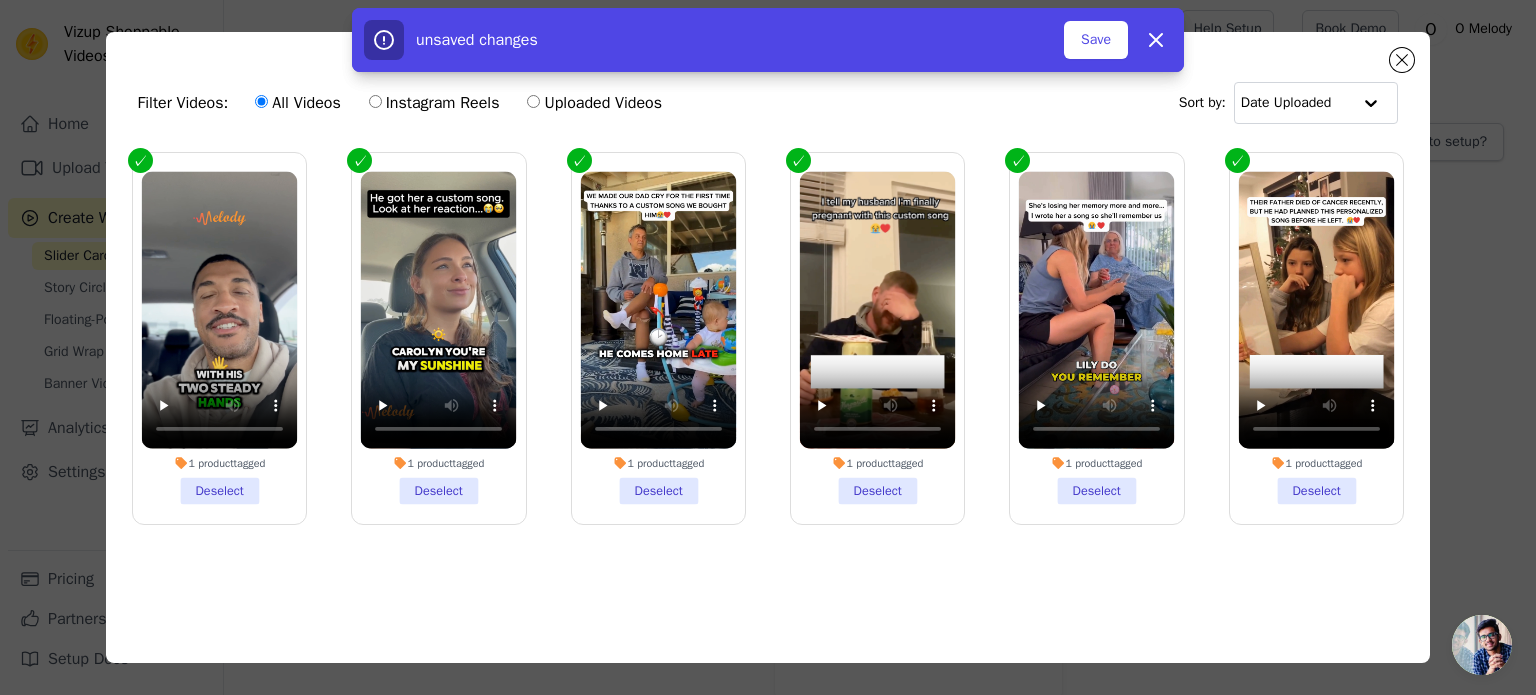 scroll, scrollTop: 4, scrollLeft: 0, axis: vertical 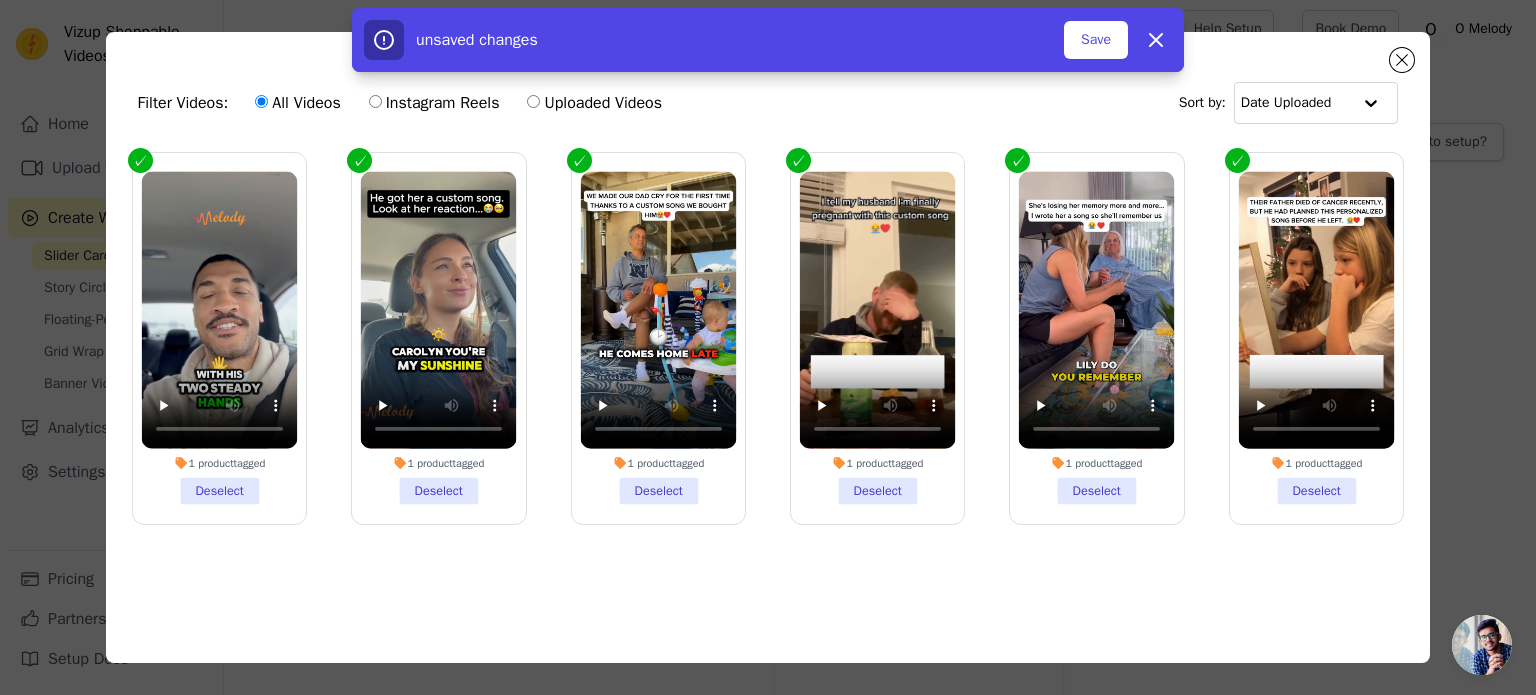 click on "unsaved changes   Save   Dismiss" at bounding box center (768, 40) 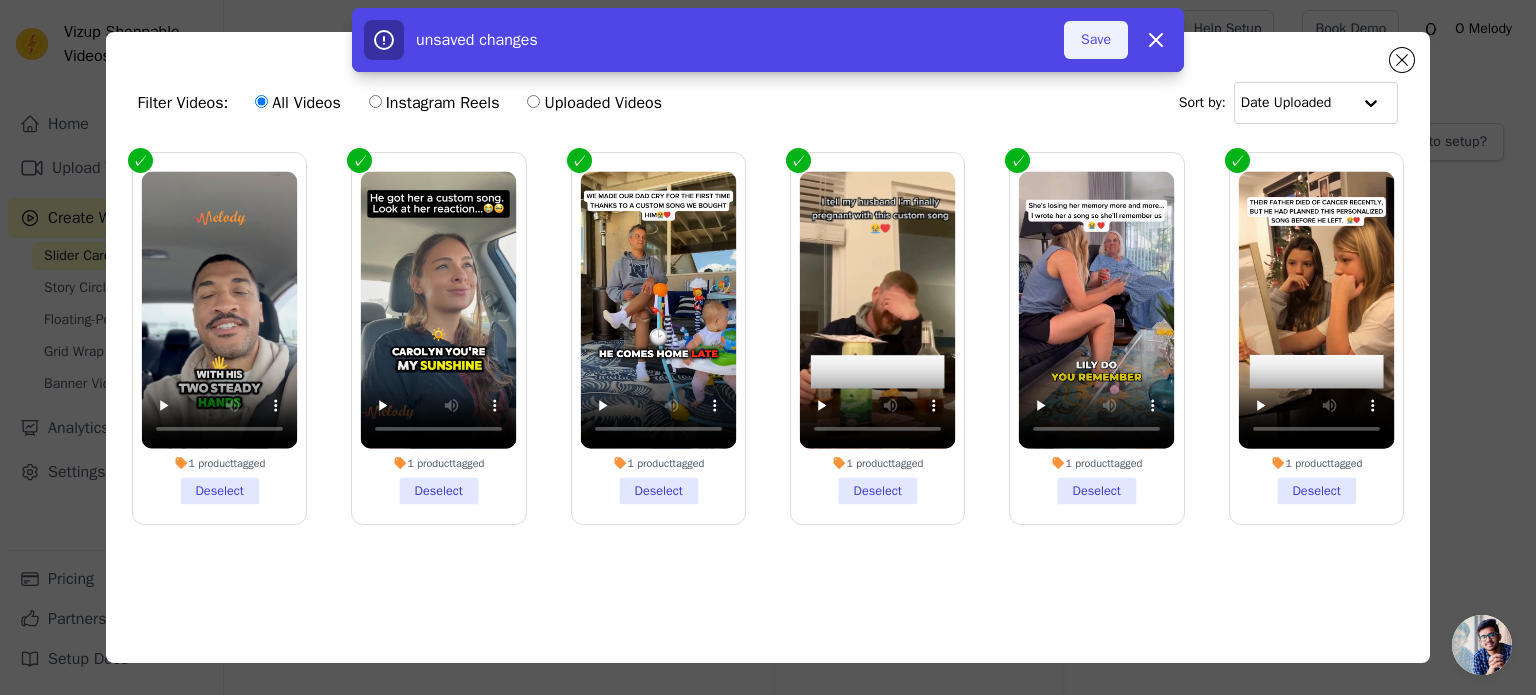 click on "Save" at bounding box center [1096, 40] 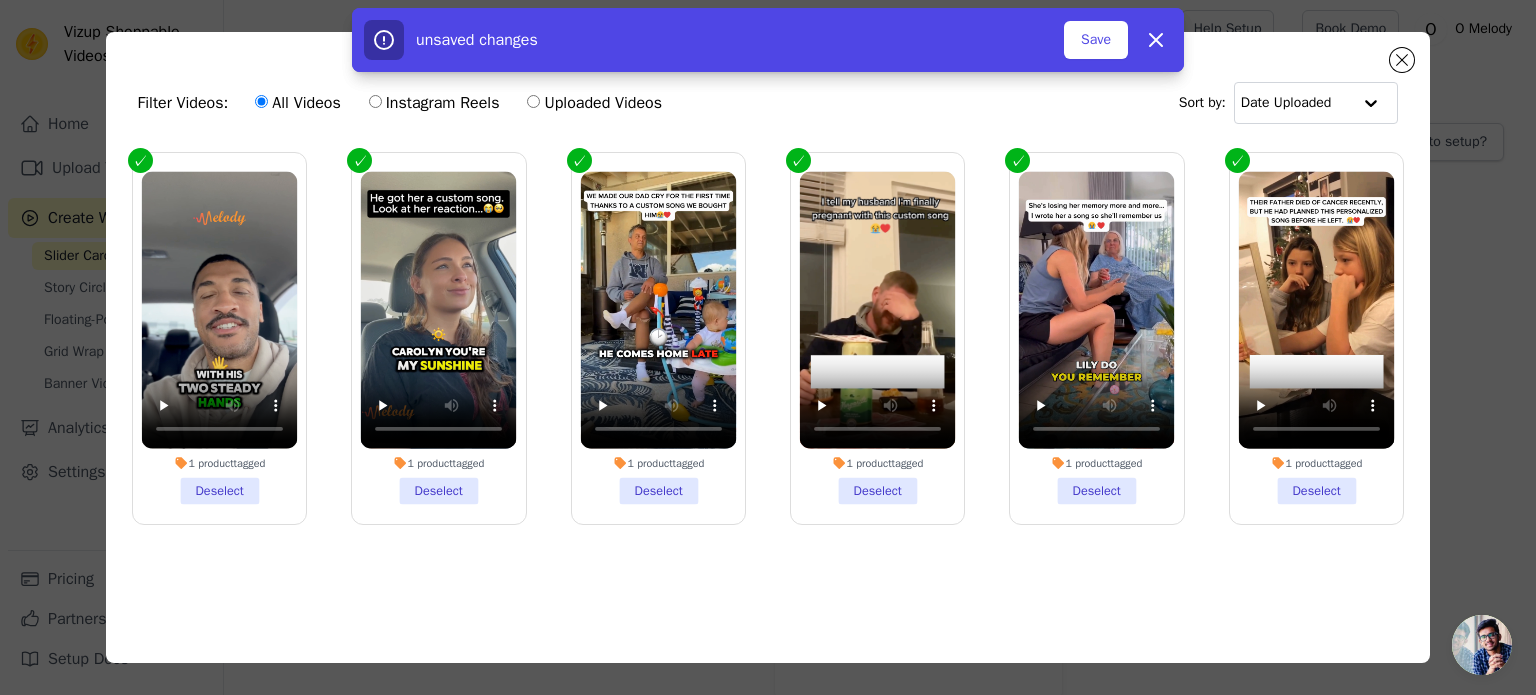 scroll, scrollTop: 4, scrollLeft: 0, axis: vertical 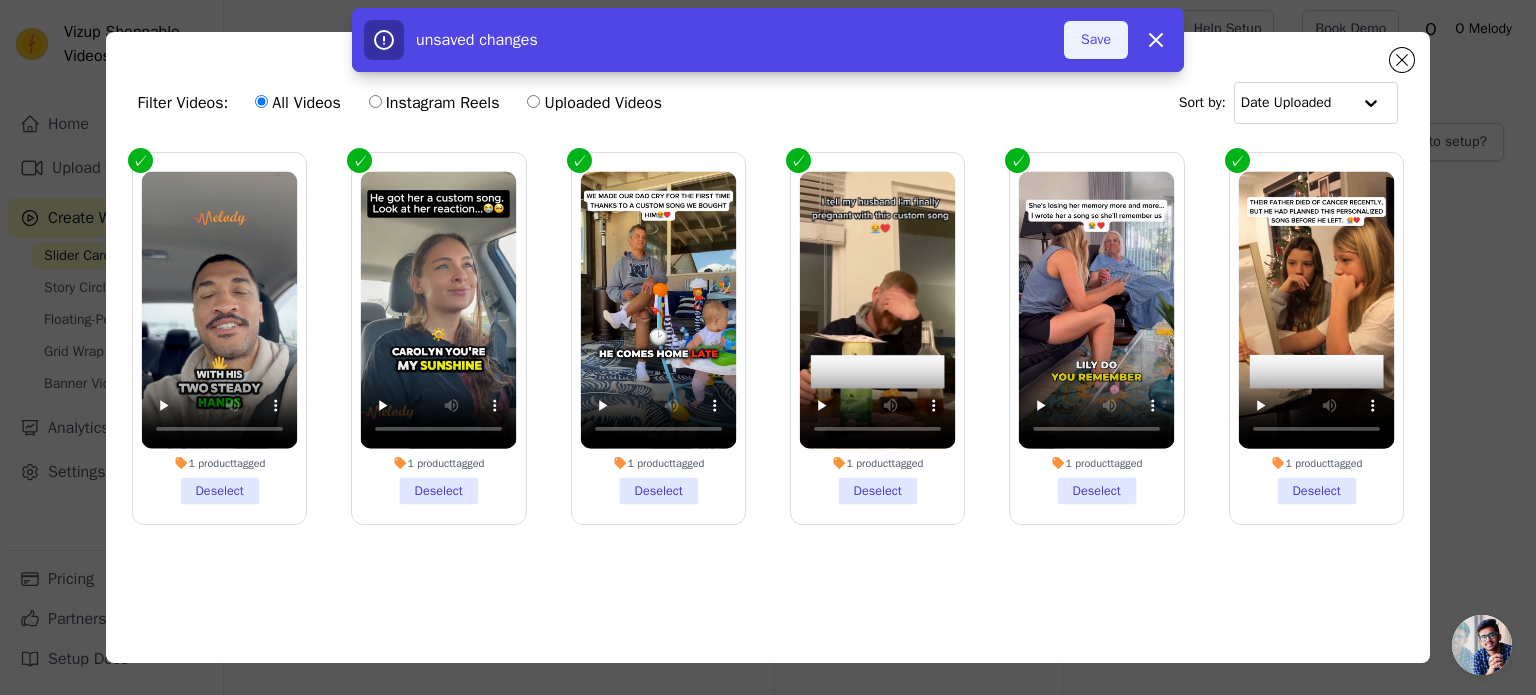 click on "Save" at bounding box center [1096, 40] 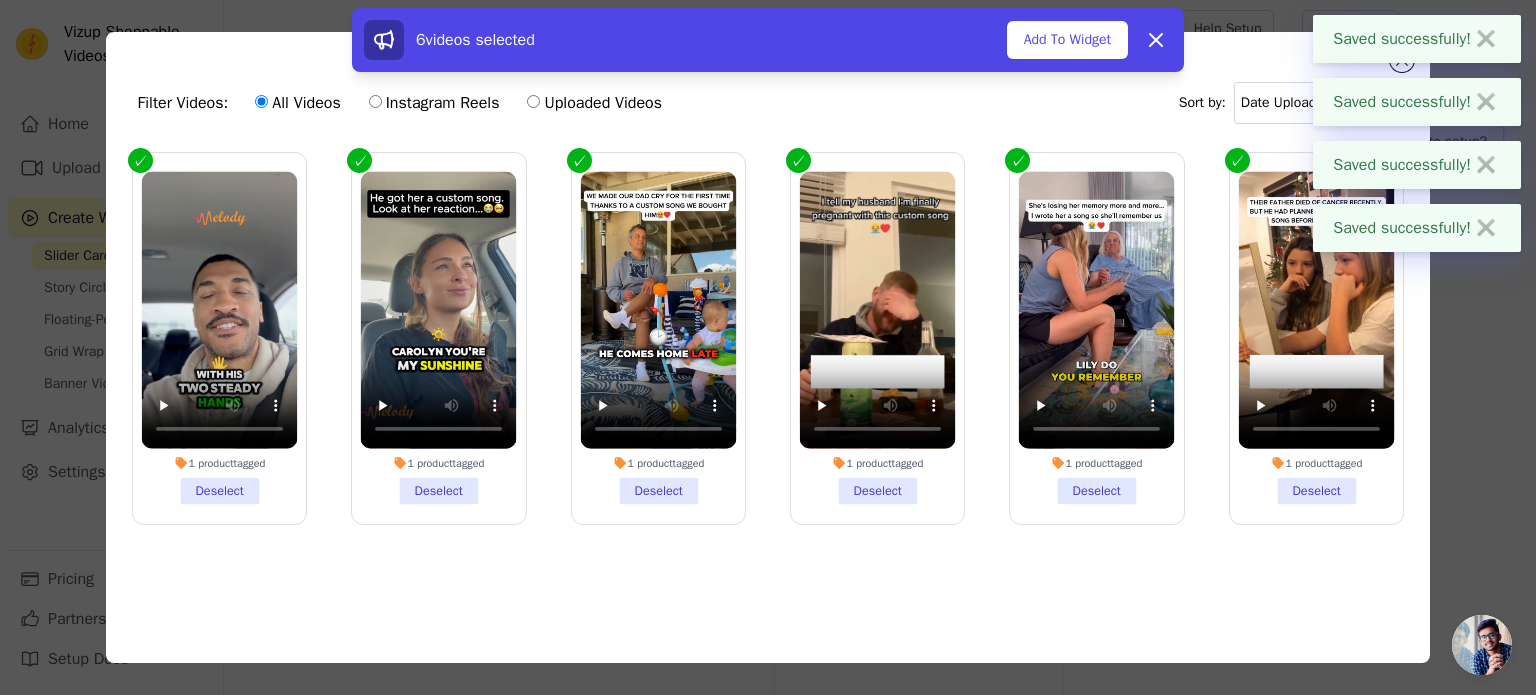 click on "✖" at bounding box center [1486, 39] 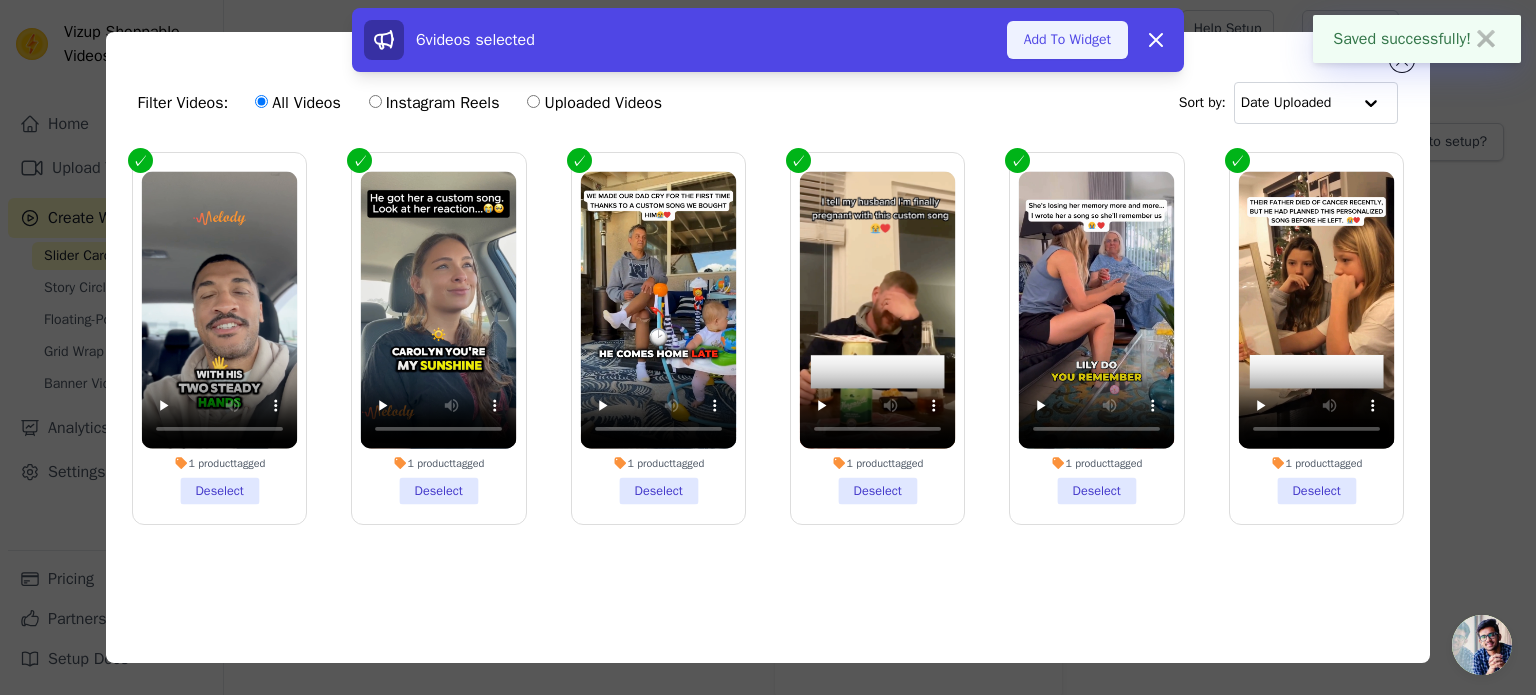 click on "Add To Widget" at bounding box center (1067, 40) 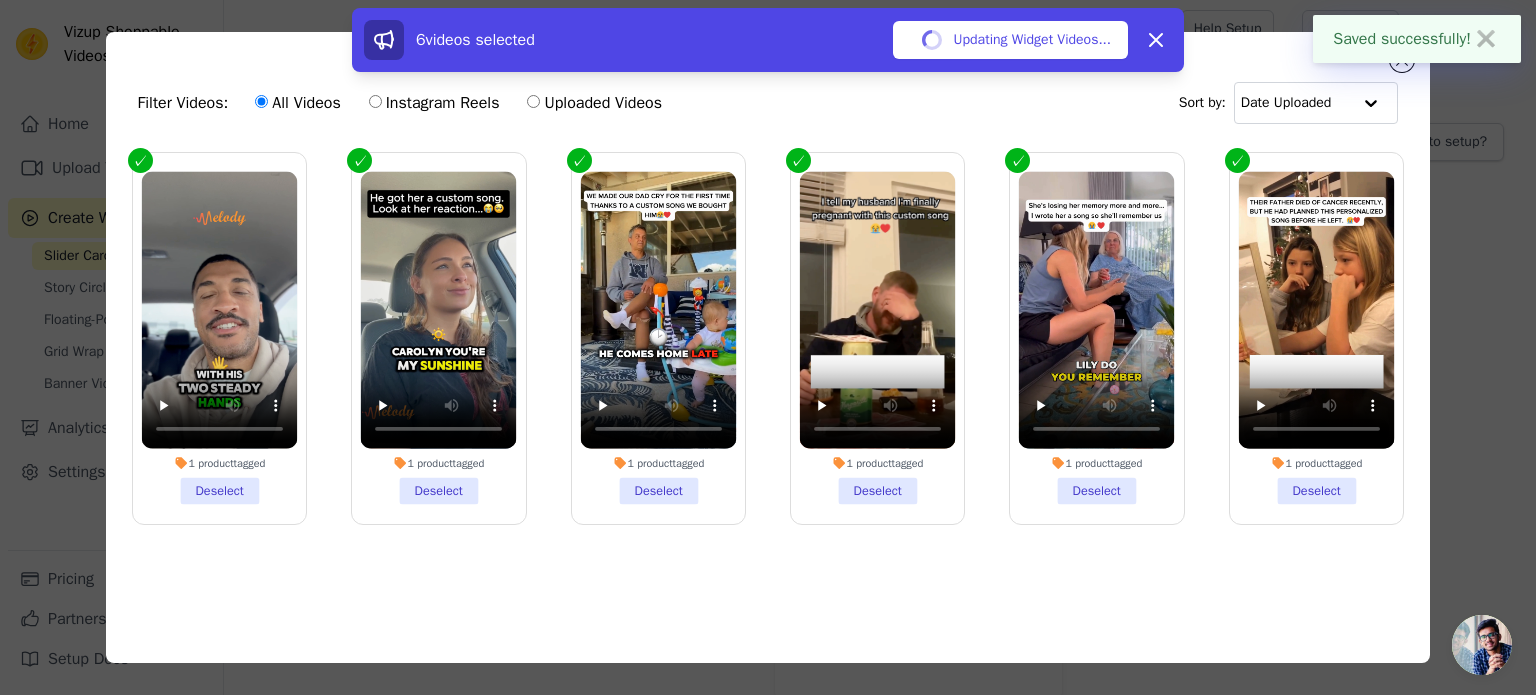 click on "✖" at bounding box center (1486, 39) 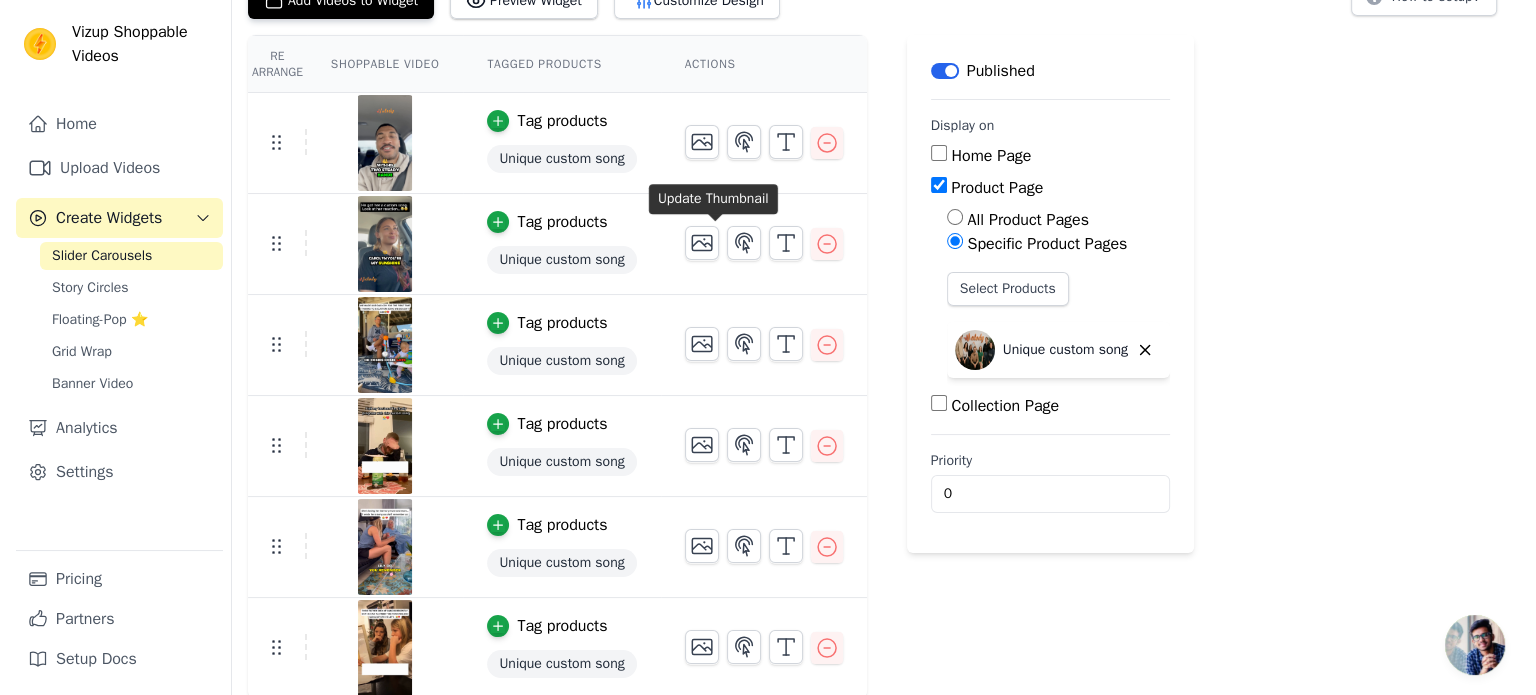 scroll, scrollTop: 0, scrollLeft: 0, axis: both 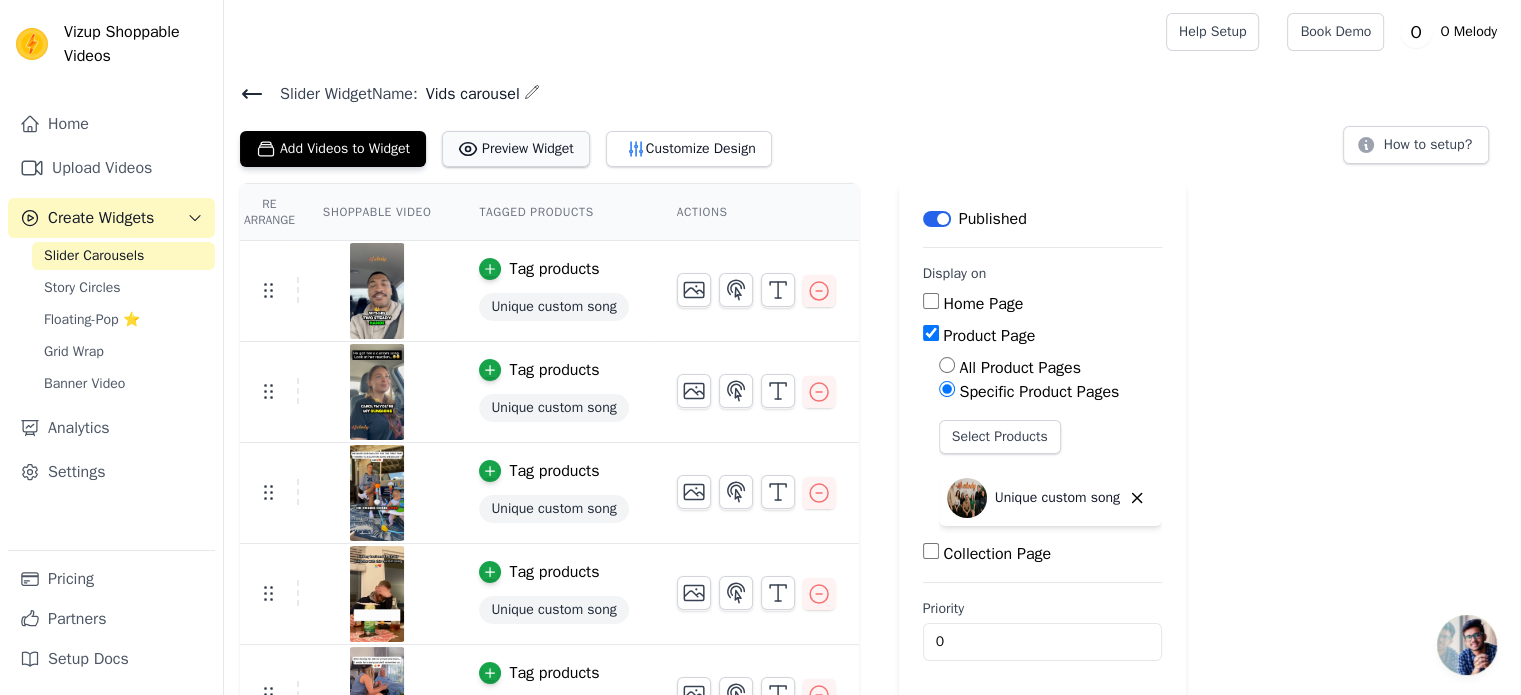 click on "Preview Widget" at bounding box center (516, 149) 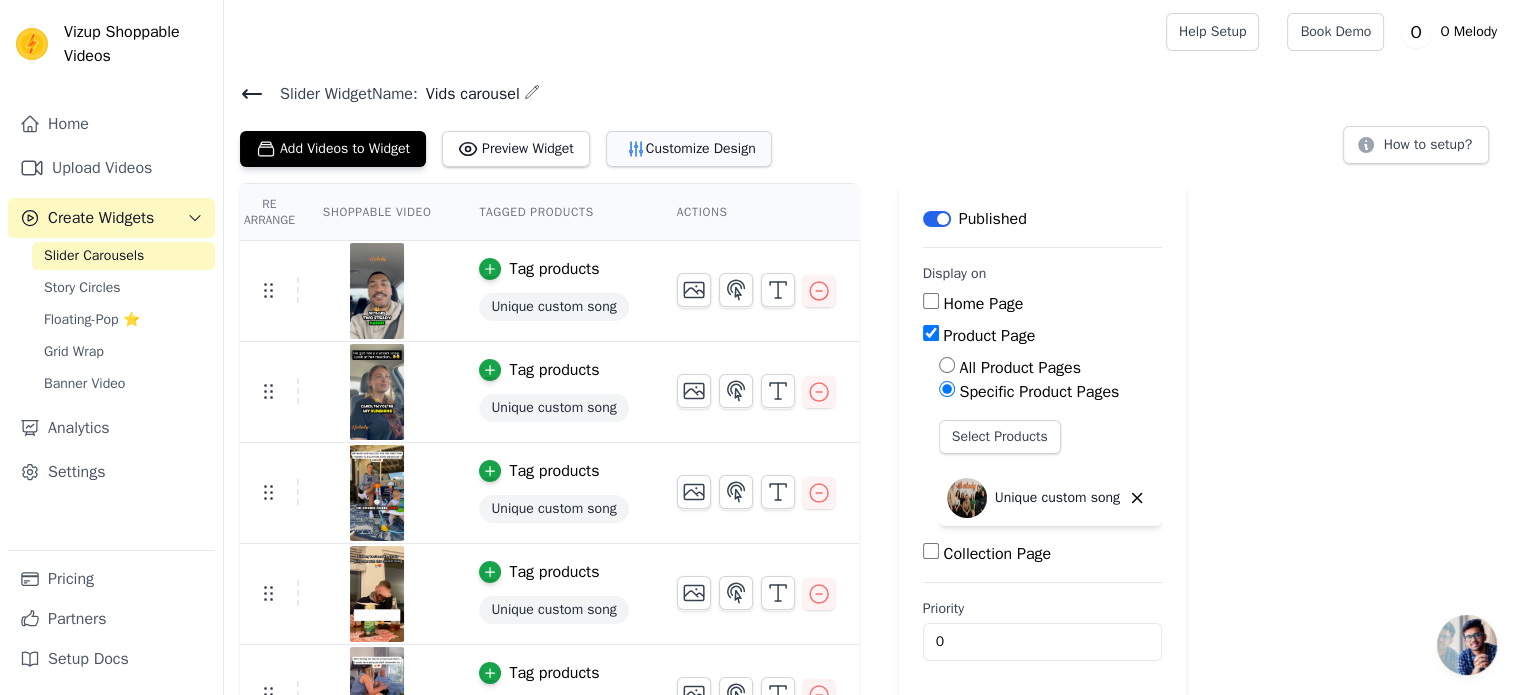 click on "Customize Design" at bounding box center [689, 149] 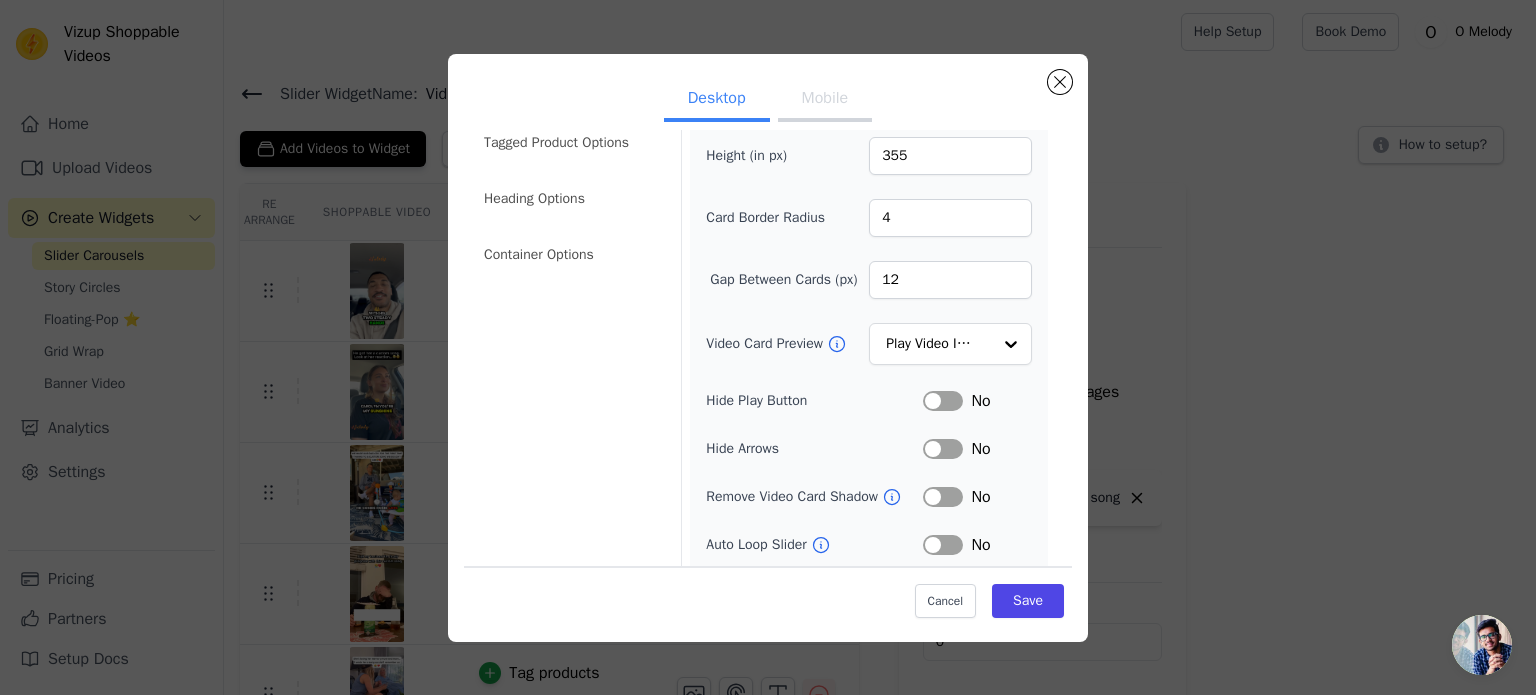 scroll, scrollTop: 0, scrollLeft: 0, axis: both 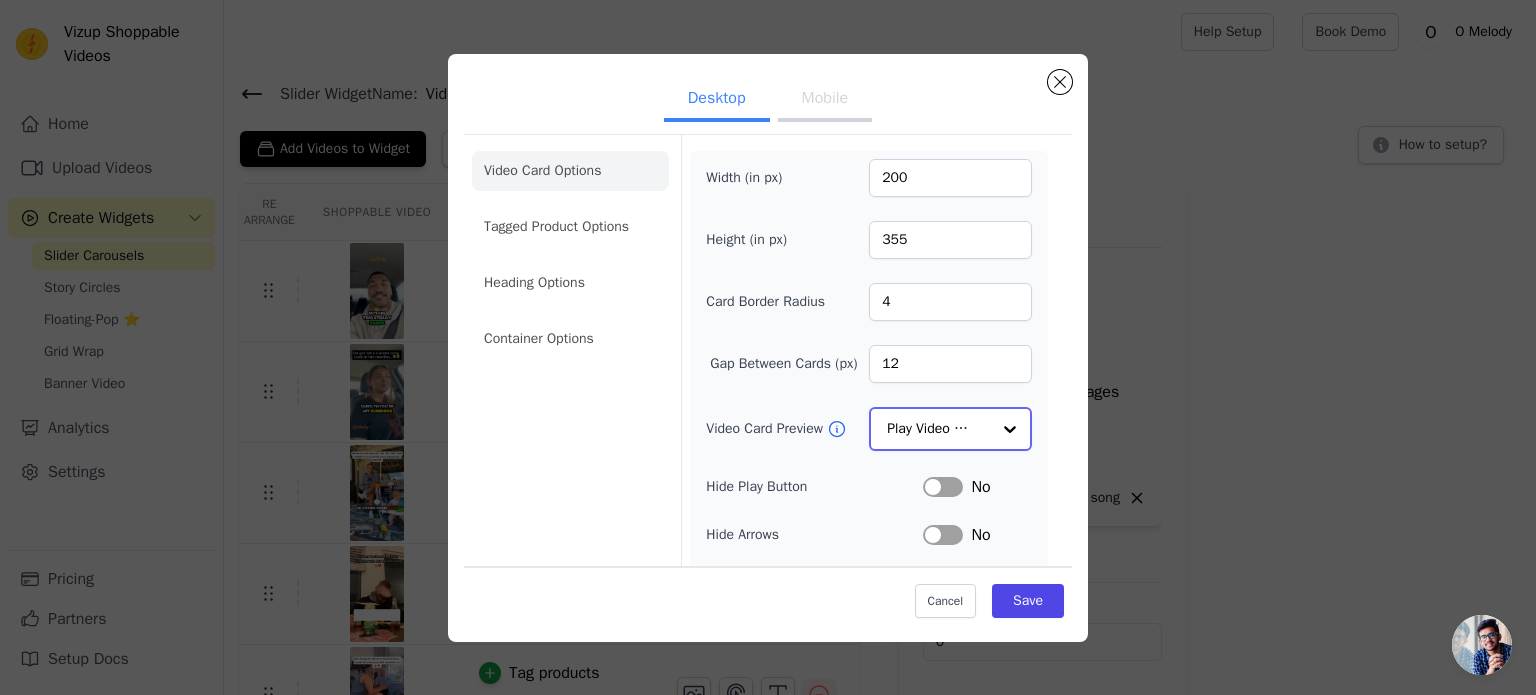 click on "Video Card Preview" 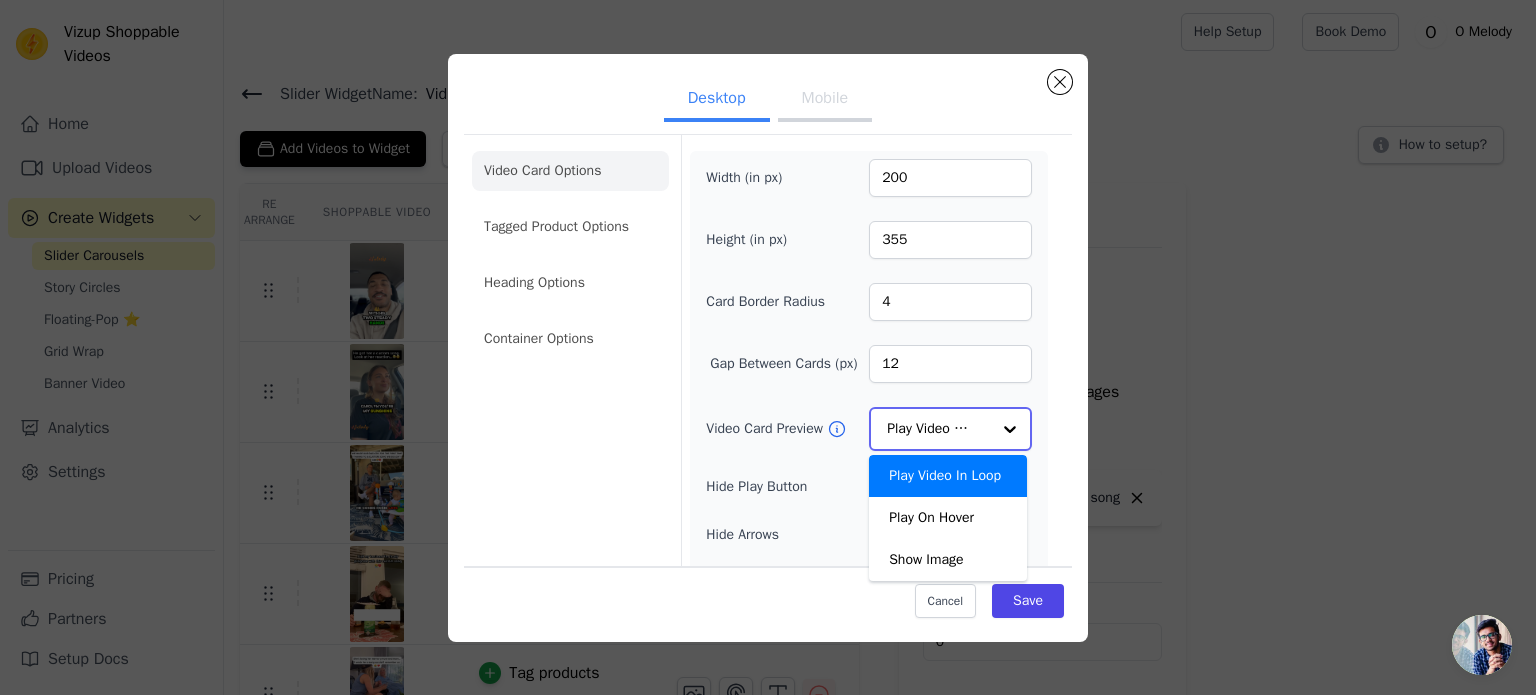 click on "Video Card Preview" 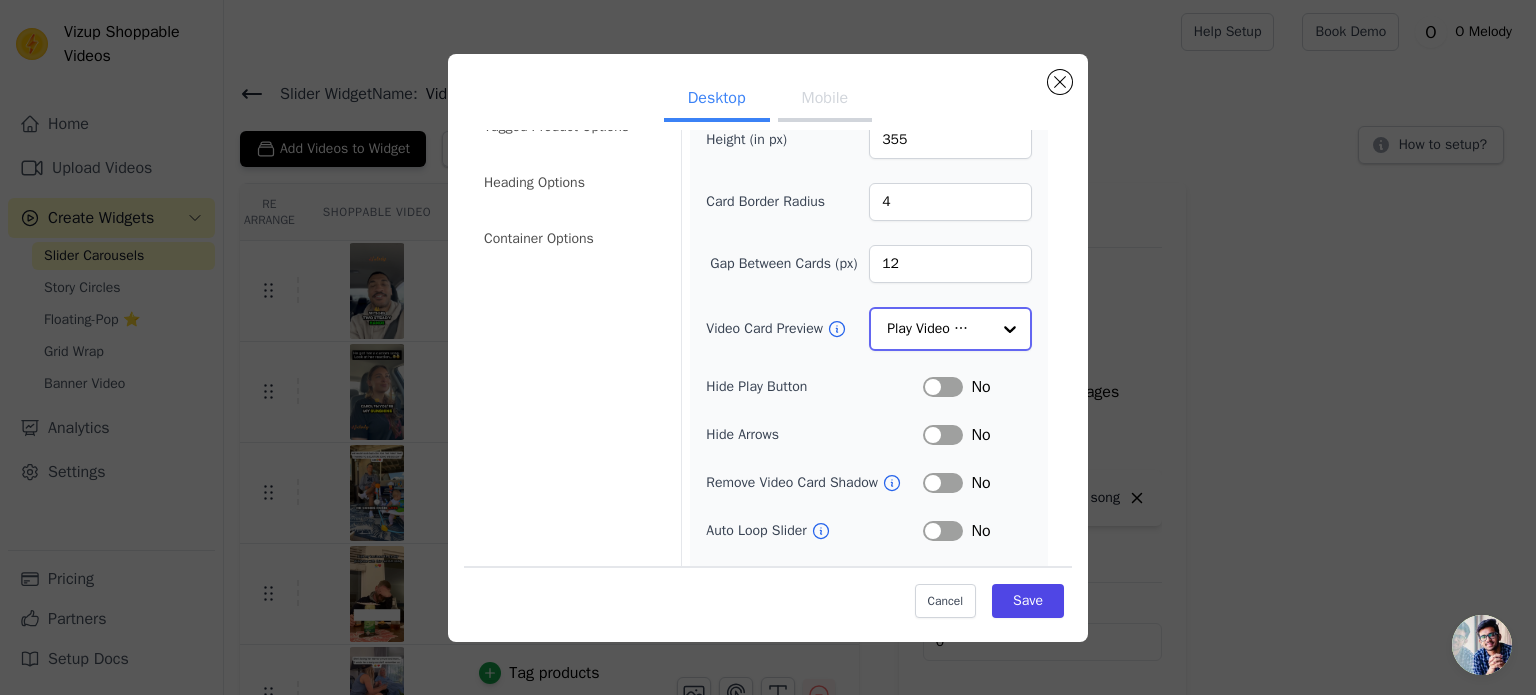 scroll, scrollTop: 185, scrollLeft: 0, axis: vertical 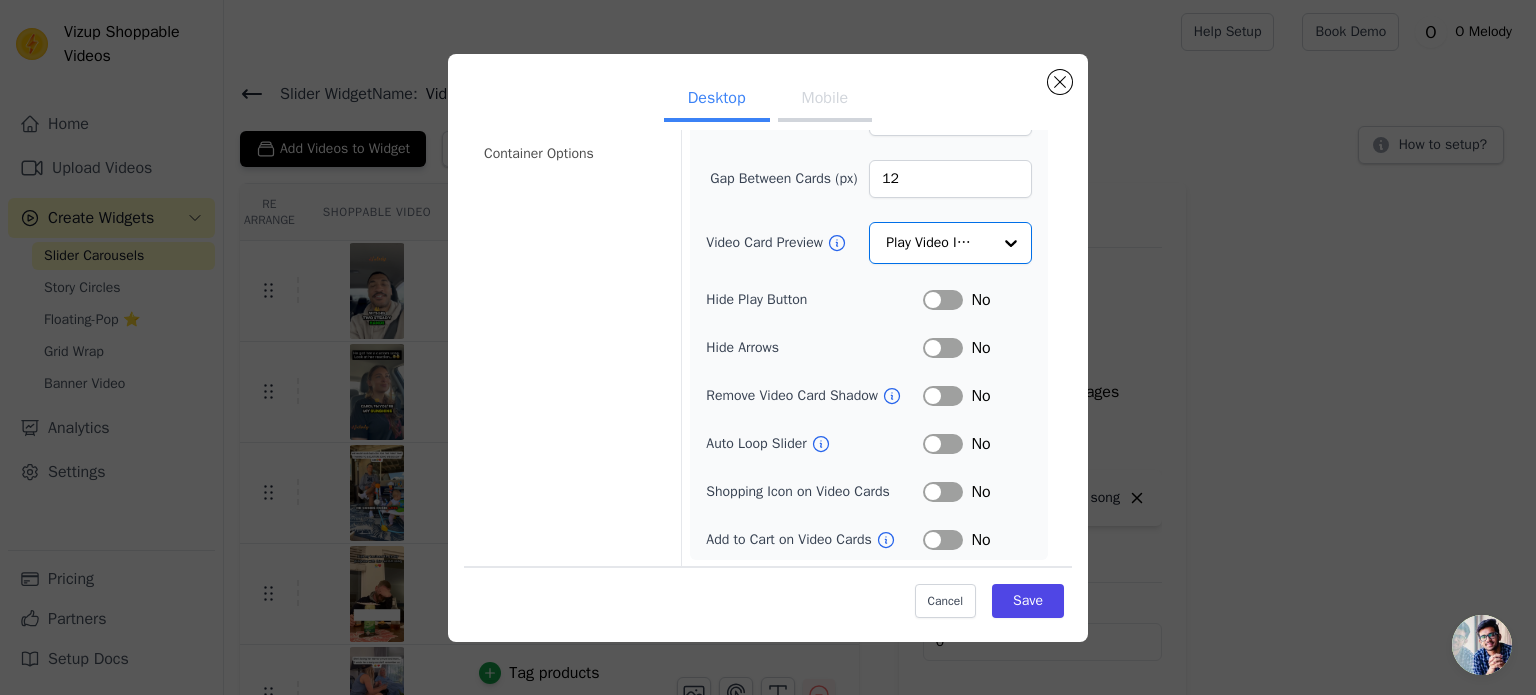 click on "Mobile" at bounding box center (825, 100) 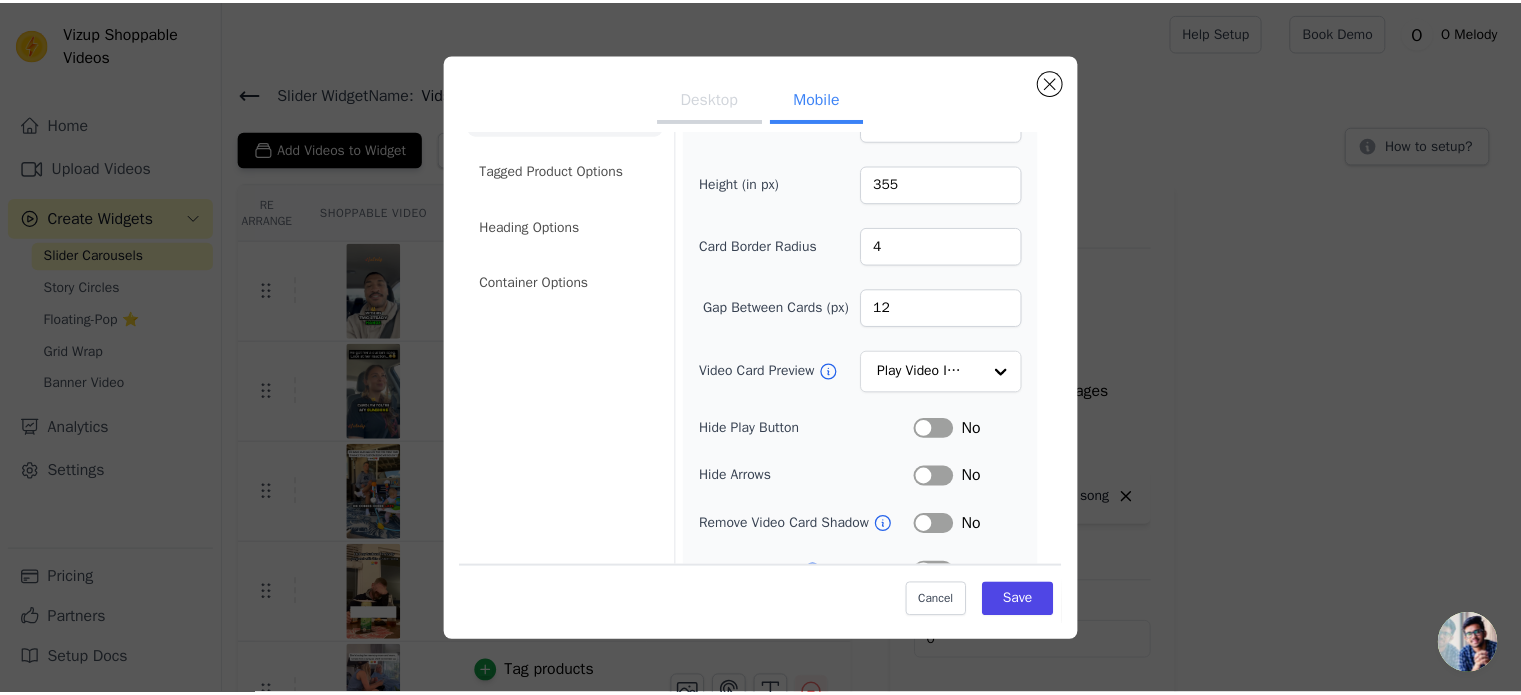 scroll, scrollTop: 0, scrollLeft: 0, axis: both 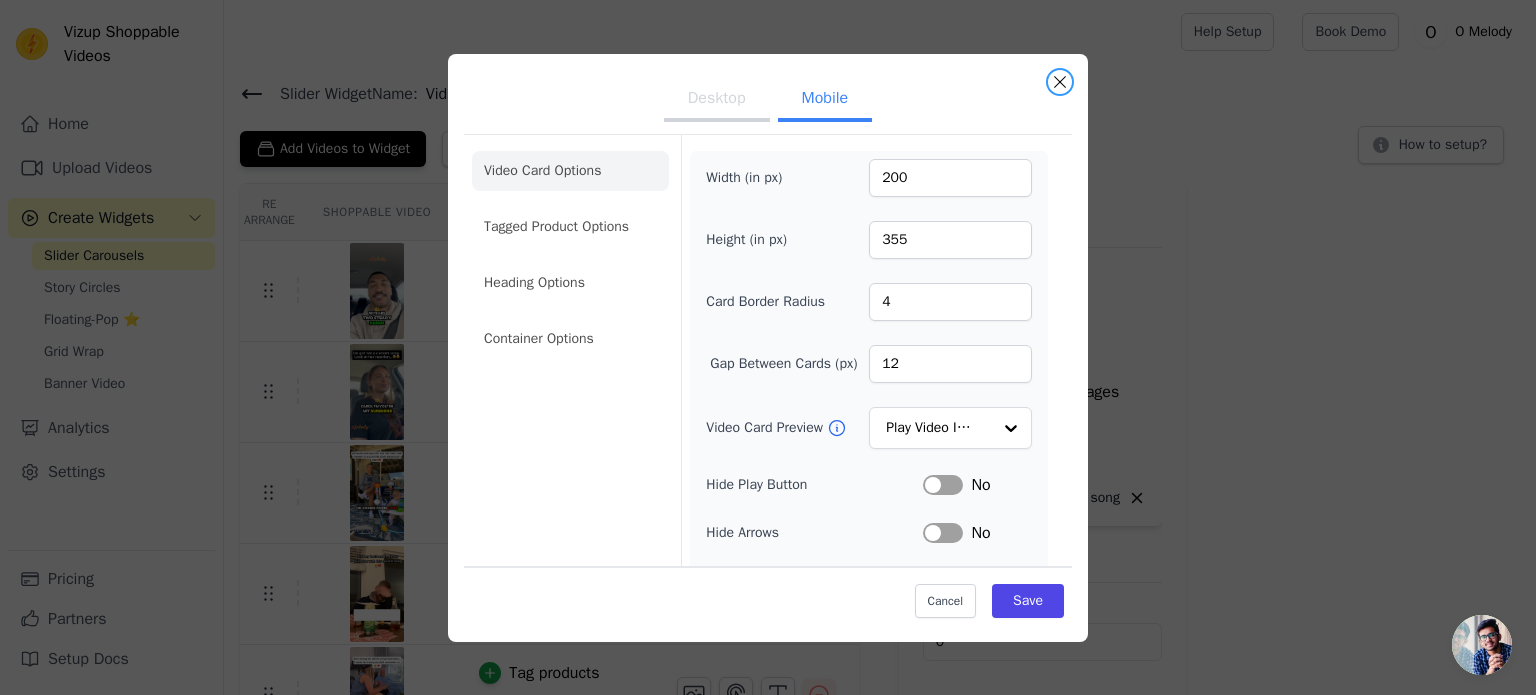 click at bounding box center [1060, 82] 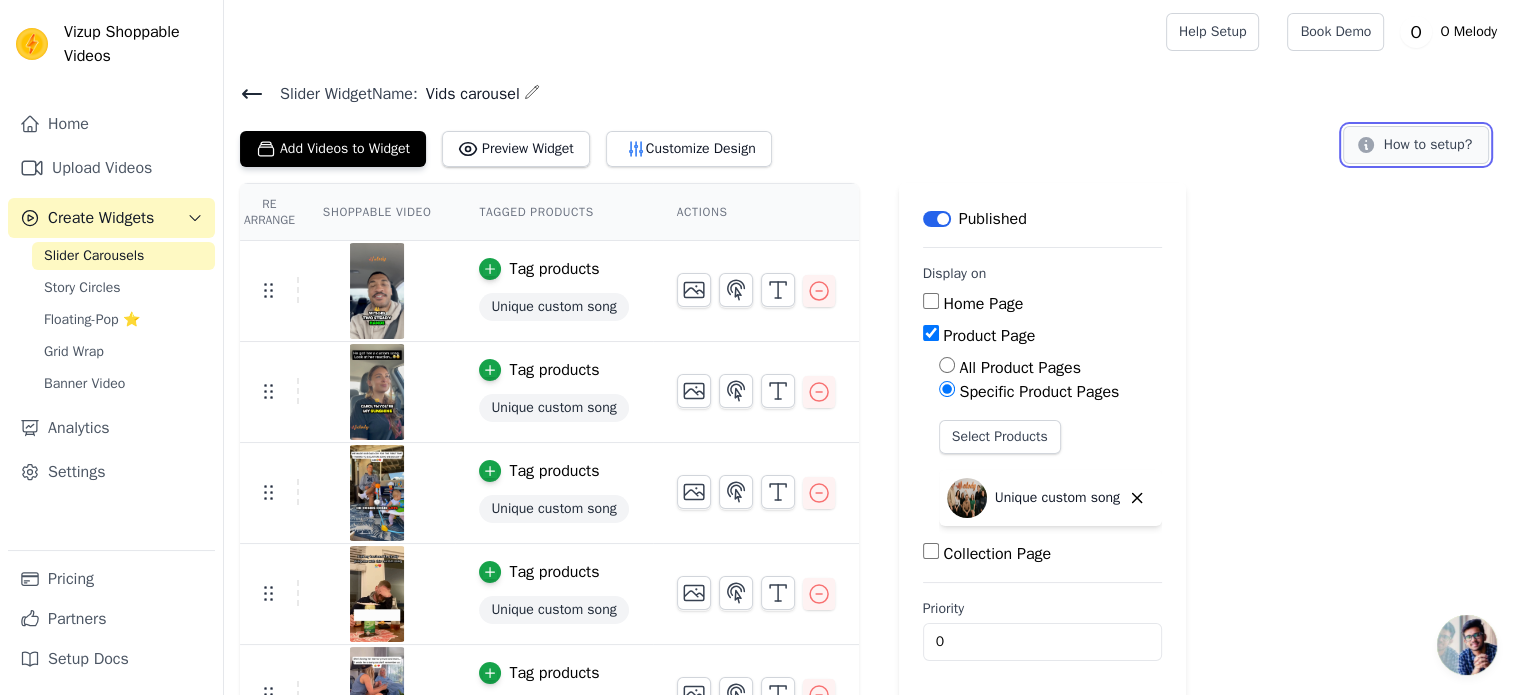 click on "How to setup?" at bounding box center [1416, 145] 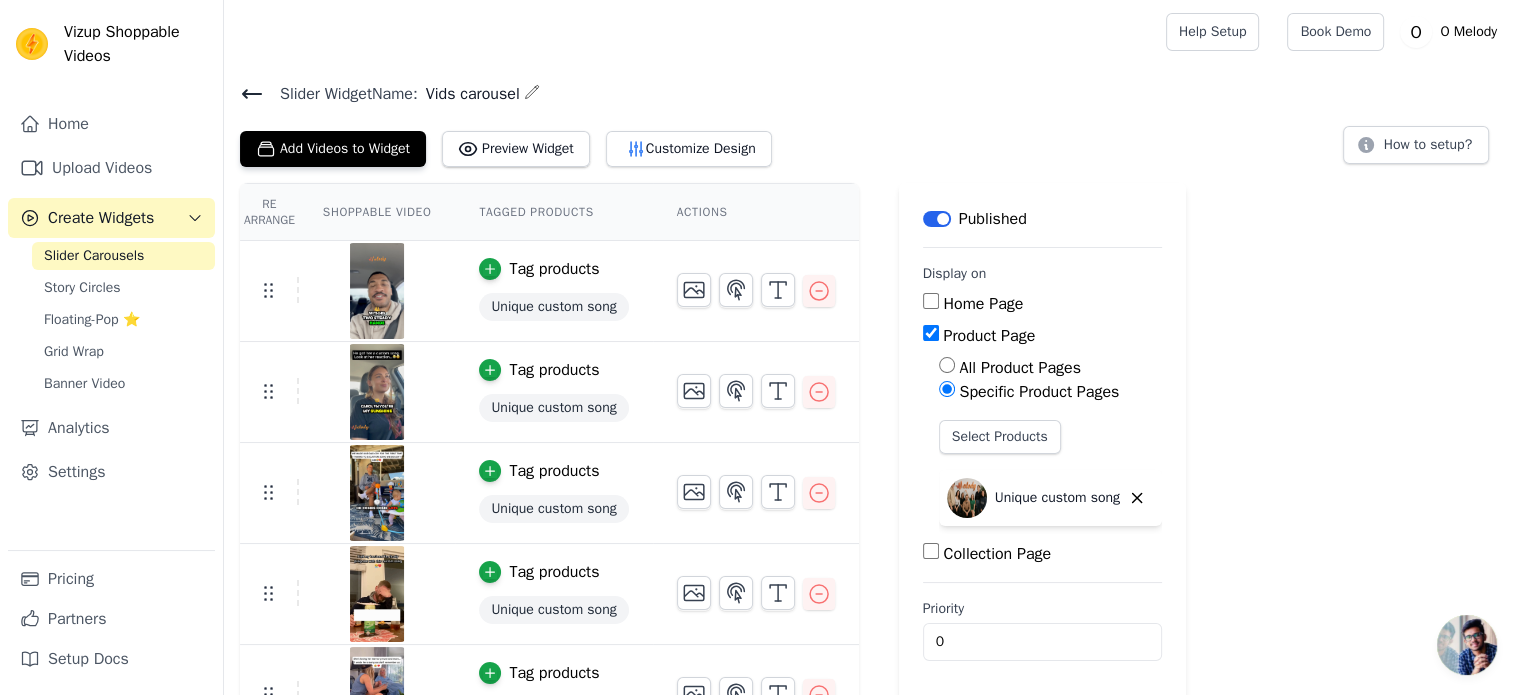 click on "All Product Pages" at bounding box center [1019, 368] 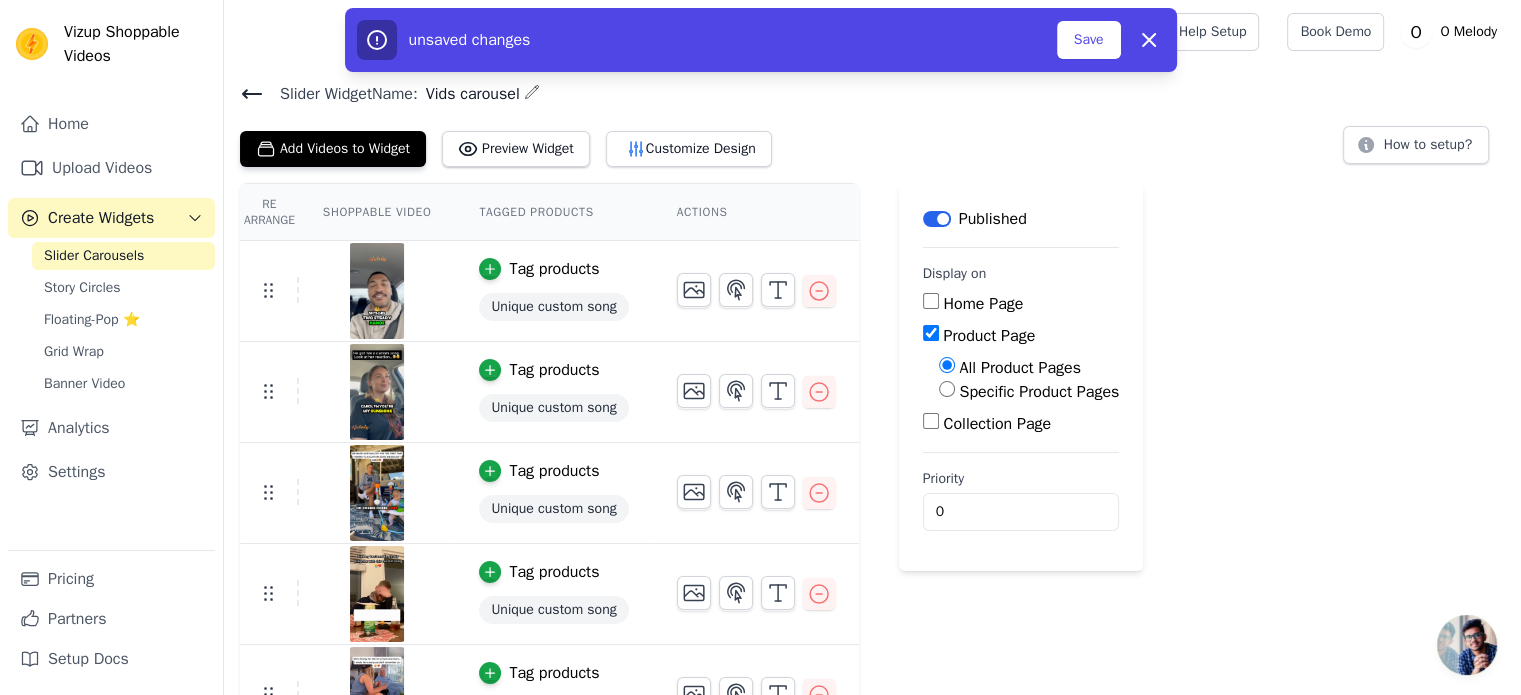 click on "Unique custom song" at bounding box center [553, 307] 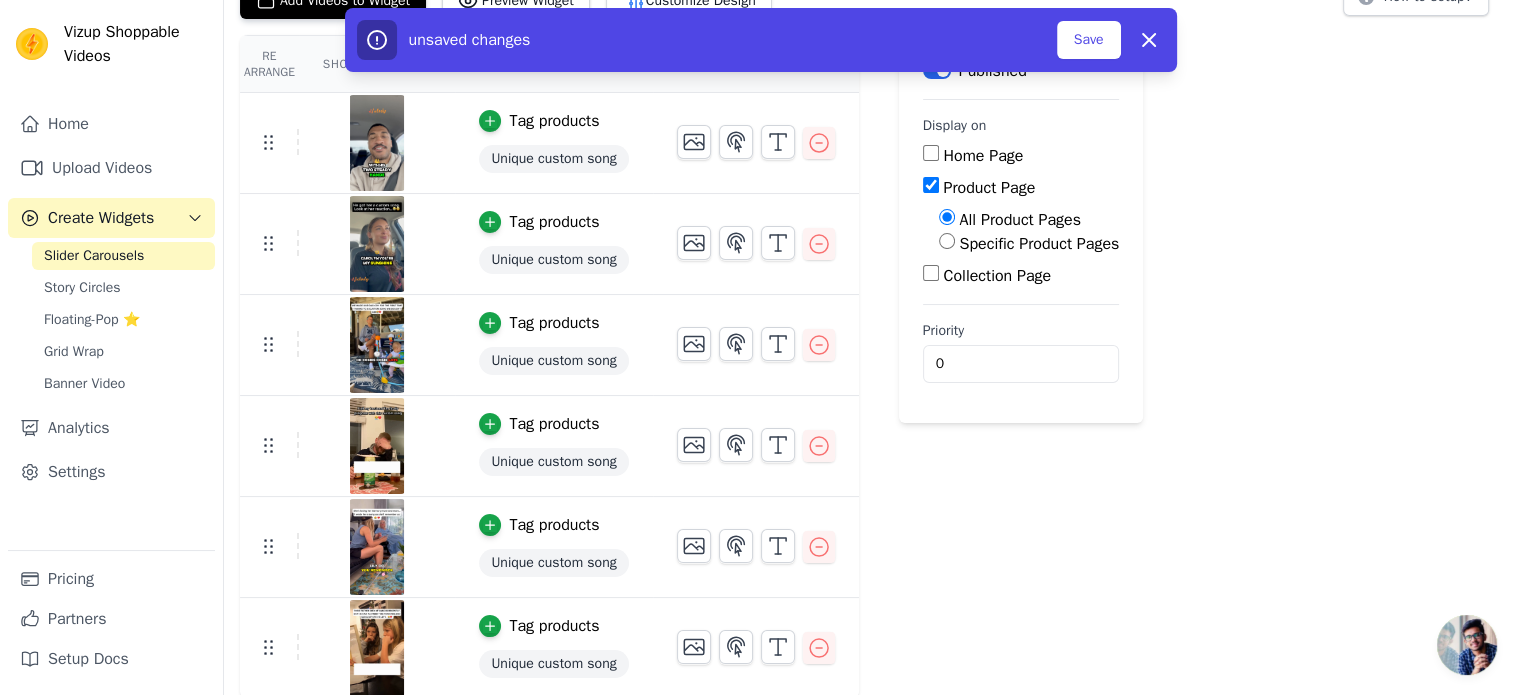 scroll, scrollTop: 148, scrollLeft: 0, axis: vertical 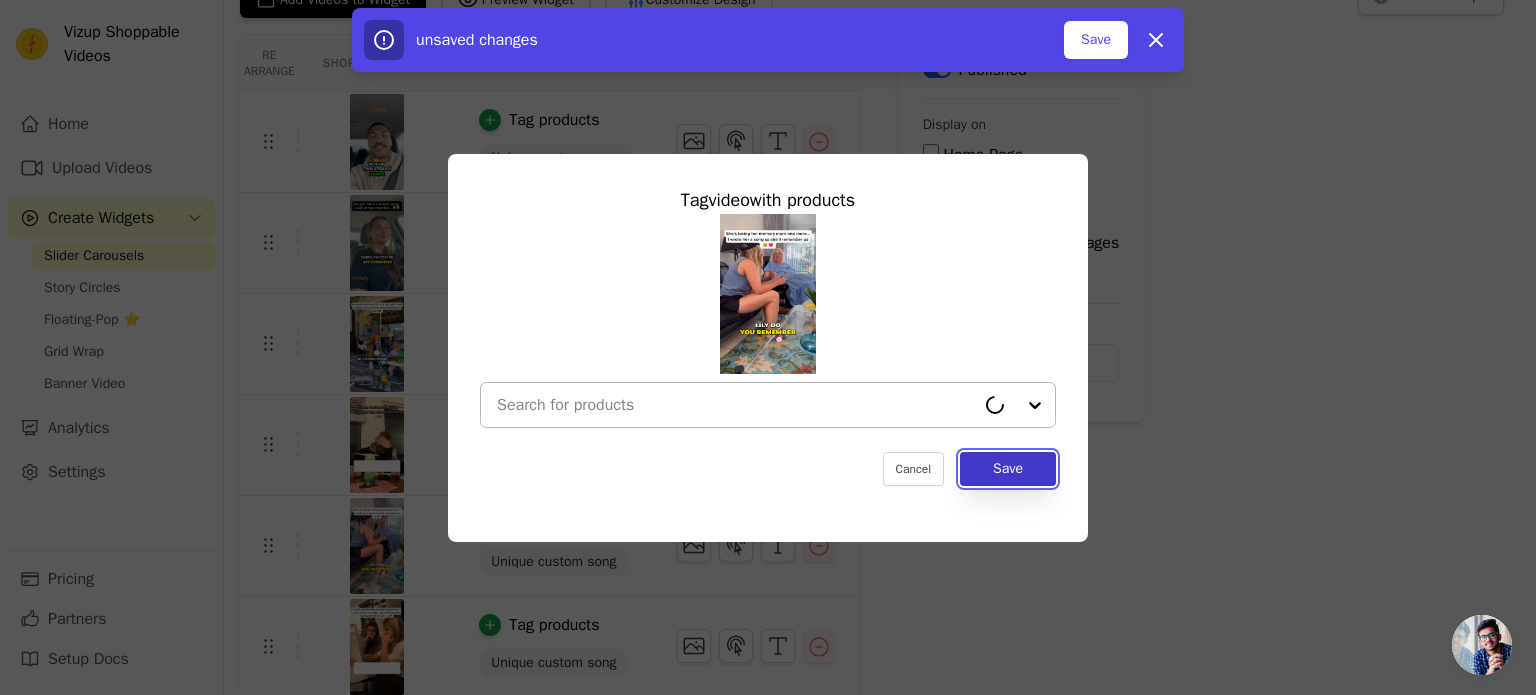 click on "Save" at bounding box center [1008, 469] 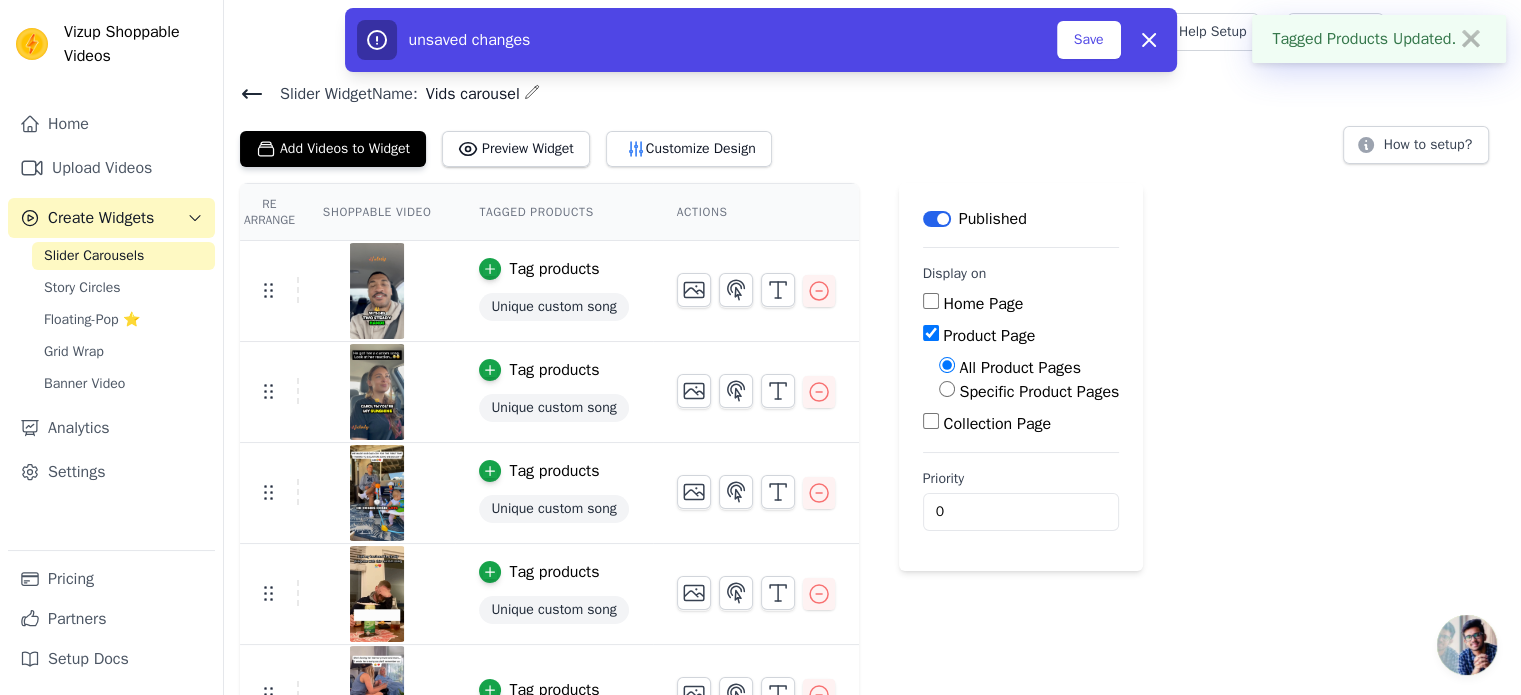 click on "Specific Product Pages" at bounding box center (1039, 392) 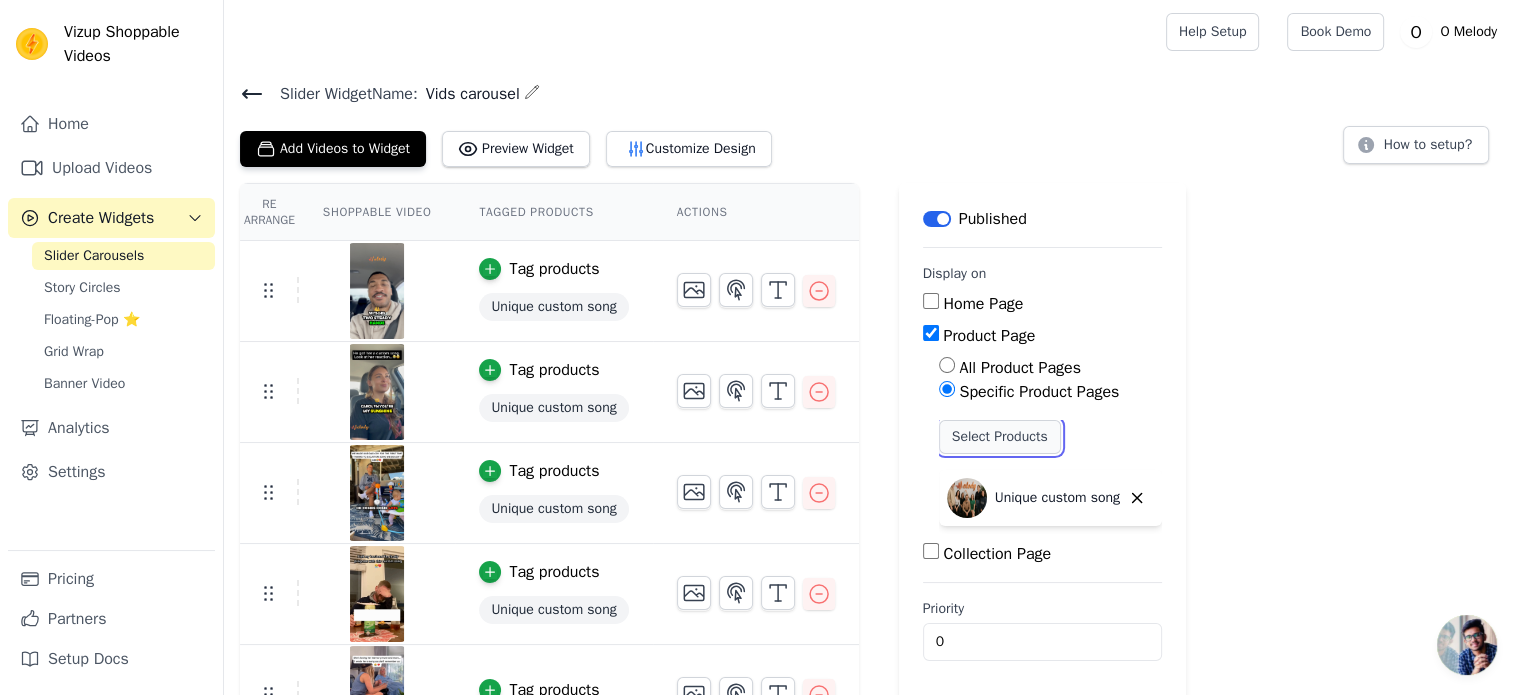 click on "Select Products" at bounding box center [1000, 437] 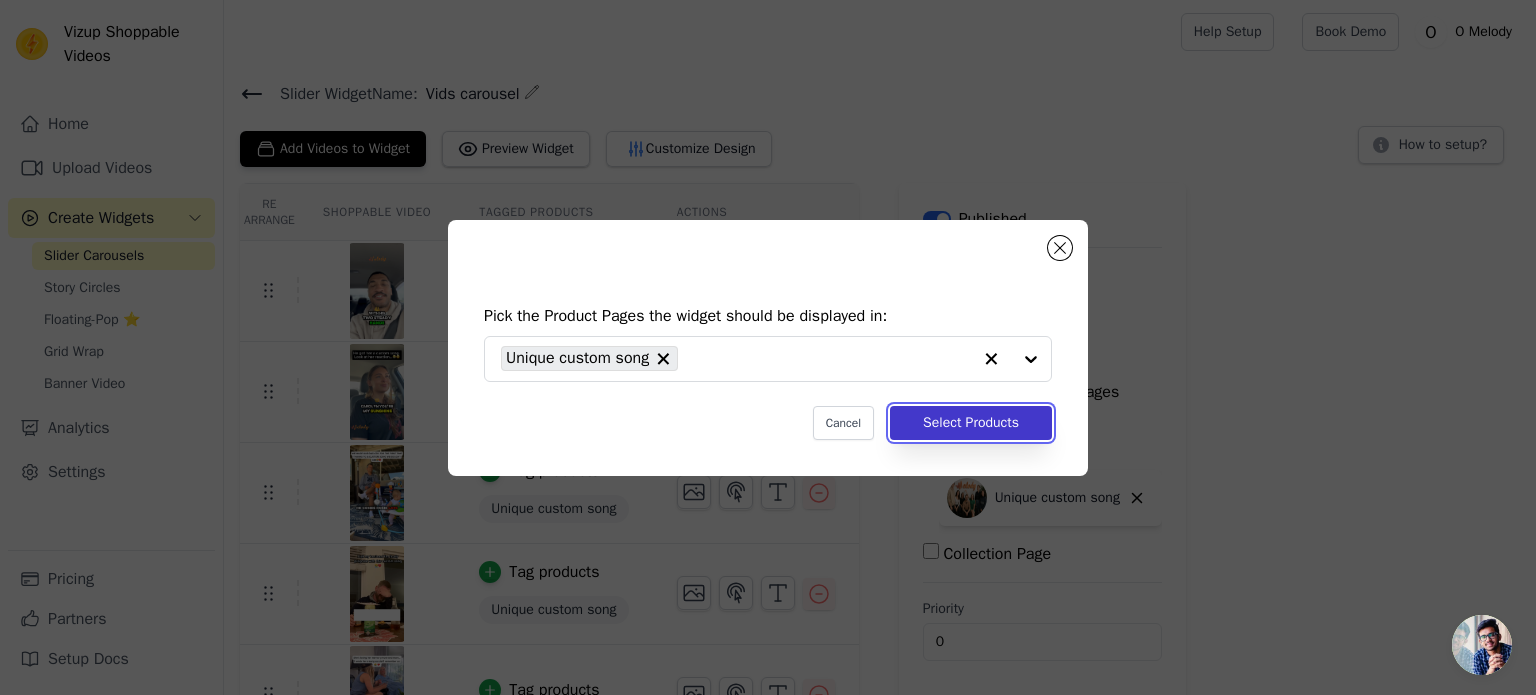 click on "Select Products" at bounding box center [971, 423] 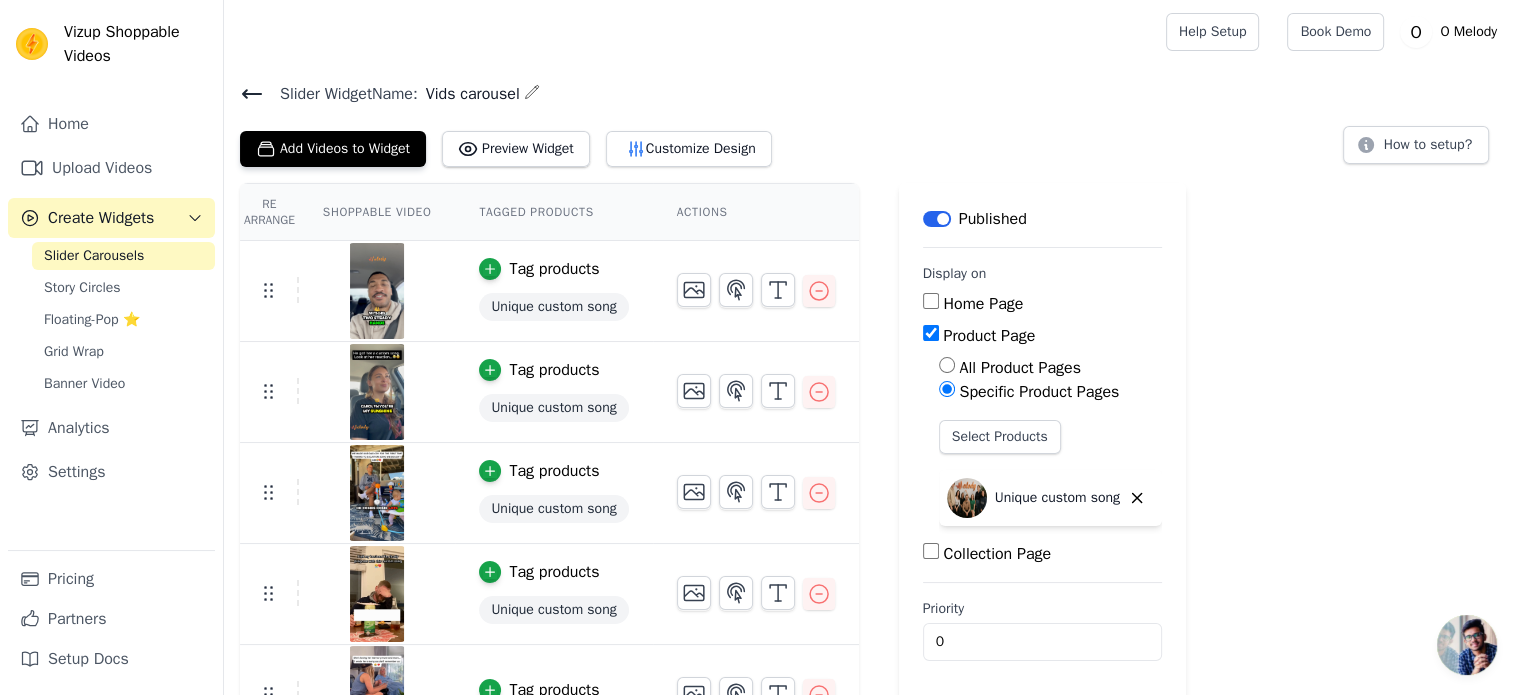 click on "Unique custom song" at bounding box center [553, 307] 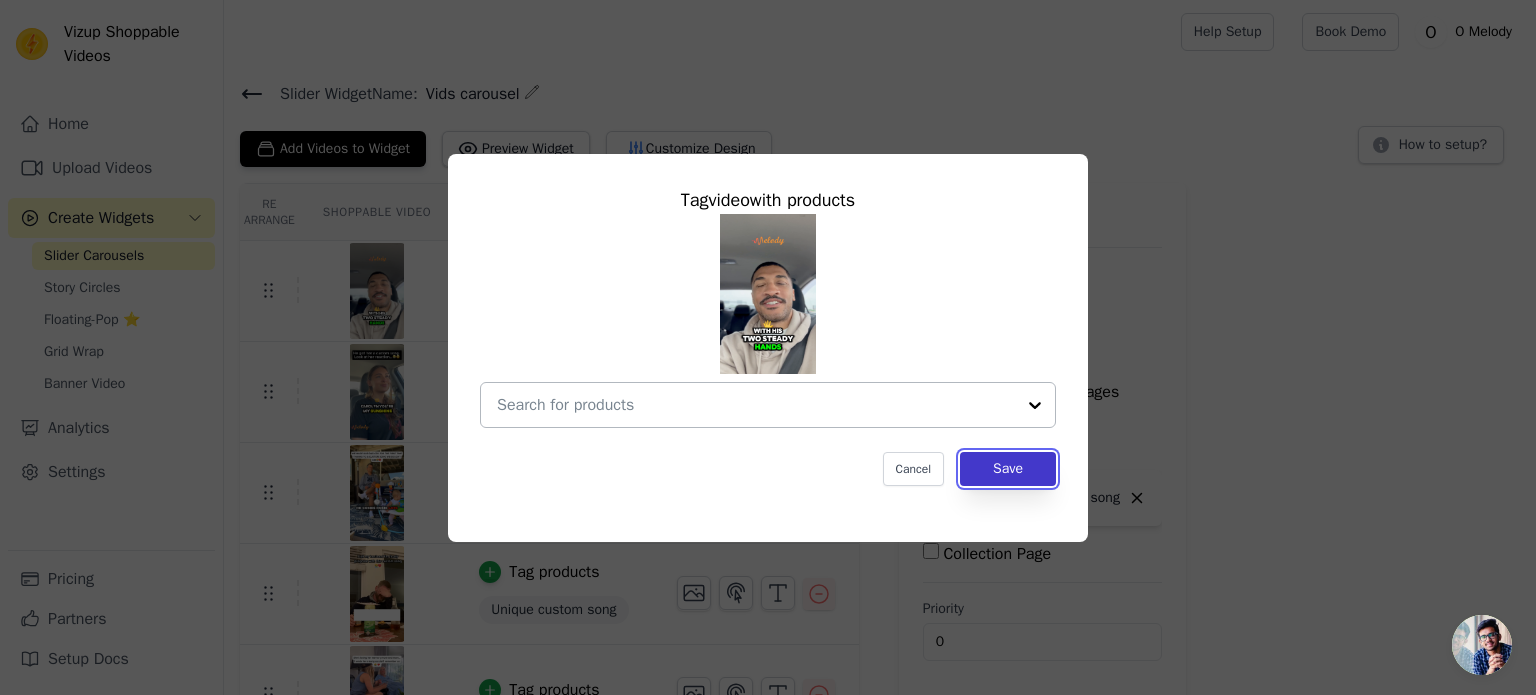 click on "Save" at bounding box center [1008, 469] 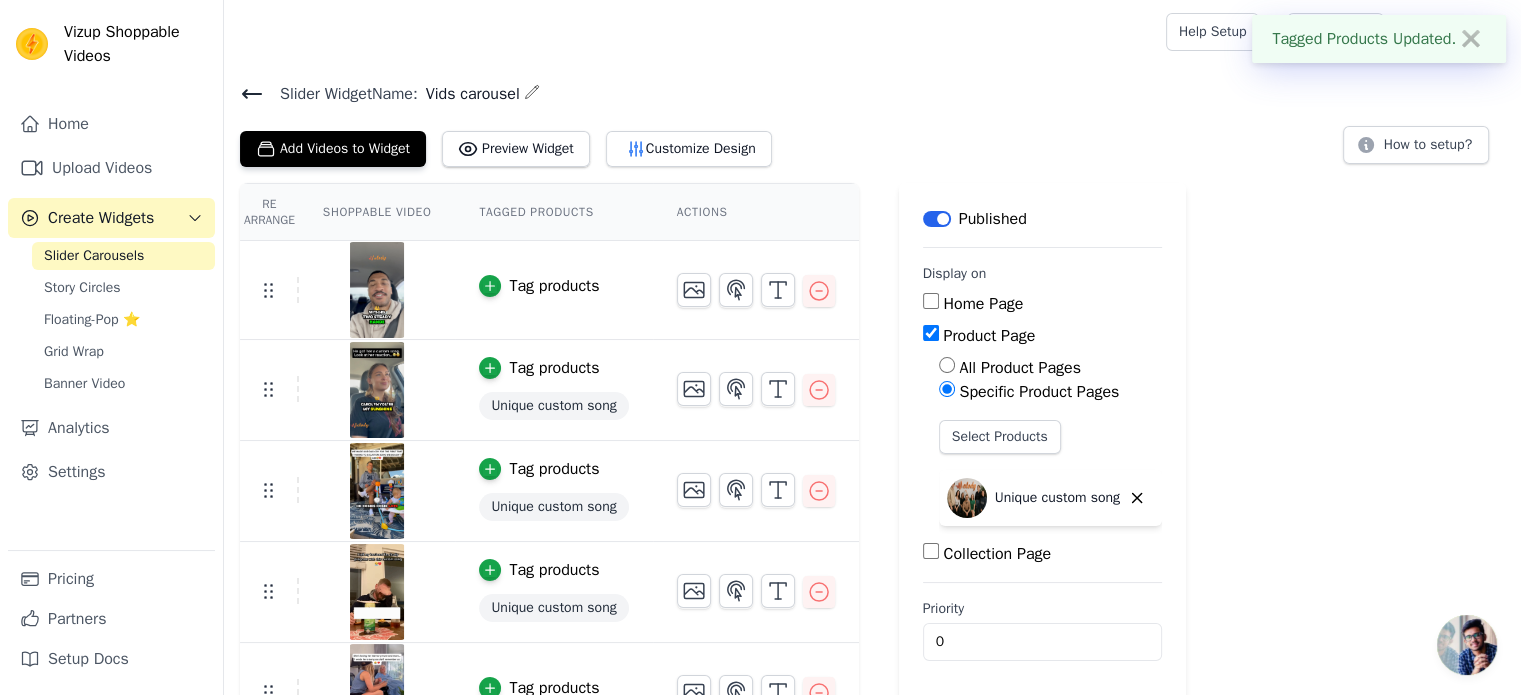 click on "Tag products   Unique custom song" at bounding box center (553, 390) 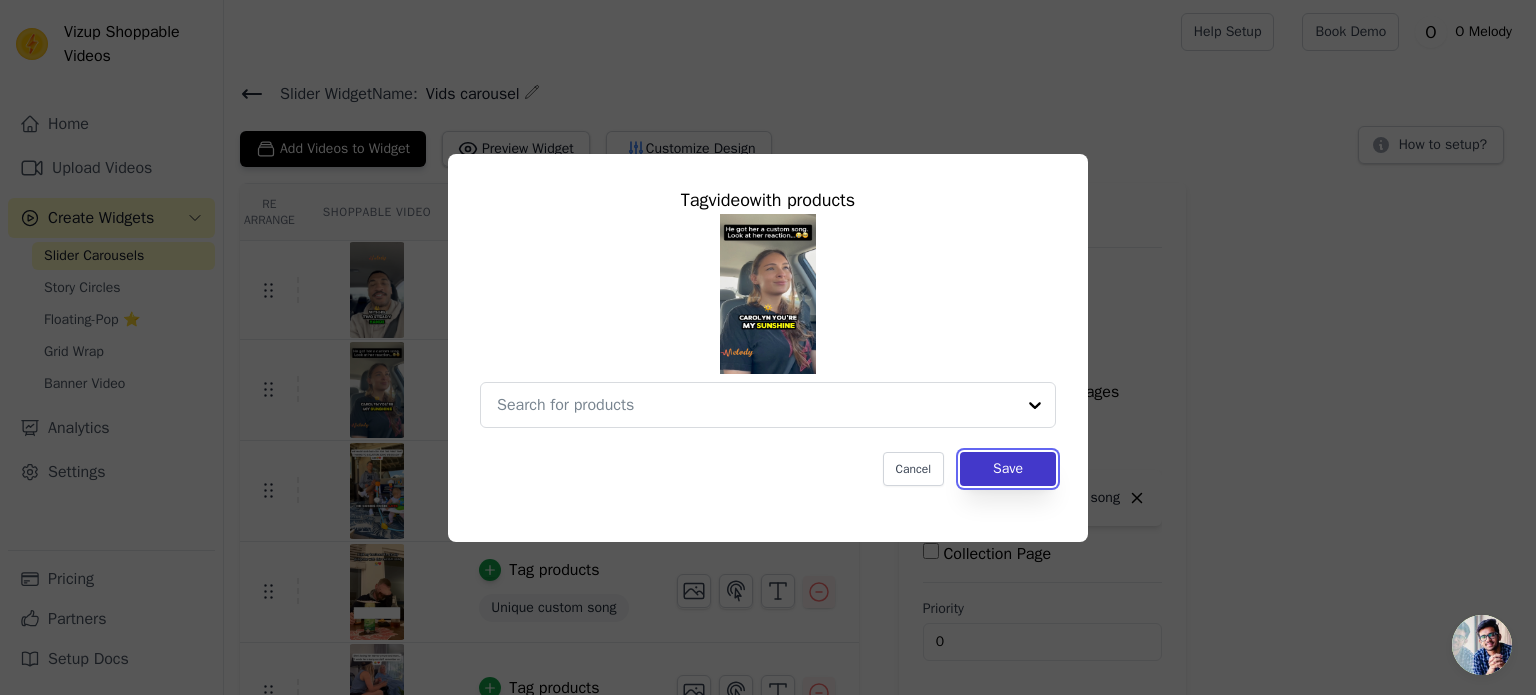 click on "Save" at bounding box center [1008, 469] 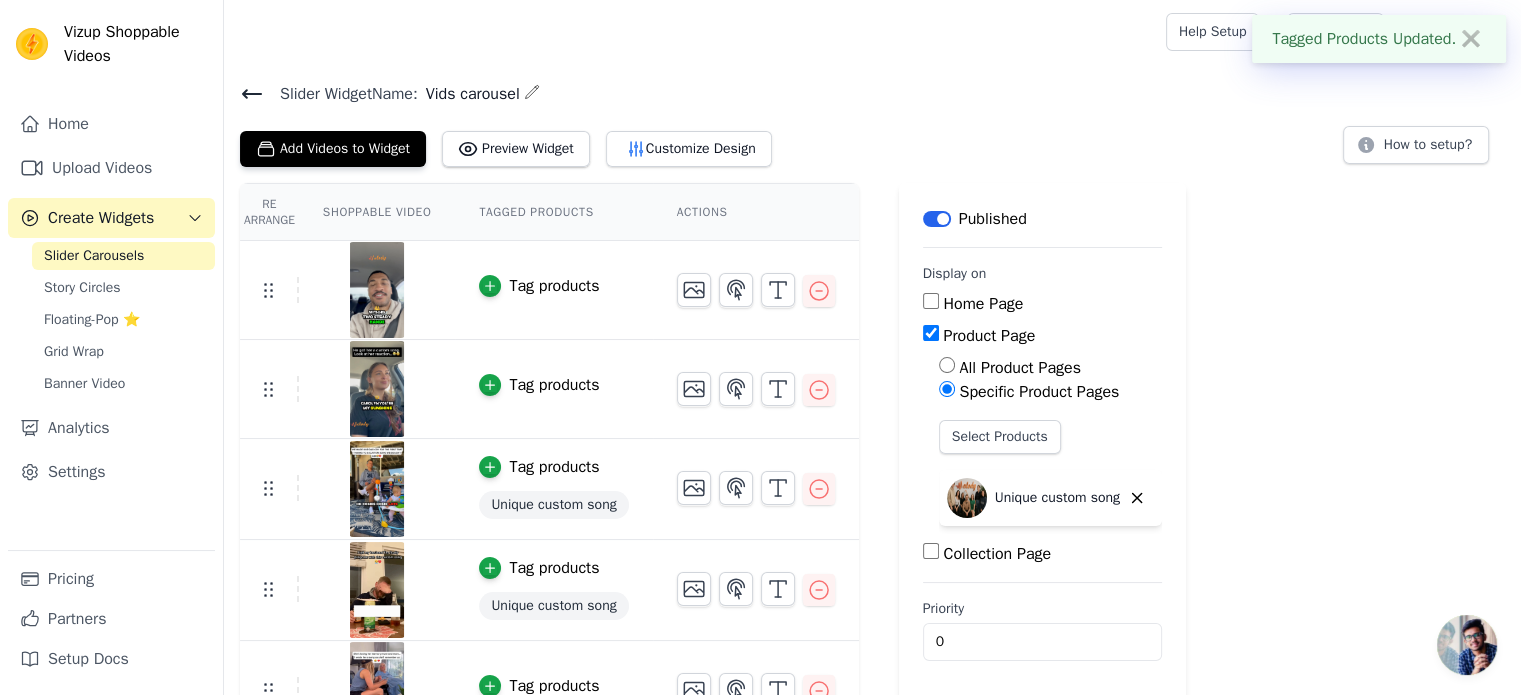 click on "Unique custom song" at bounding box center [553, 505] 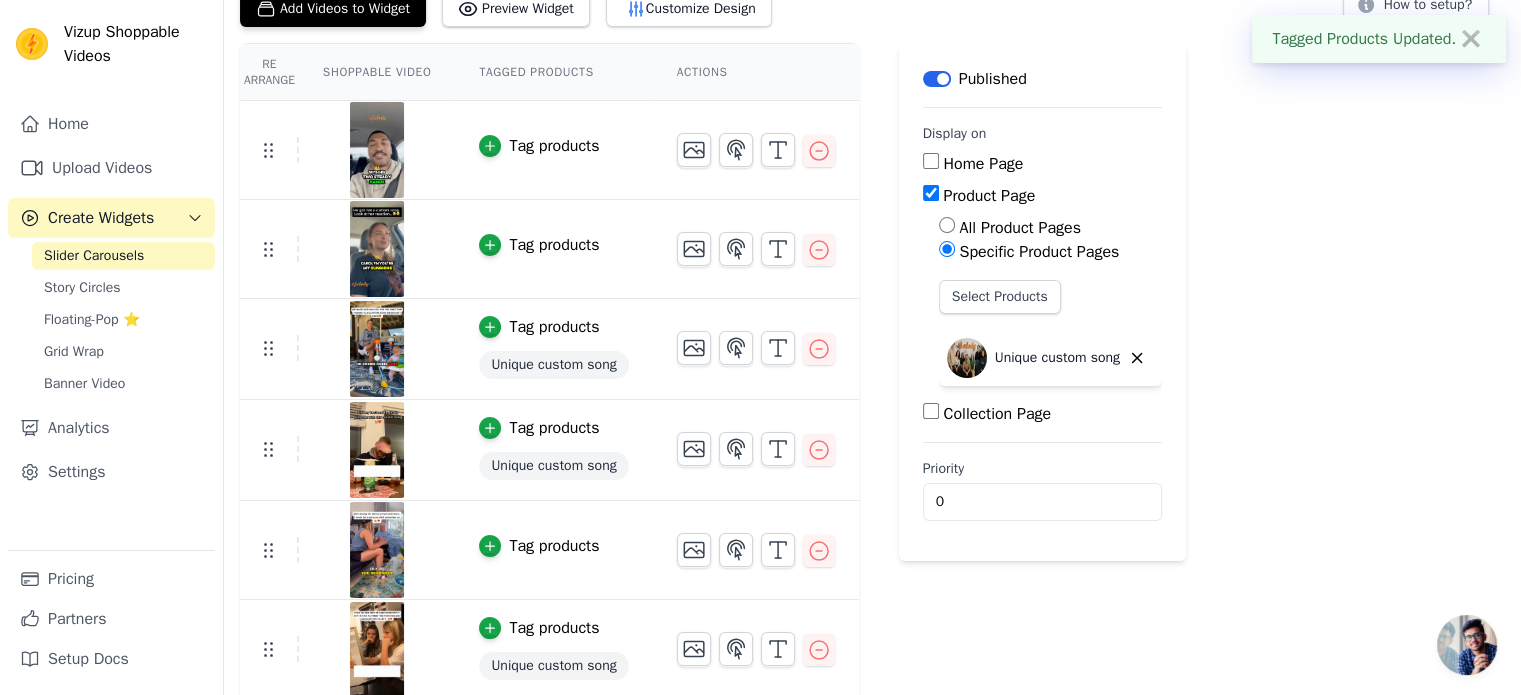 scroll, scrollTop: 143, scrollLeft: 0, axis: vertical 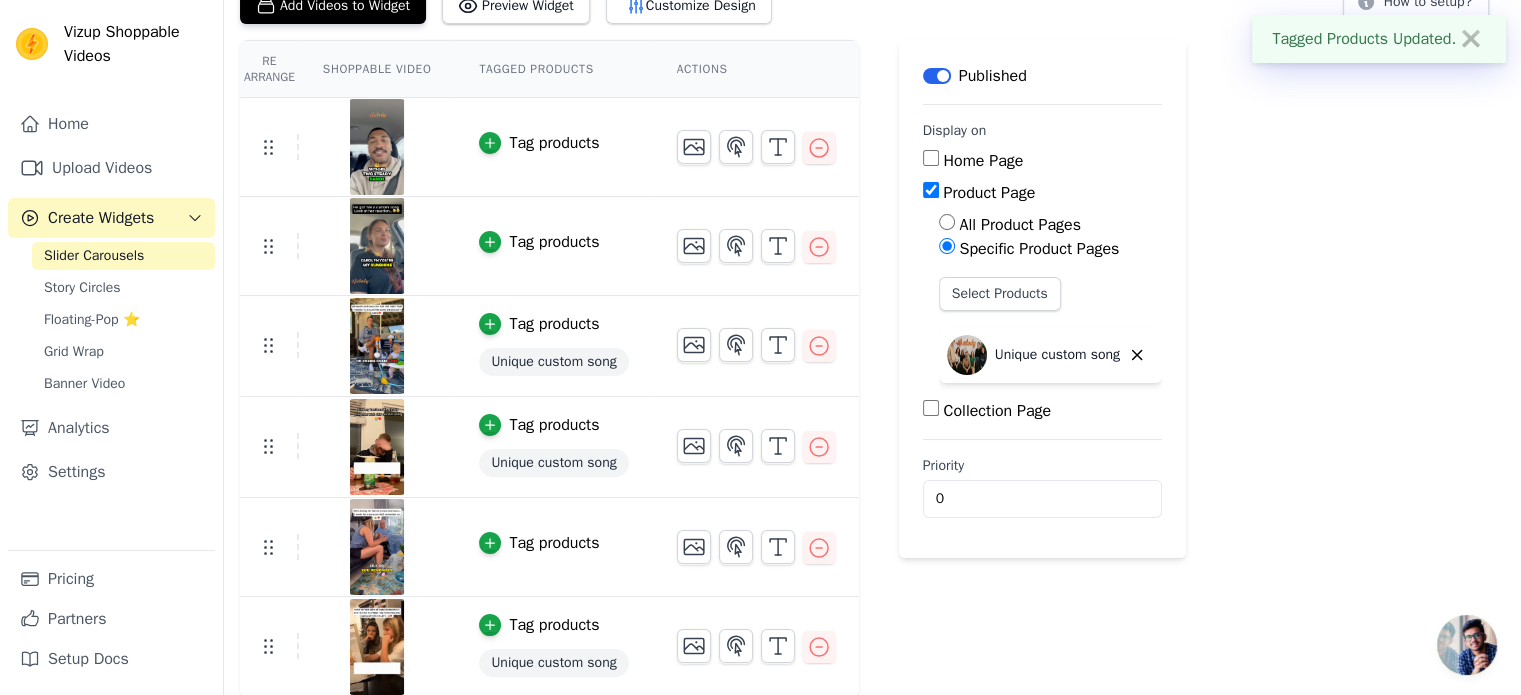click on "Tag products" at bounding box center [554, 324] 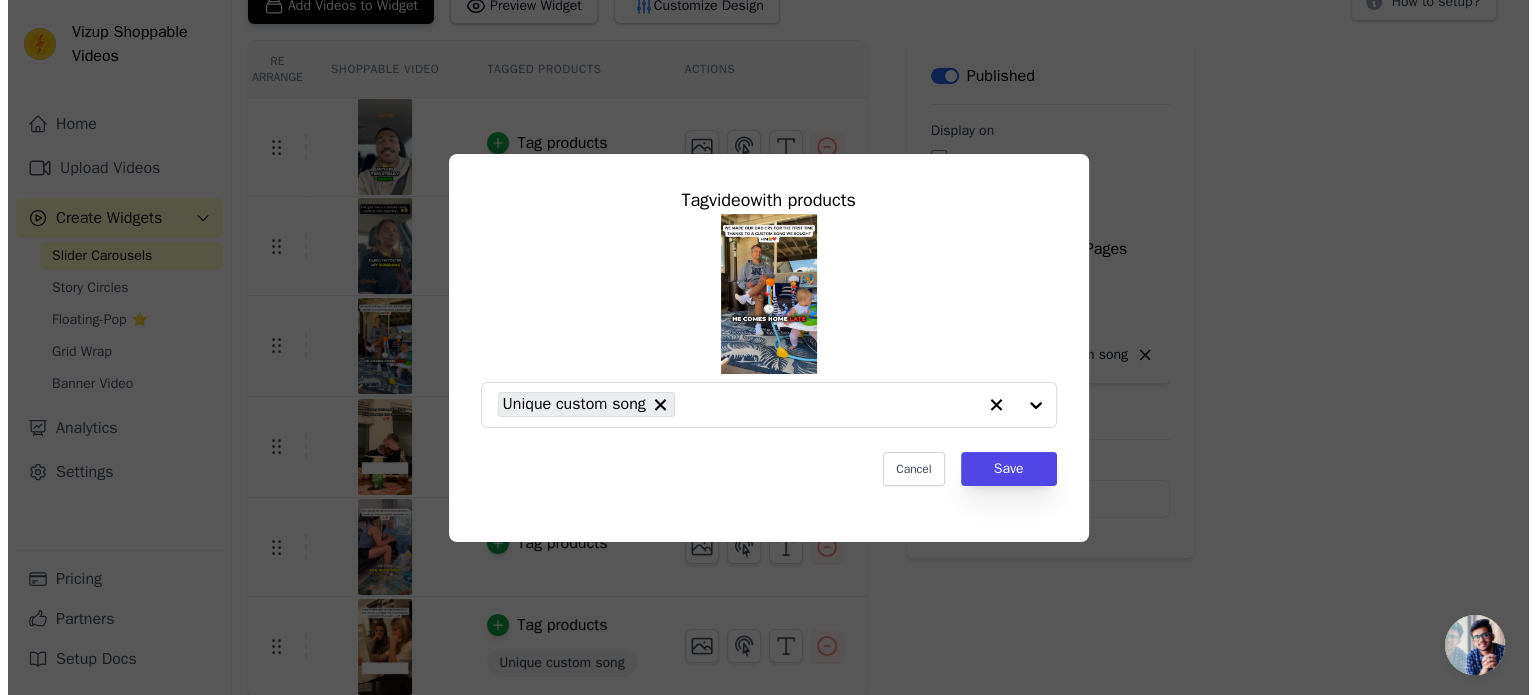 scroll, scrollTop: 0, scrollLeft: 0, axis: both 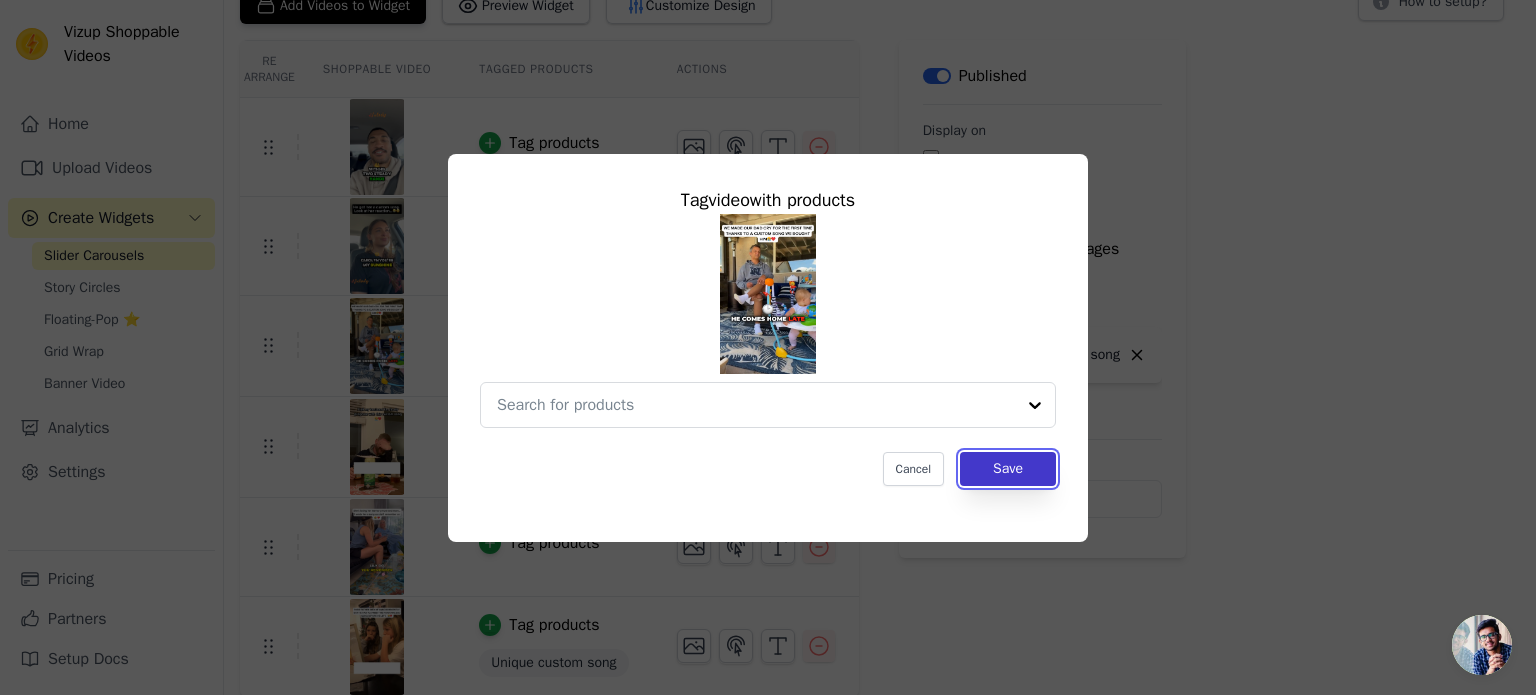 click on "Save" at bounding box center (1008, 469) 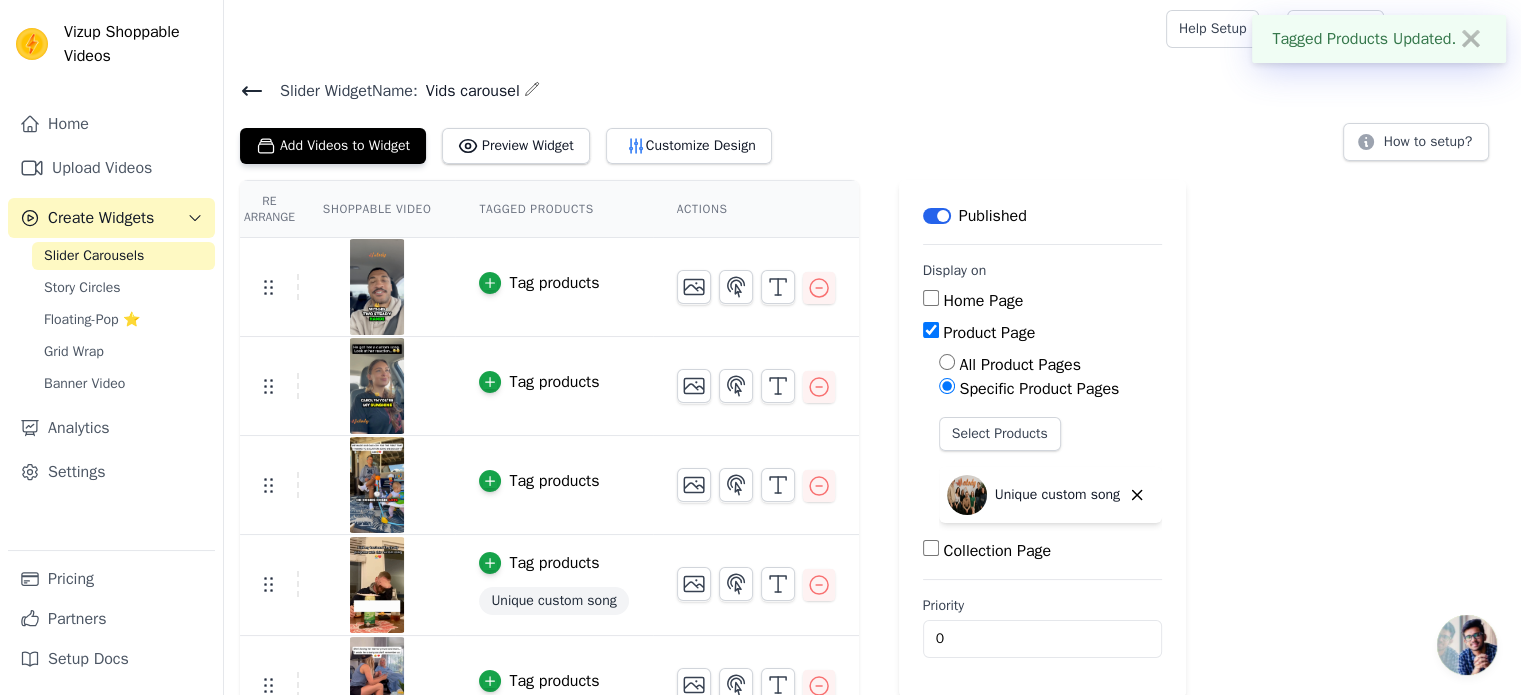 scroll, scrollTop: 140, scrollLeft: 0, axis: vertical 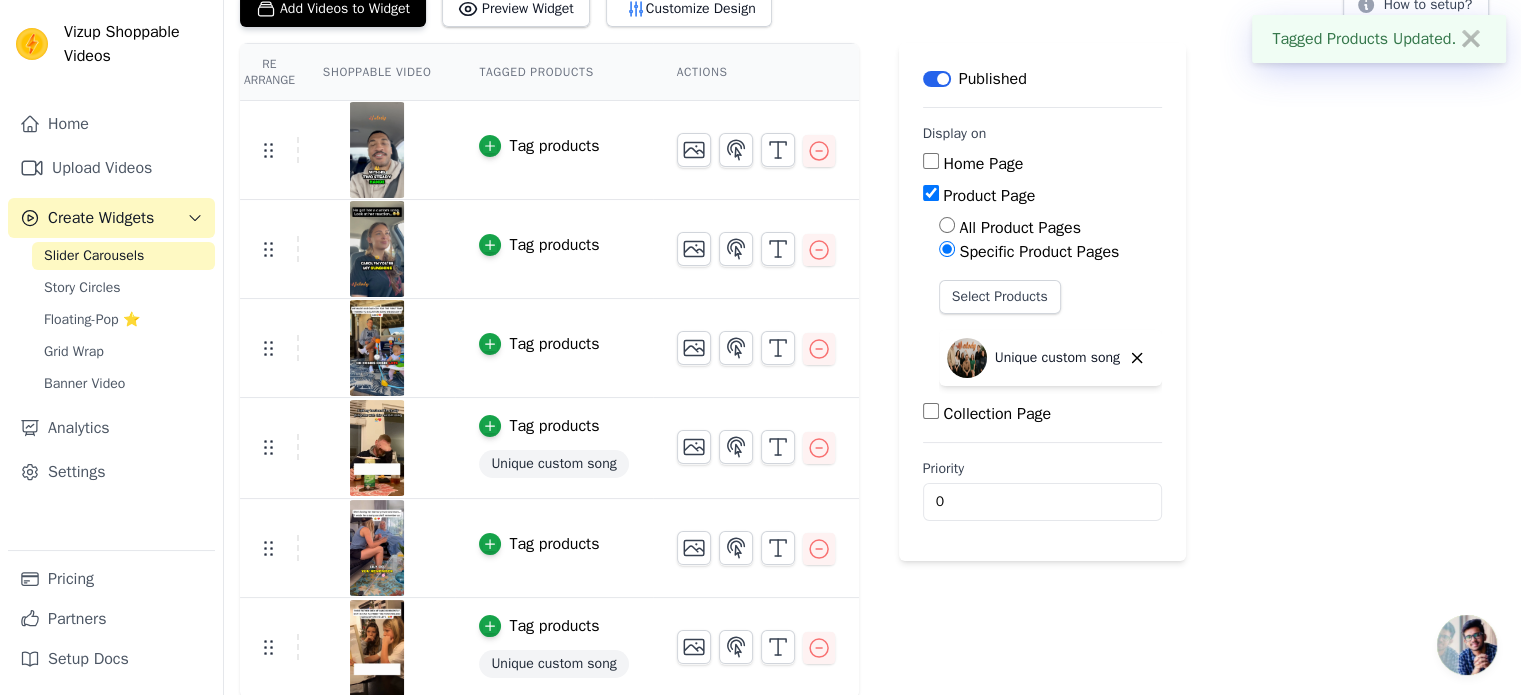 click on "Tag products" at bounding box center [554, 426] 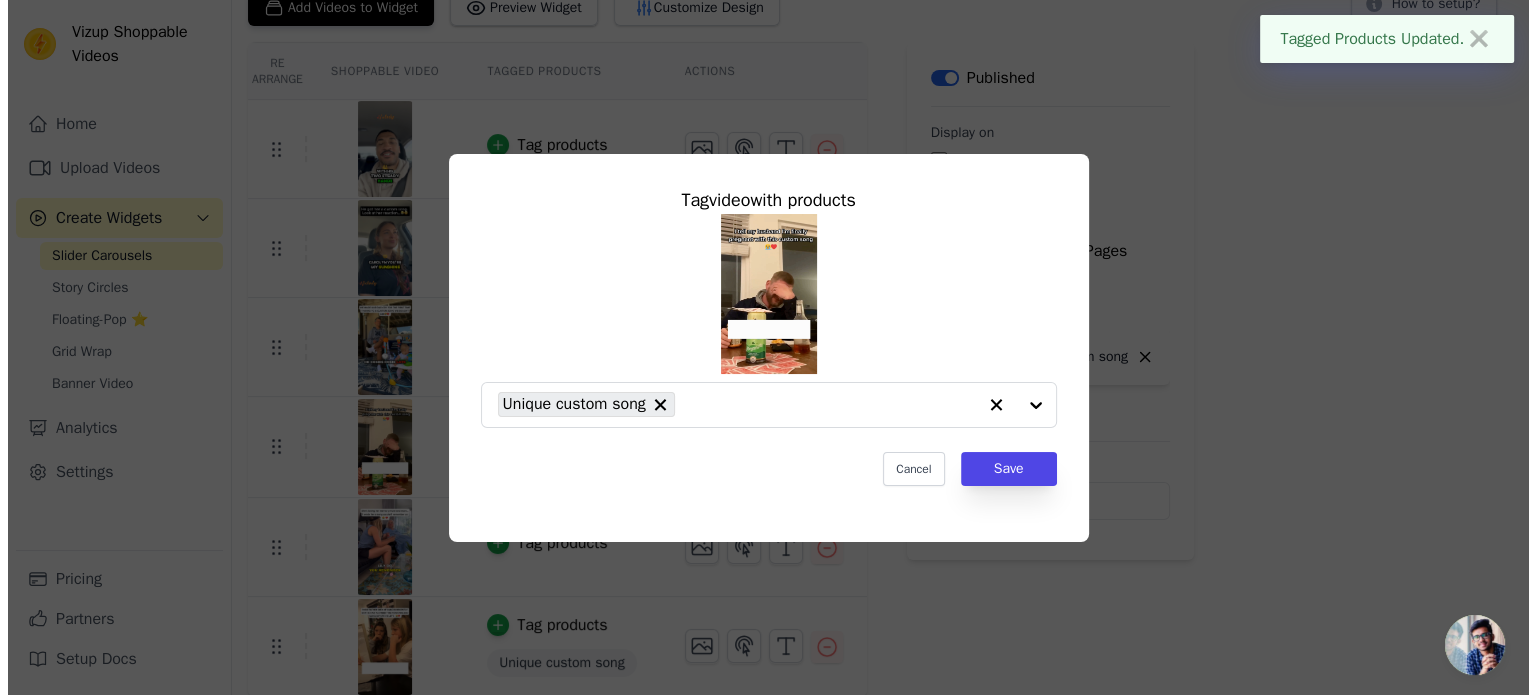 scroll, scrollTop: 0, scrollLeft: 0, axis: both 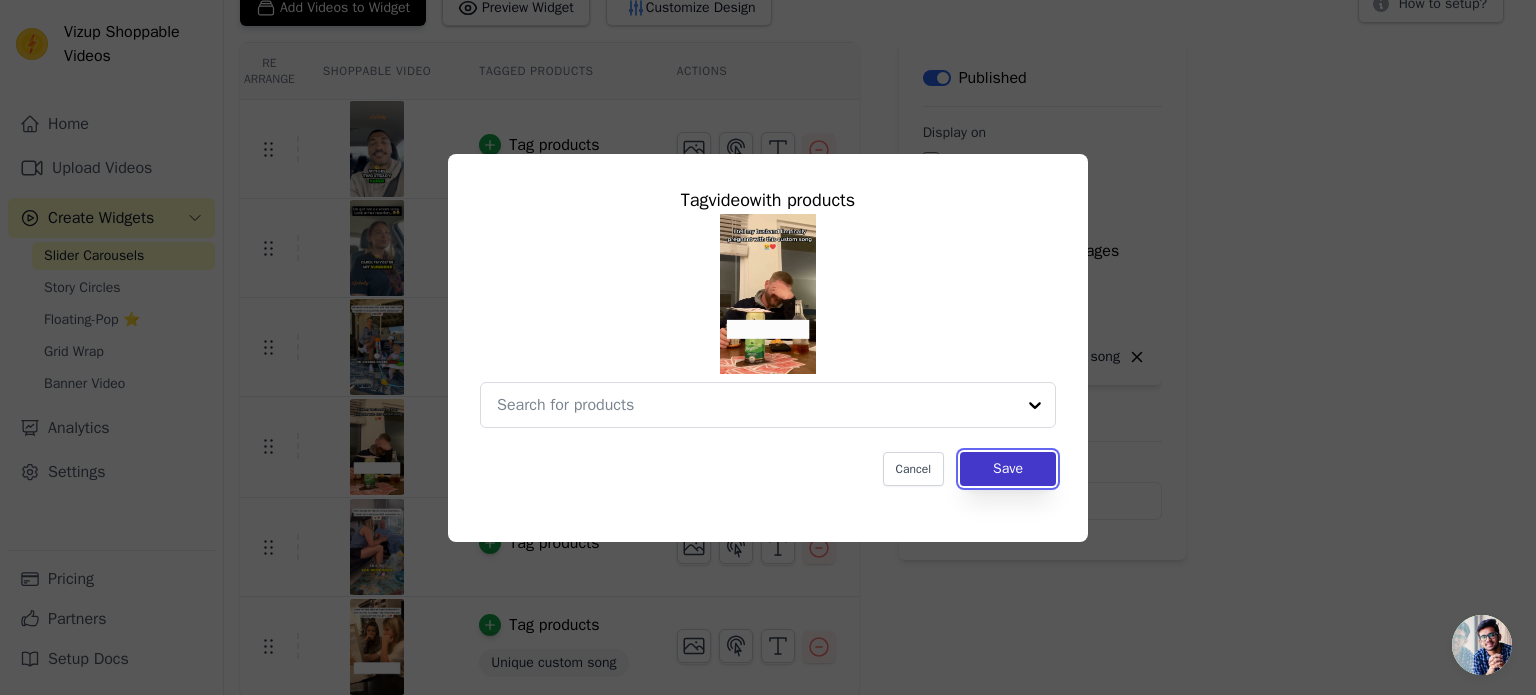 click on "Save" at bounding box center [1008, 469] 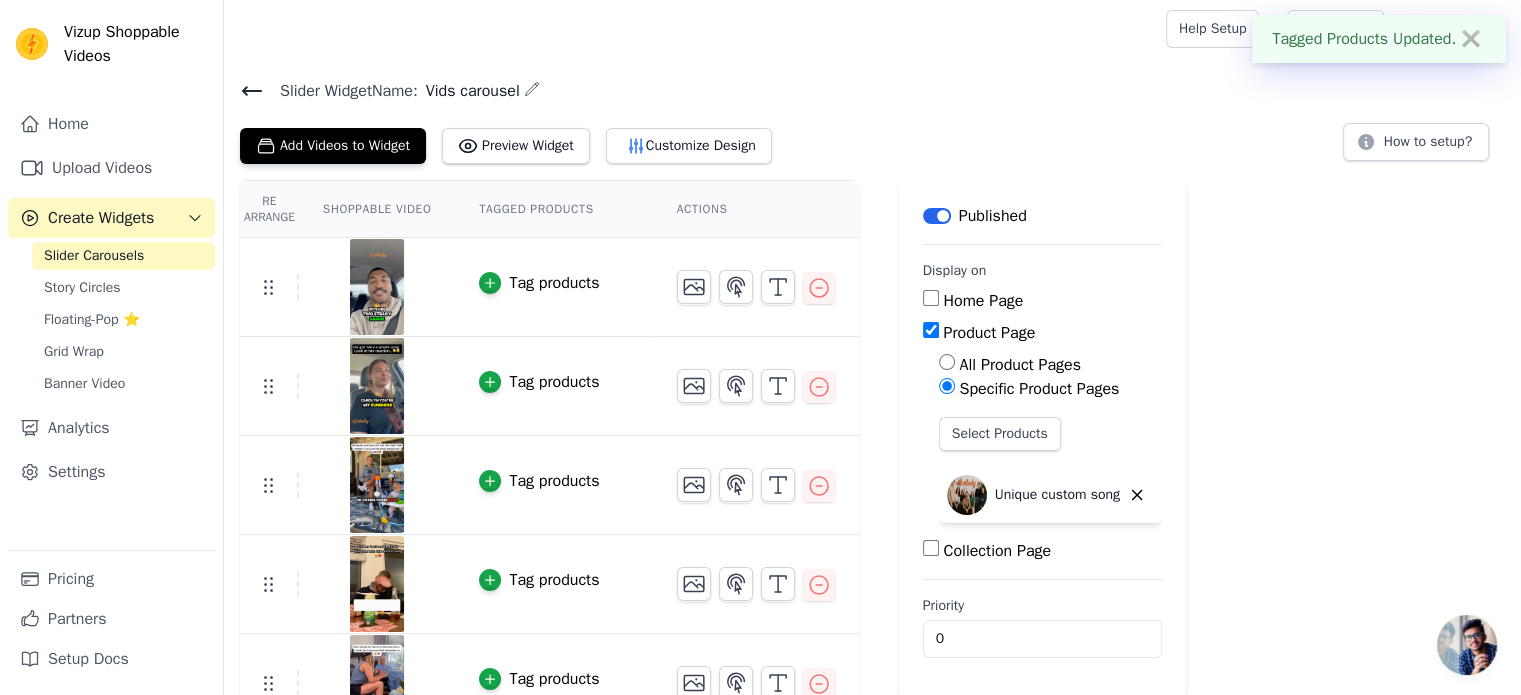 scroll, scrollTop: 139, scrollLeft: 0, axis: vertical 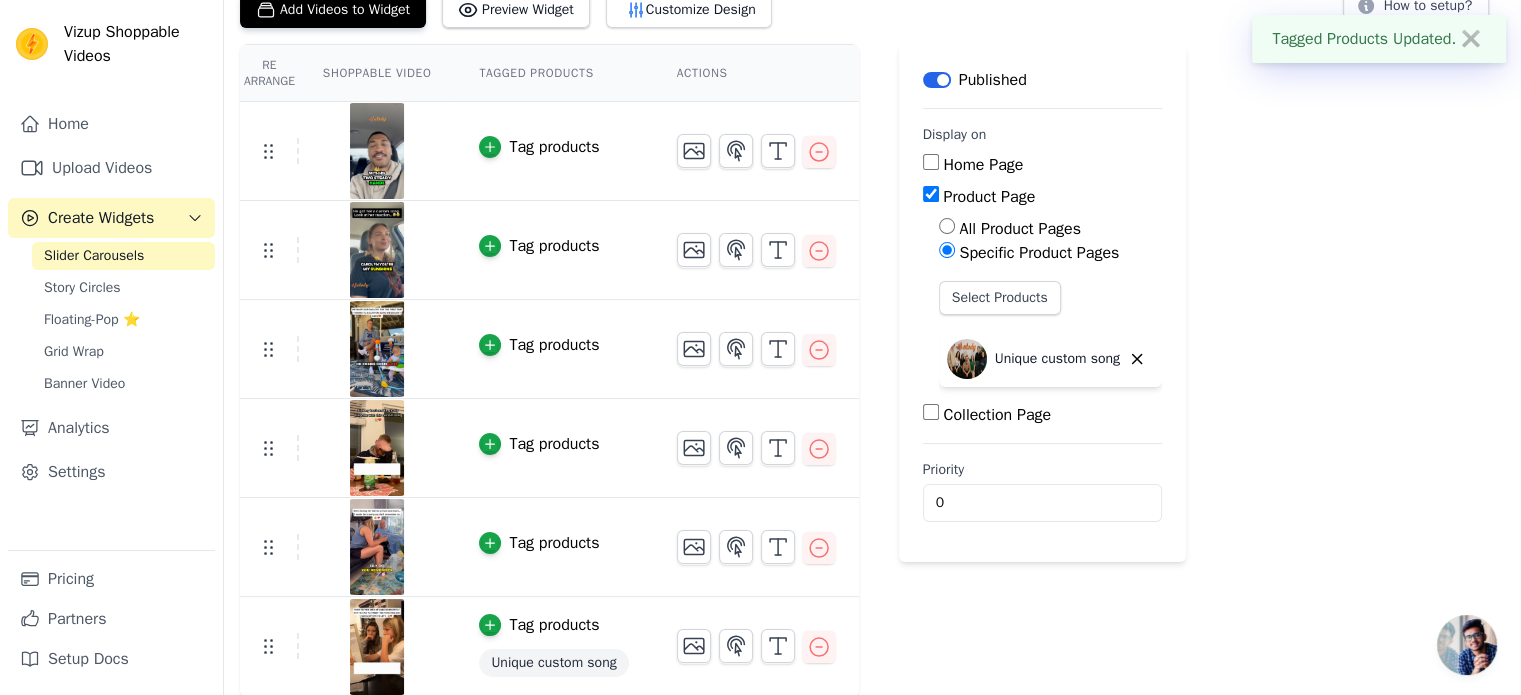 click on "Tag products" at bounding box center [554, 625] 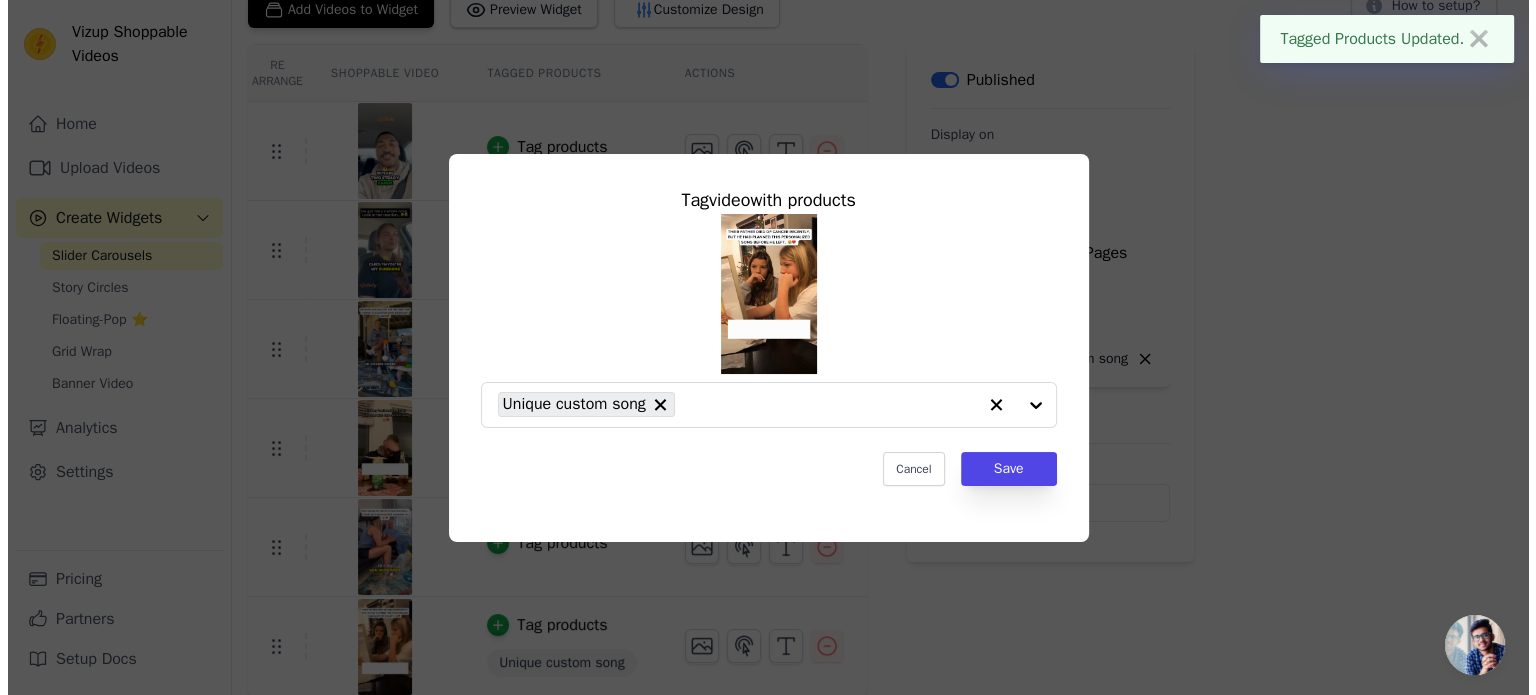 scroll, scrollTop: 0, scrollLeft: 0, axis: both 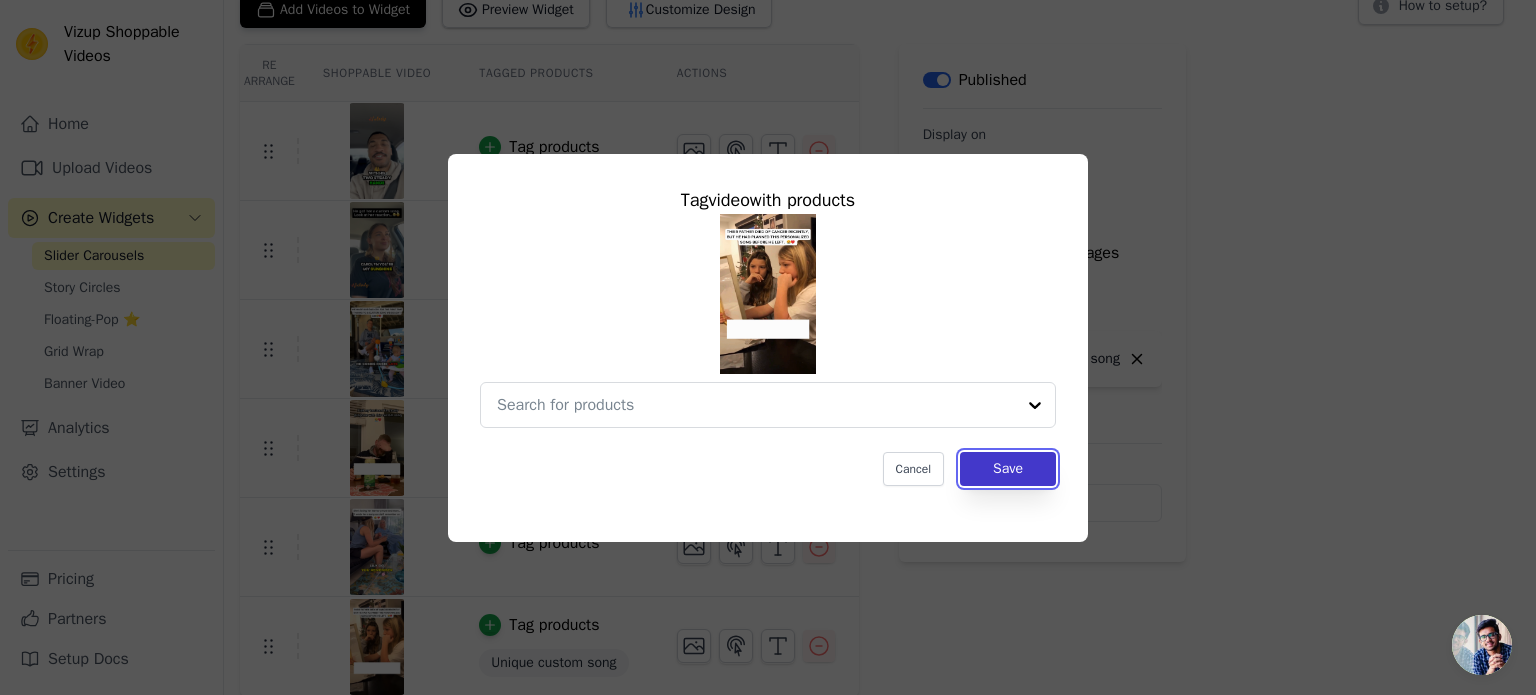 click on "Save" at bounding box center (1008, 469) 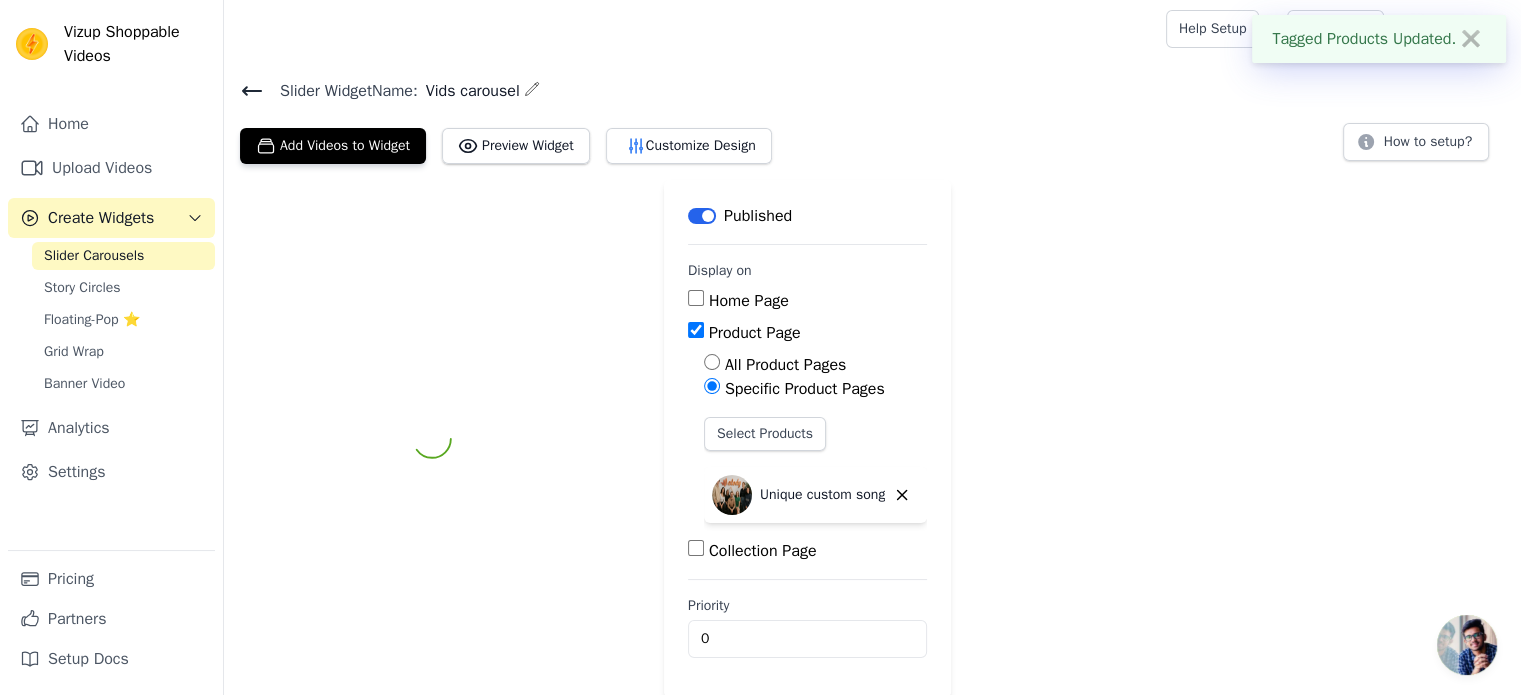 scroll, scrollTop: 136, scrollLeft: 0, axis: vertical 